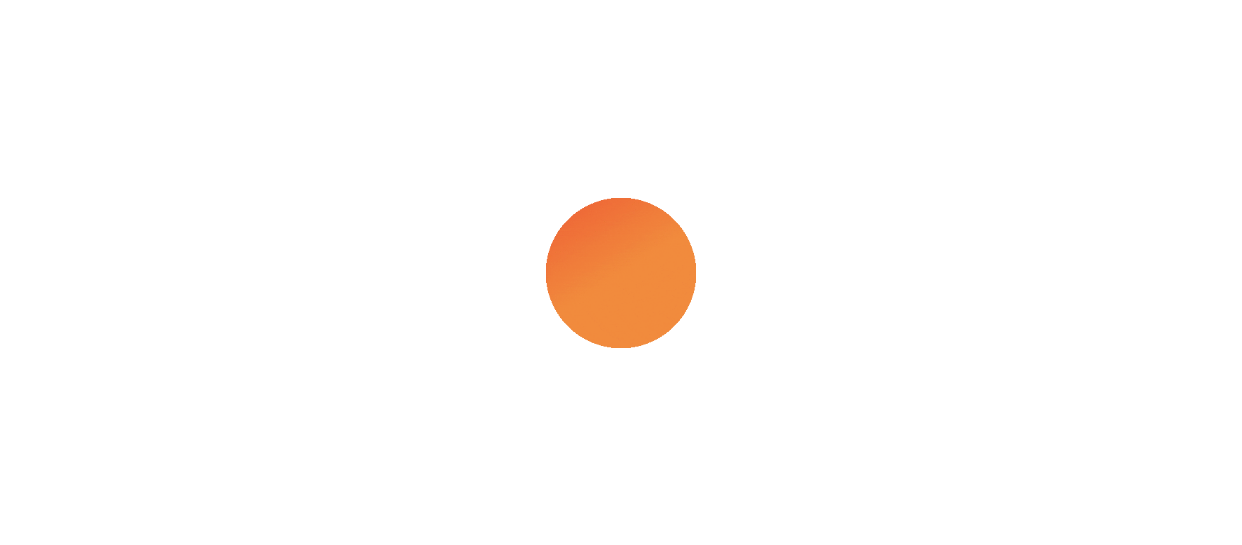 scroll, scrollTop: 0, scrollLeft: 0, axis: both 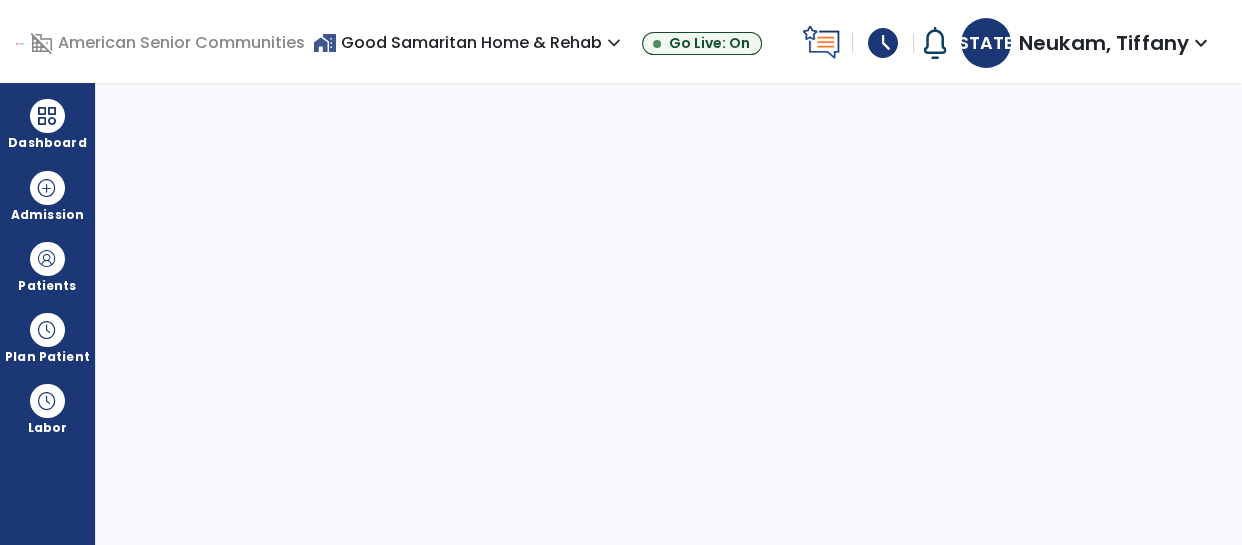 select on "****" 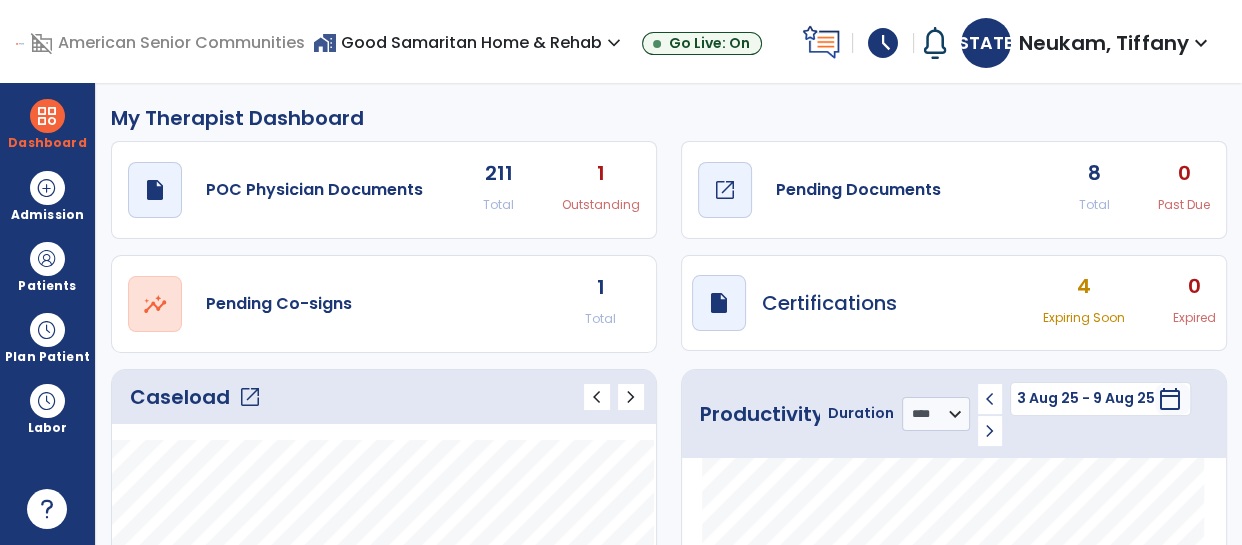 click on "Pending Documents" 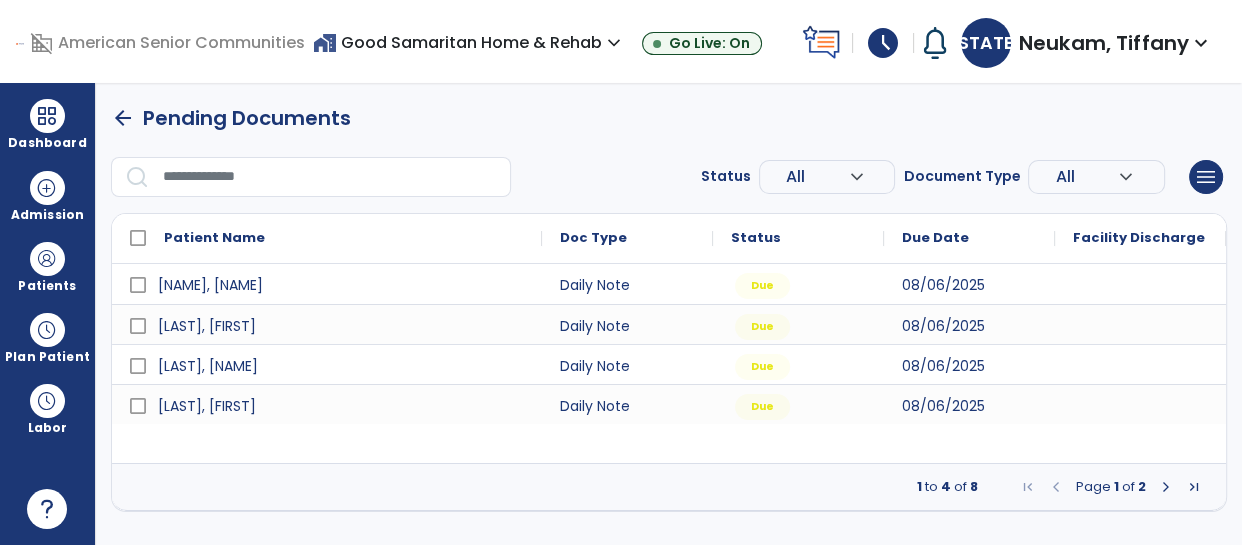 click at bounding box center [1166, 487] 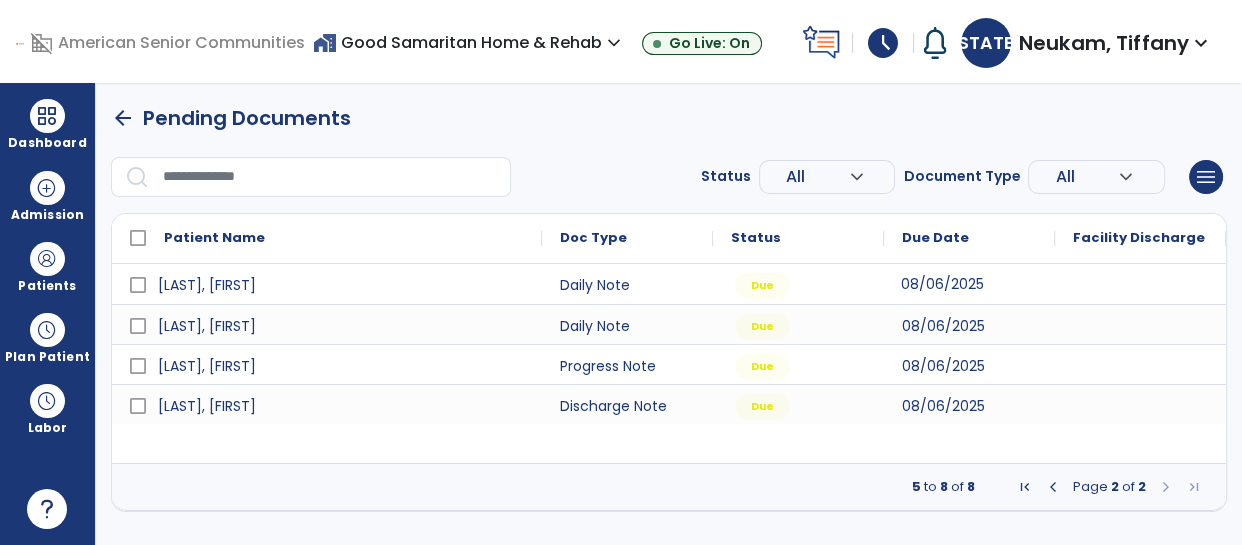 click on "08/06/2025" at bounding box center (969, 284) 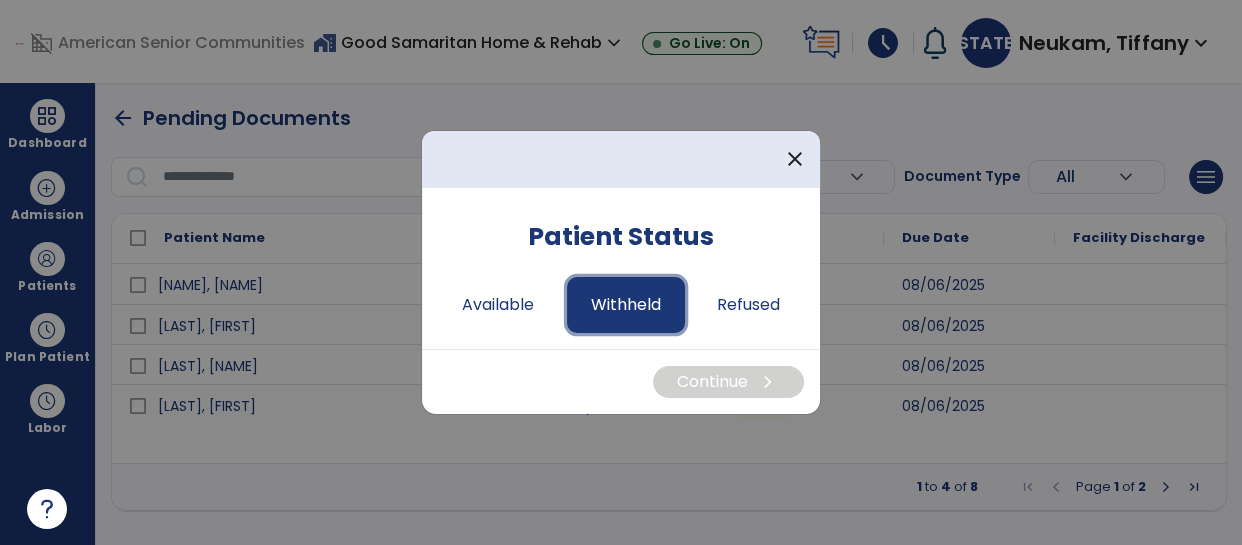 click on "Withheld" at bounding box center [626, 305] 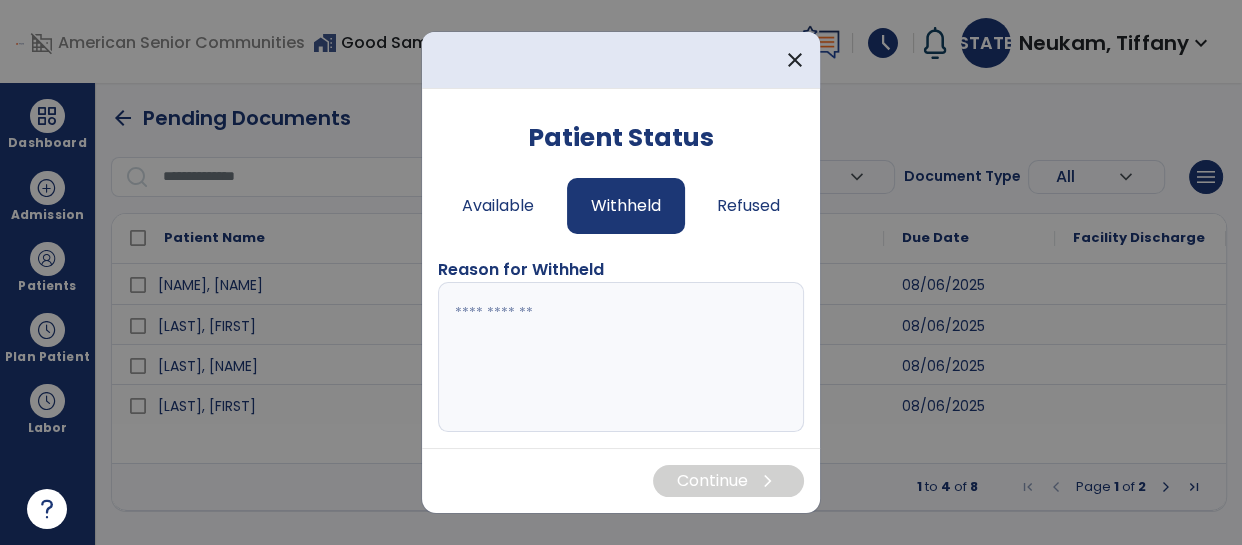 click at bounding box center (621, 357) 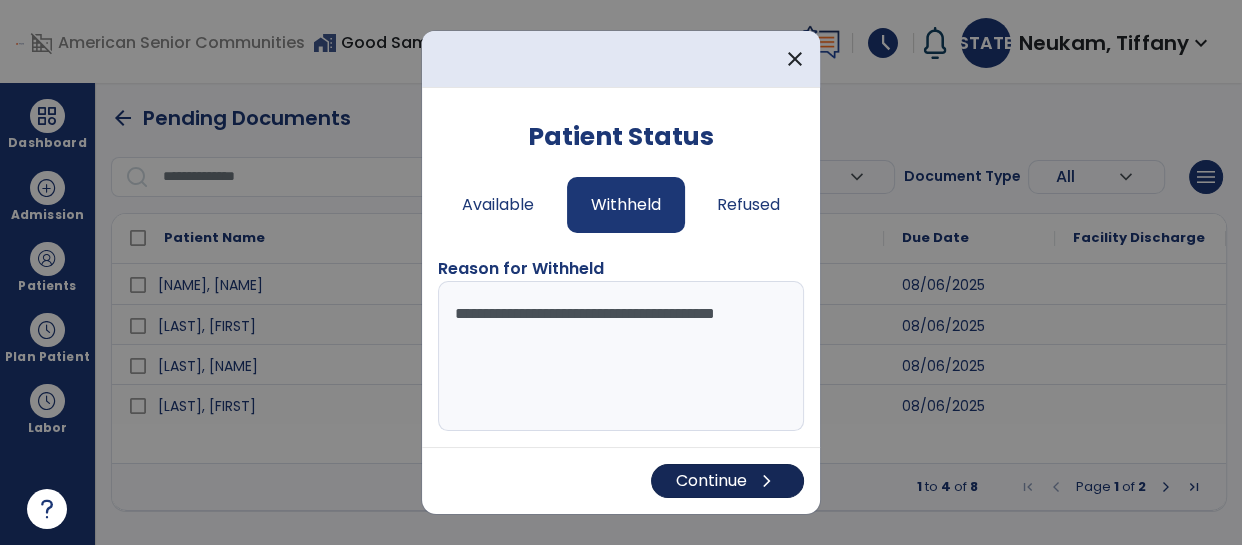 type on "**********" 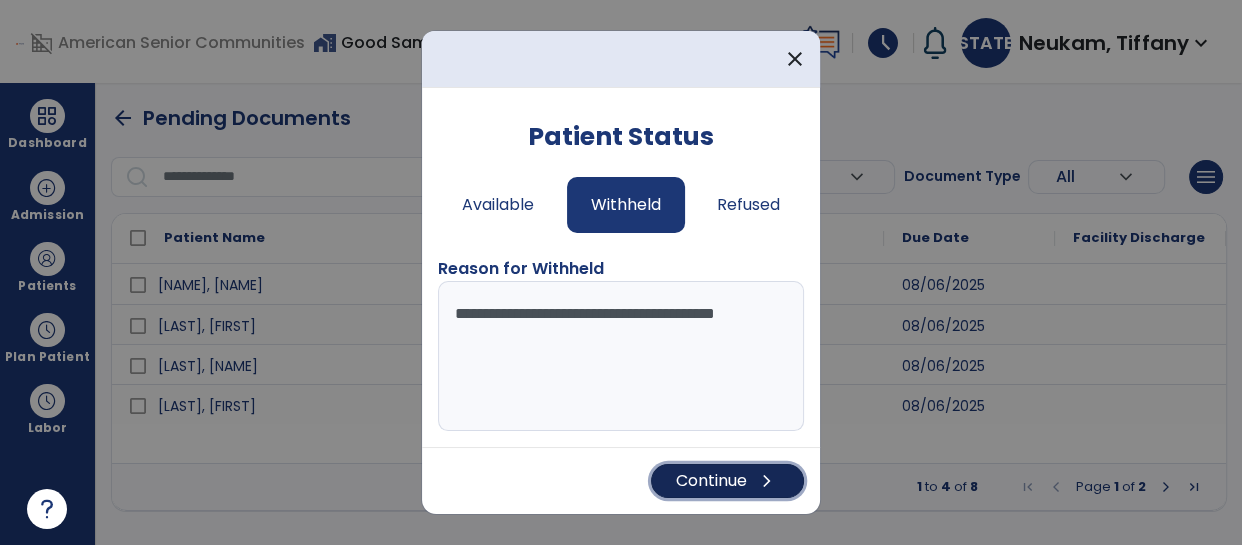 click on "Continue   chevron_right" at bounding box center (727, 481) 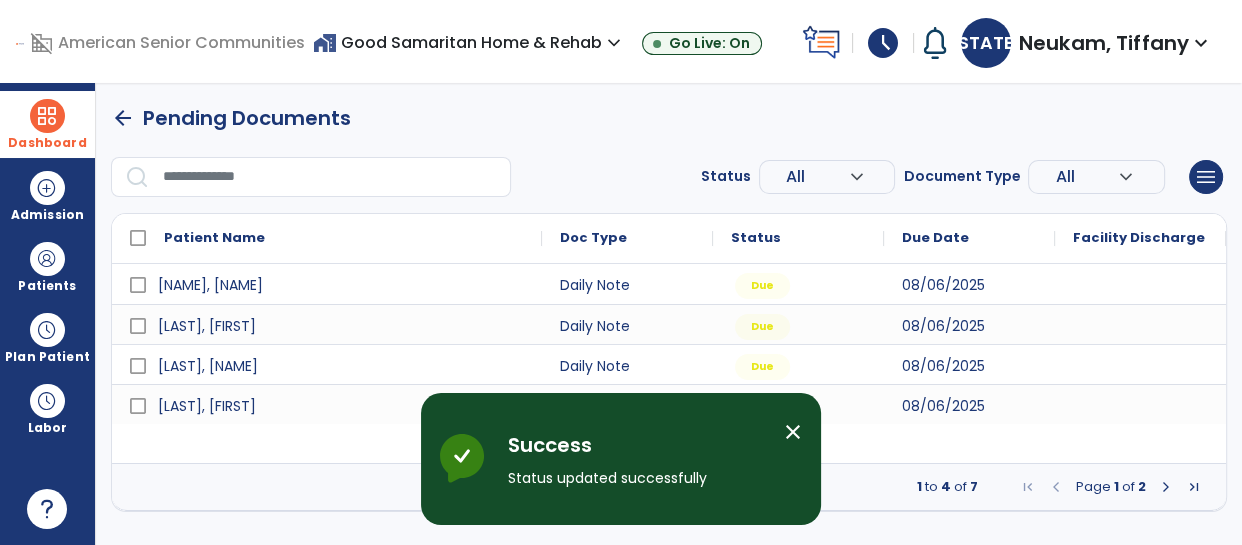click on "Dashboard" at bounding box center [47, 143] 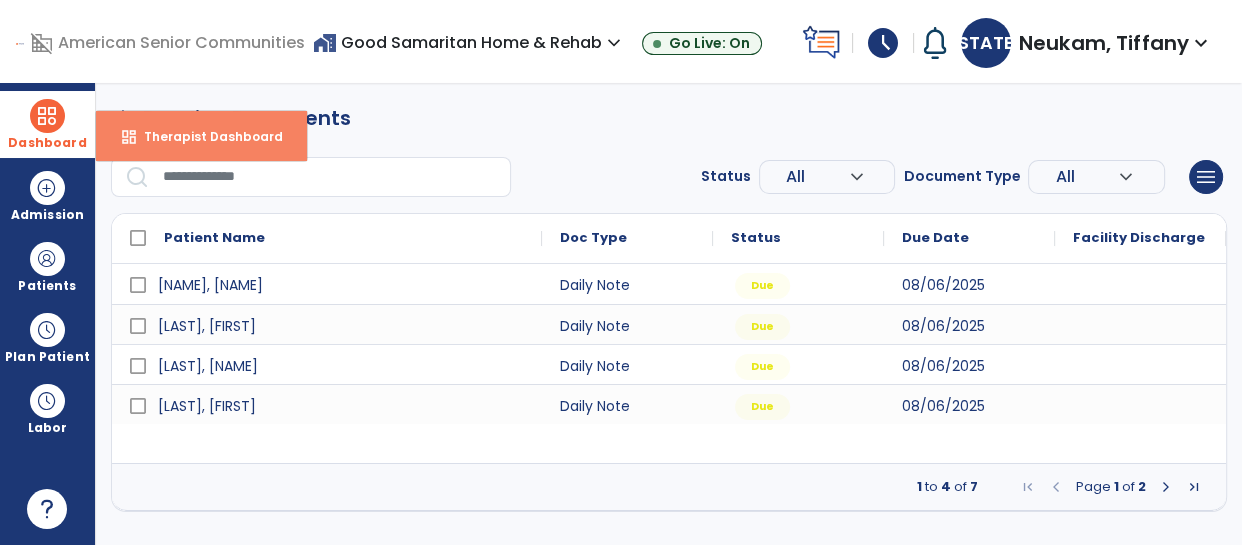 click on "dashboard  Therapist Dashboard" at bounding box center [201, 136] 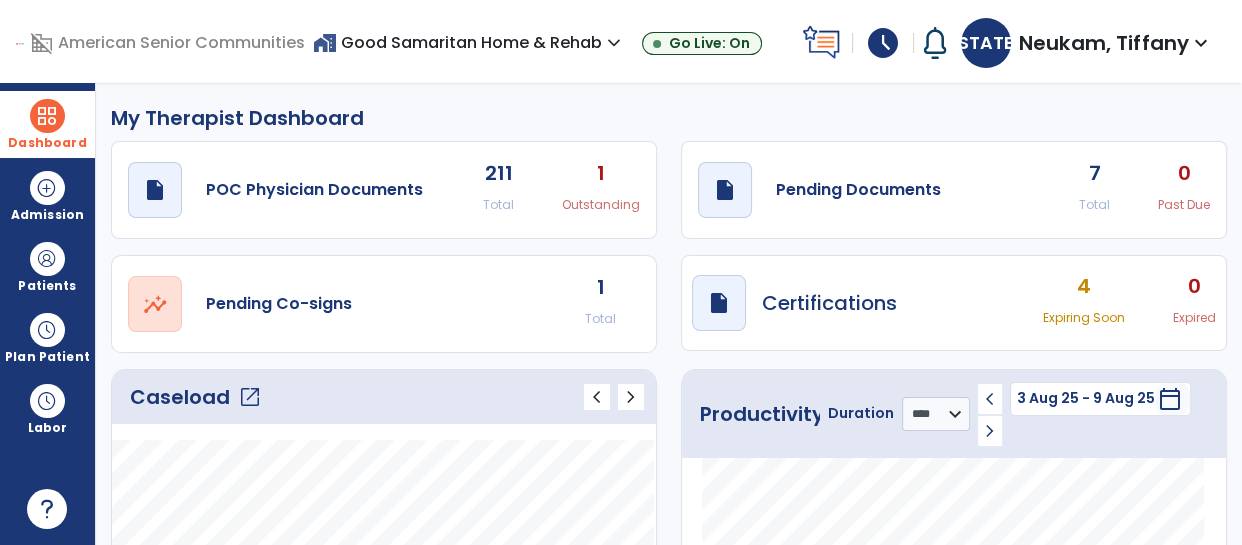 click on "open_in_new  Pending Co-signs 1 Total" 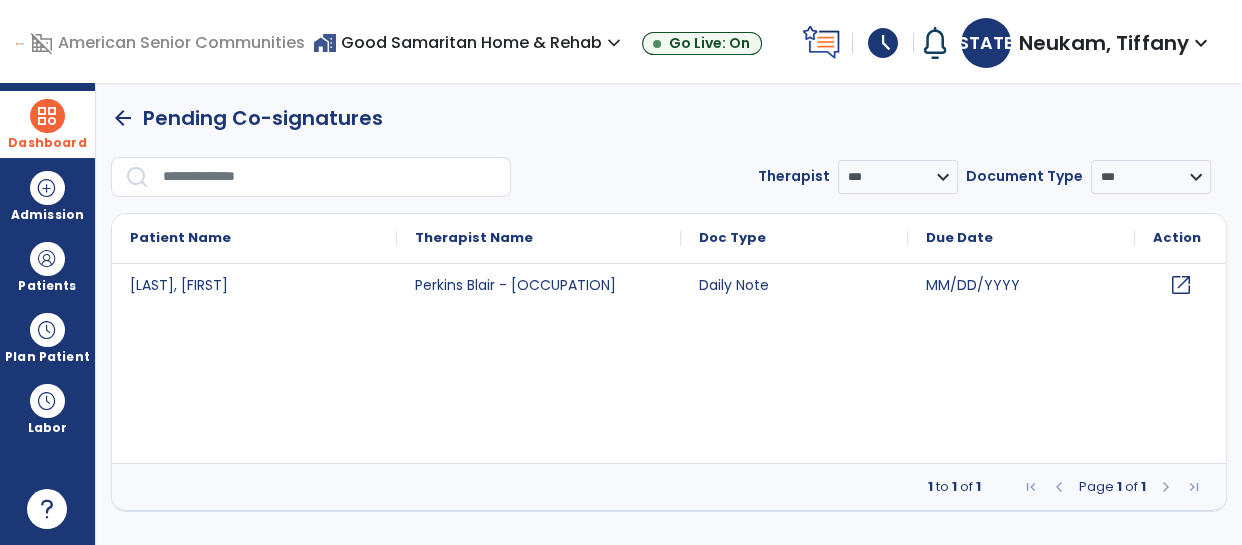 click at bounding box center [47, 116] 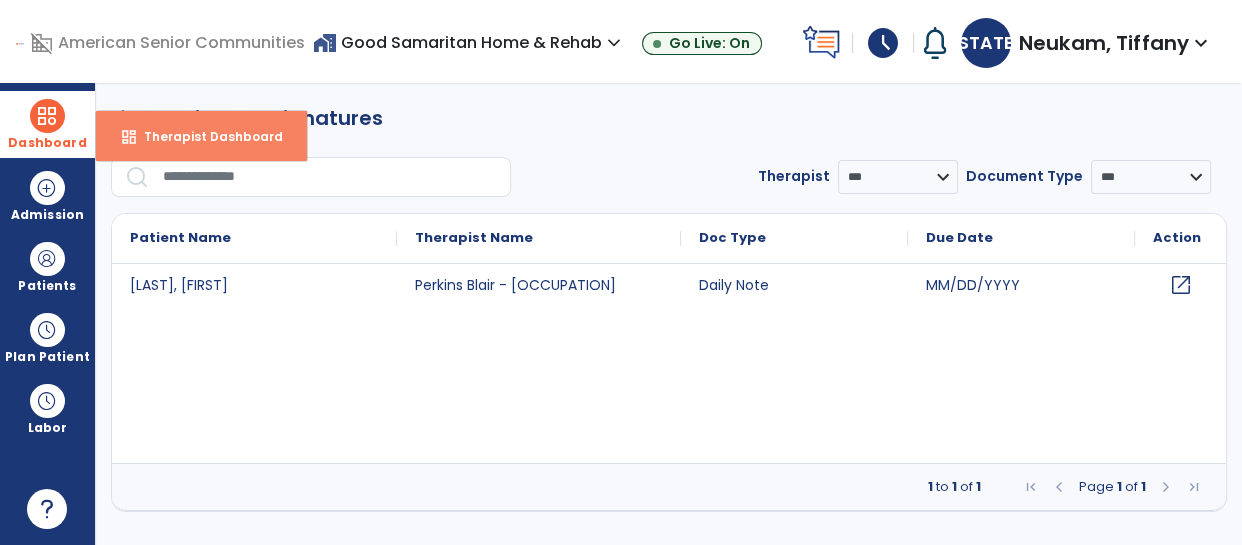 click on "Therapist Dashboard" at bounding box center (205, 136) 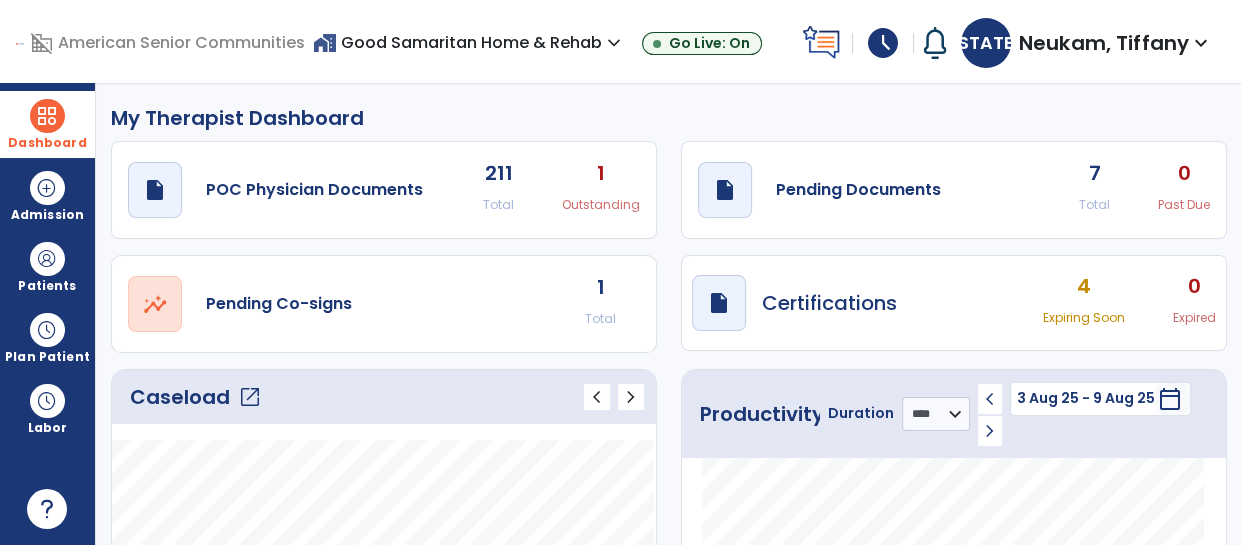click on "draft   open_in_new  Pending Documents 7 Total 0 Past Due" 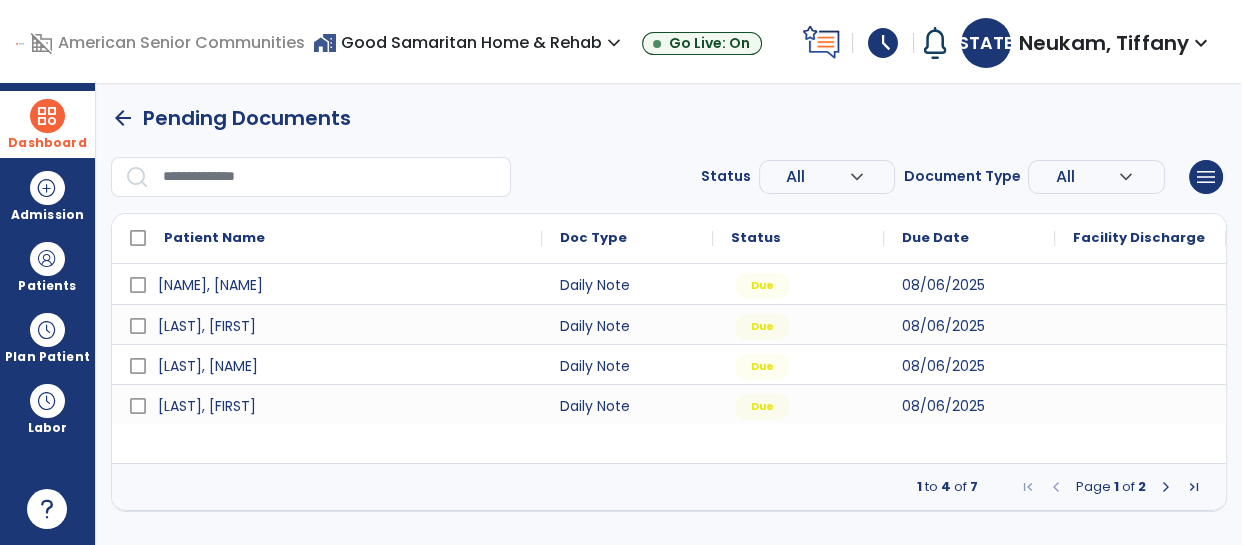click at bounding box center [1166, 487] 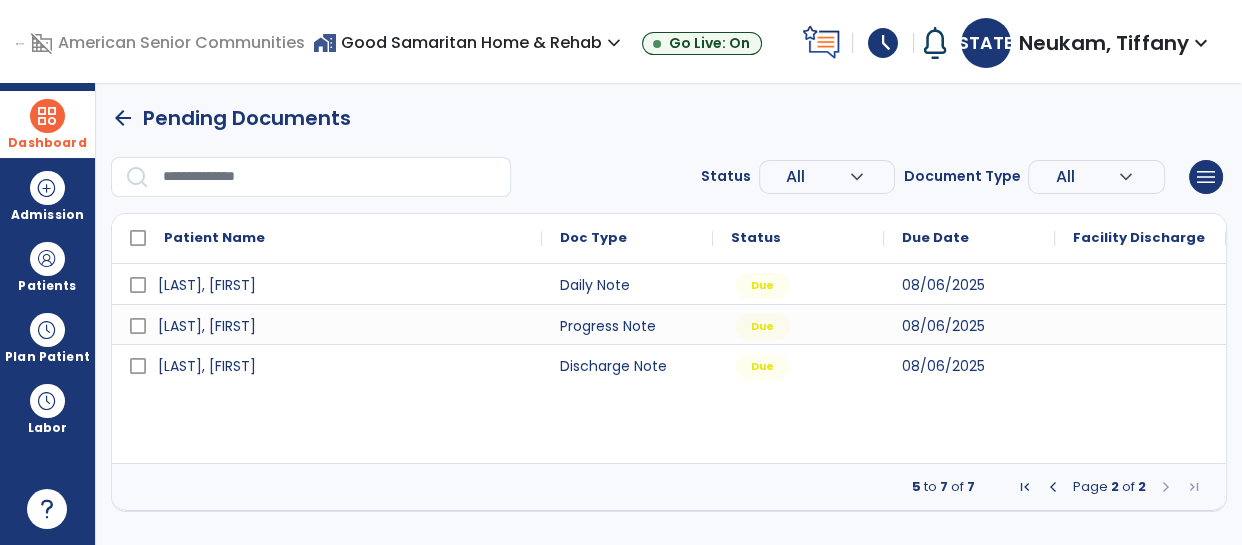 click at bounding box center [1140, 324] 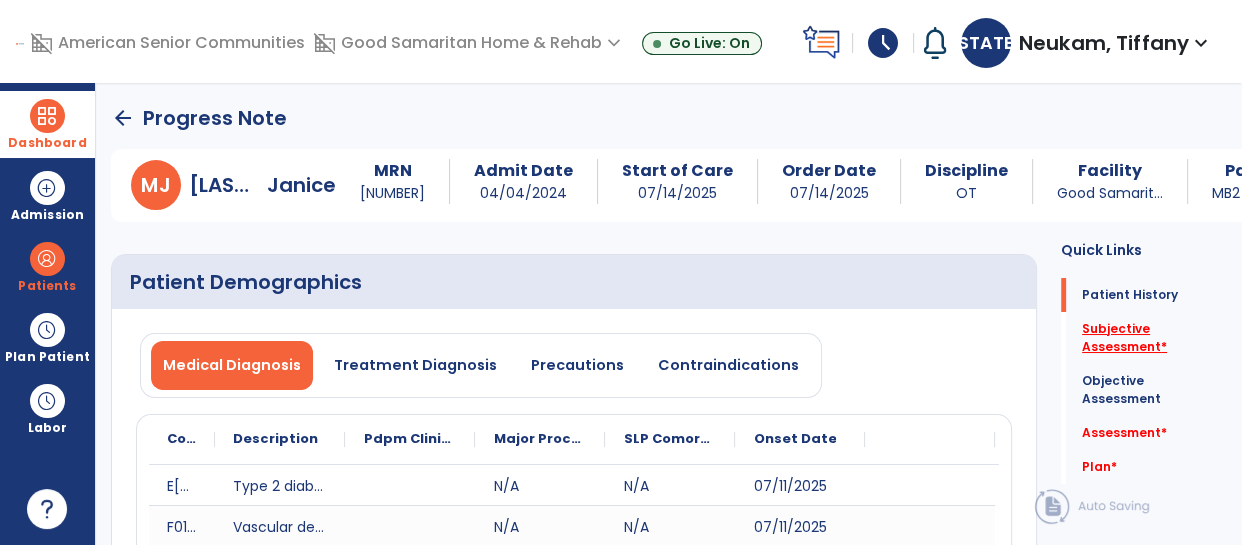 click on "Subjective Assessment   *" 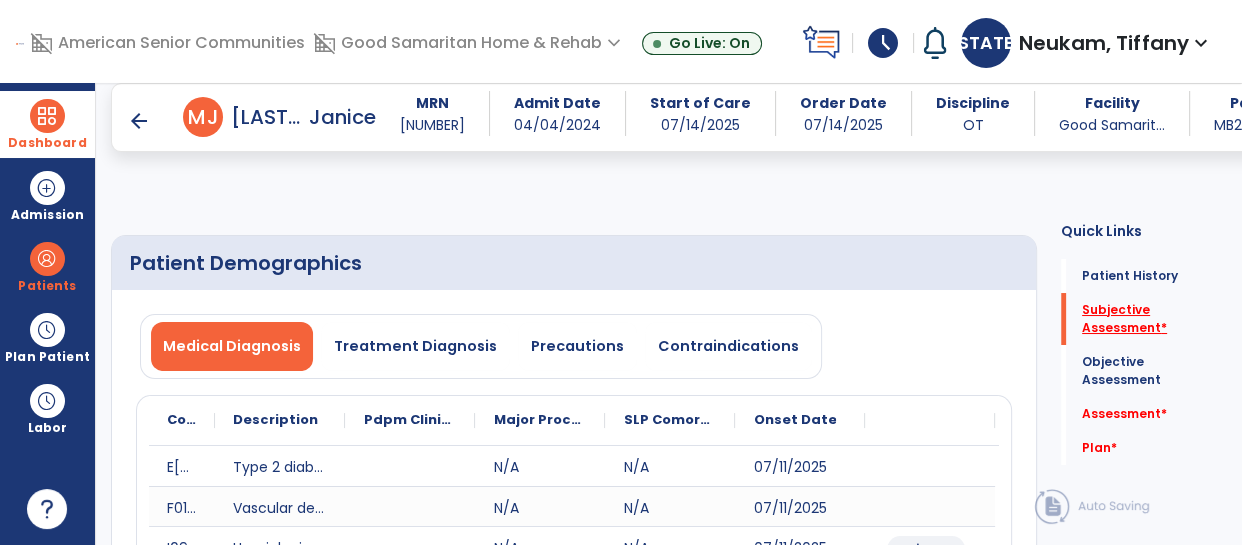 scroll, scrollTop: 392, scrollLeft: 0, axis: vertical 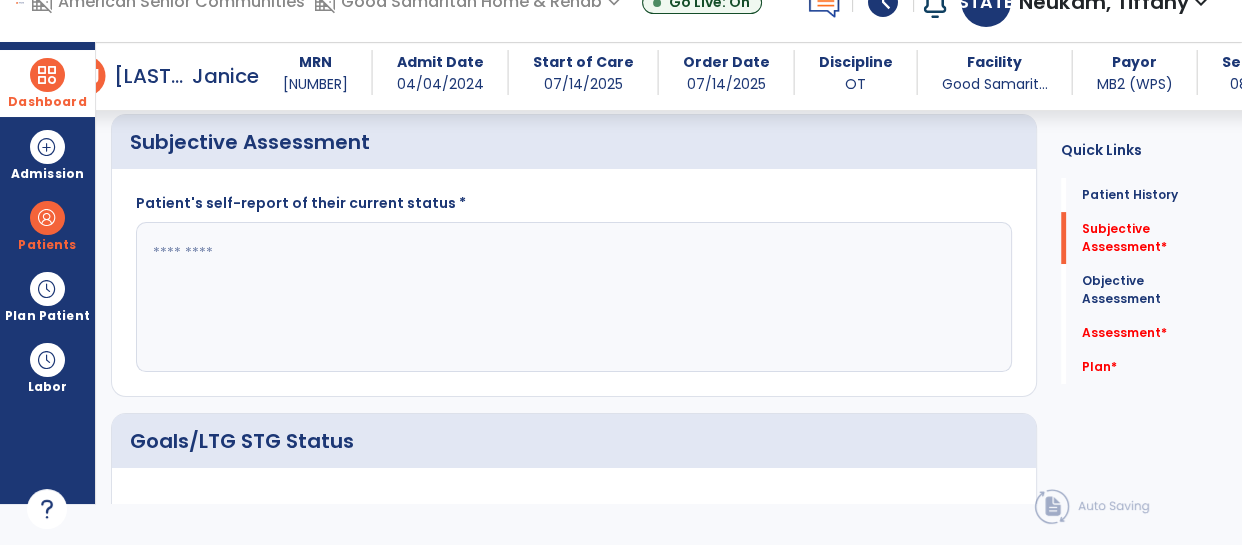 click 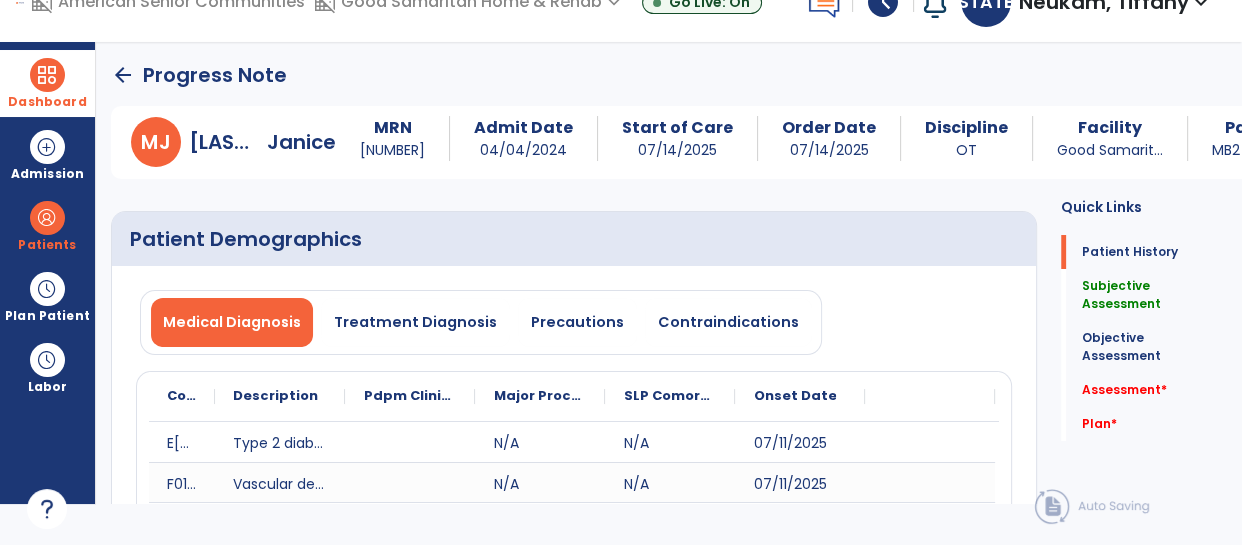 scroll, scrollTop: 0, scrollLeft: 0, axis: both 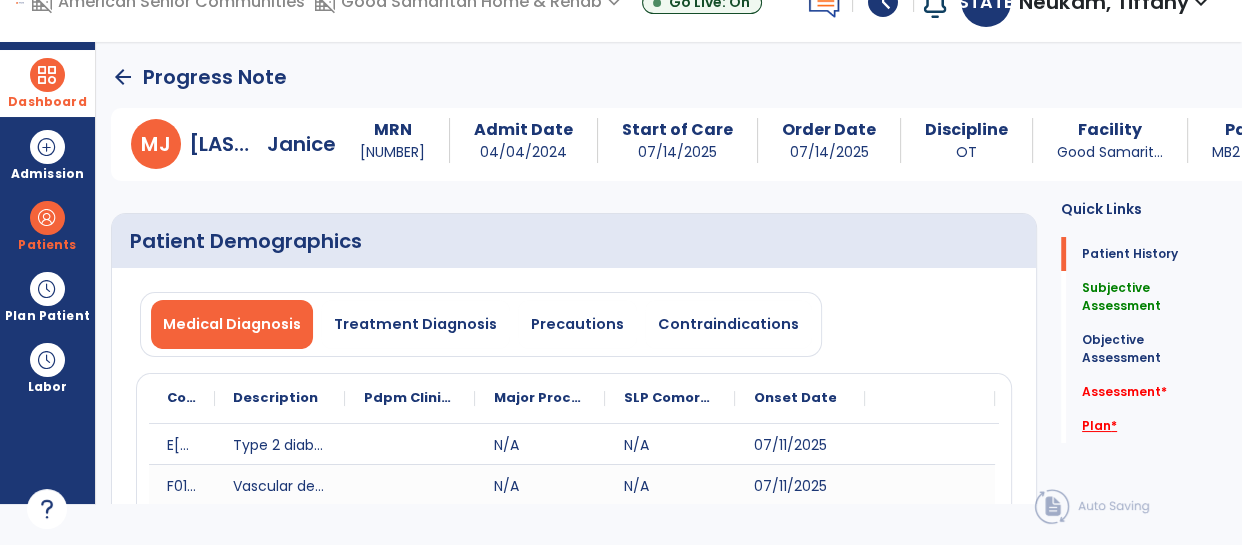 type on "**********" 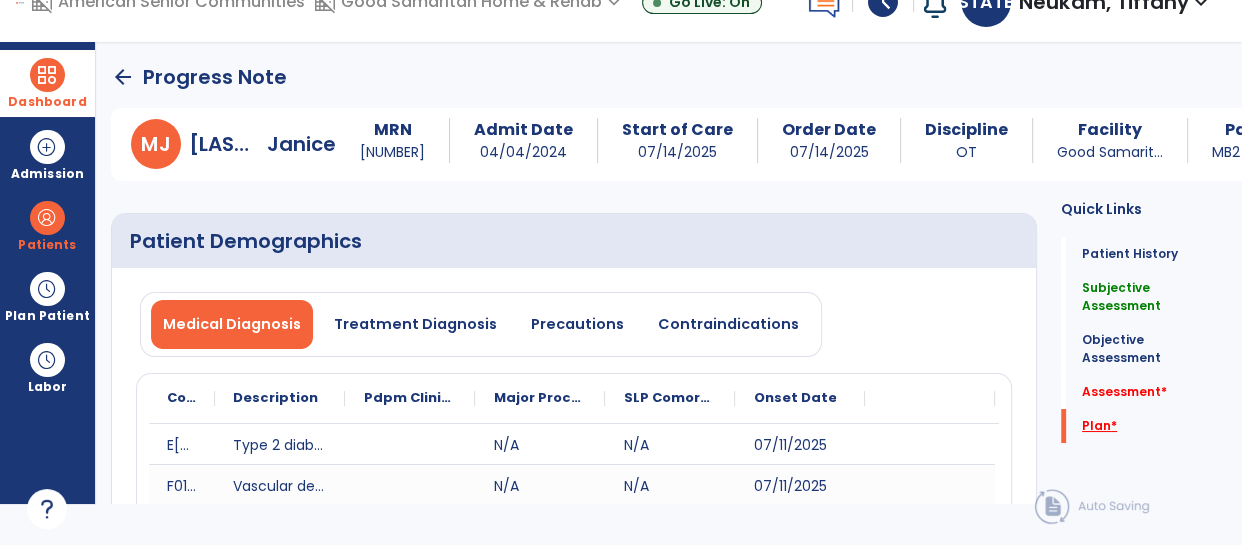 scroll, scrollTop: 59, scrollLeft: 0, axis: vertical 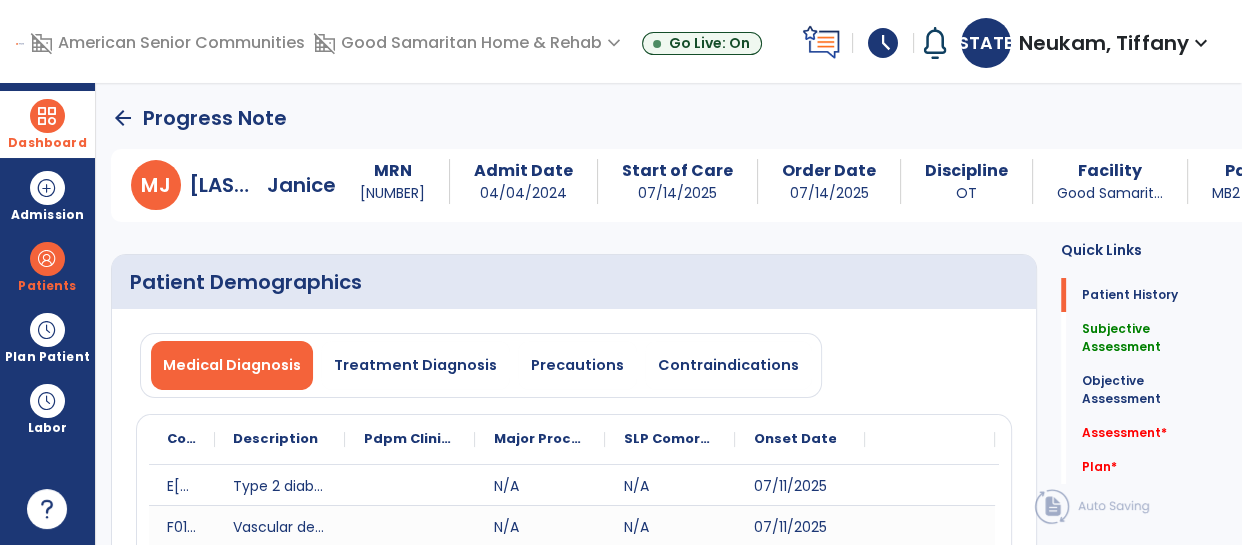 click on "arrow_back" 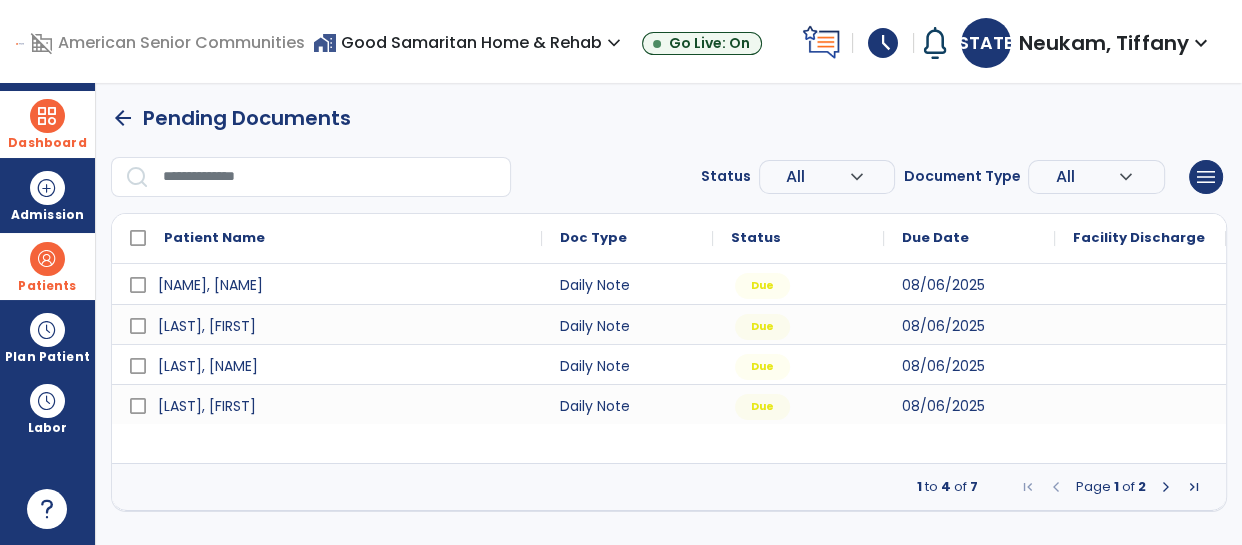 click on "Patients" at bounding box center (47, 266) 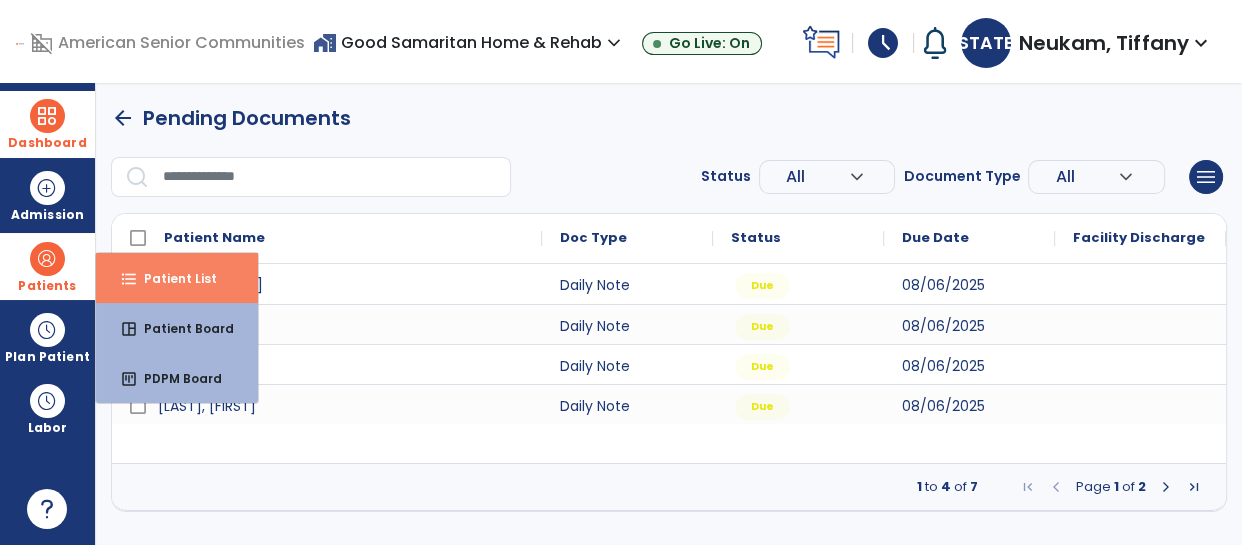 click on "Patient List" at bounding box center (172, 278) 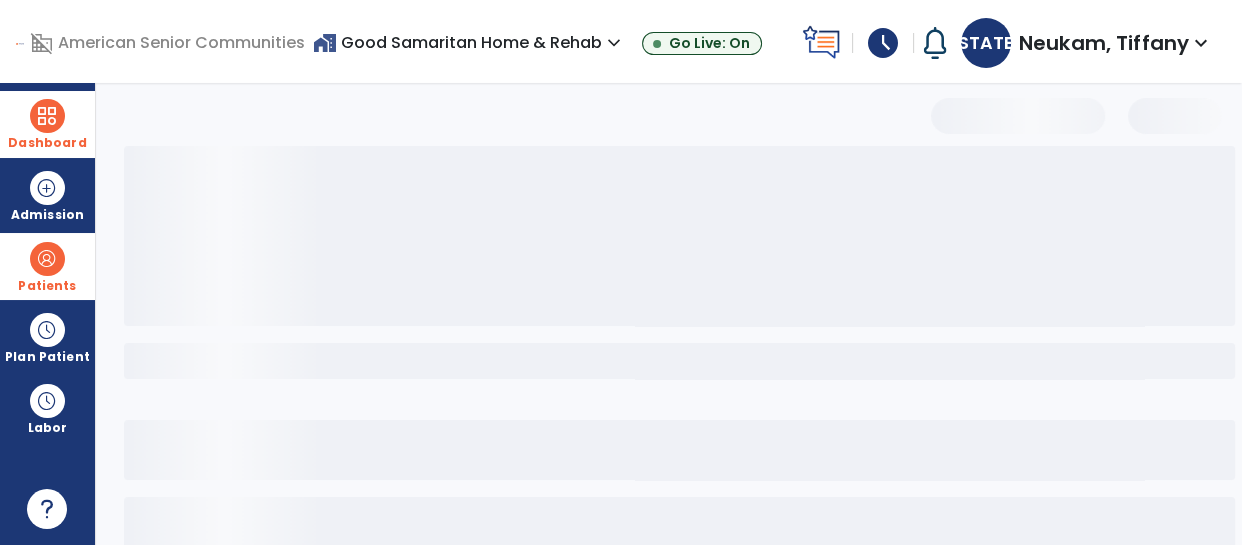 select on "***" 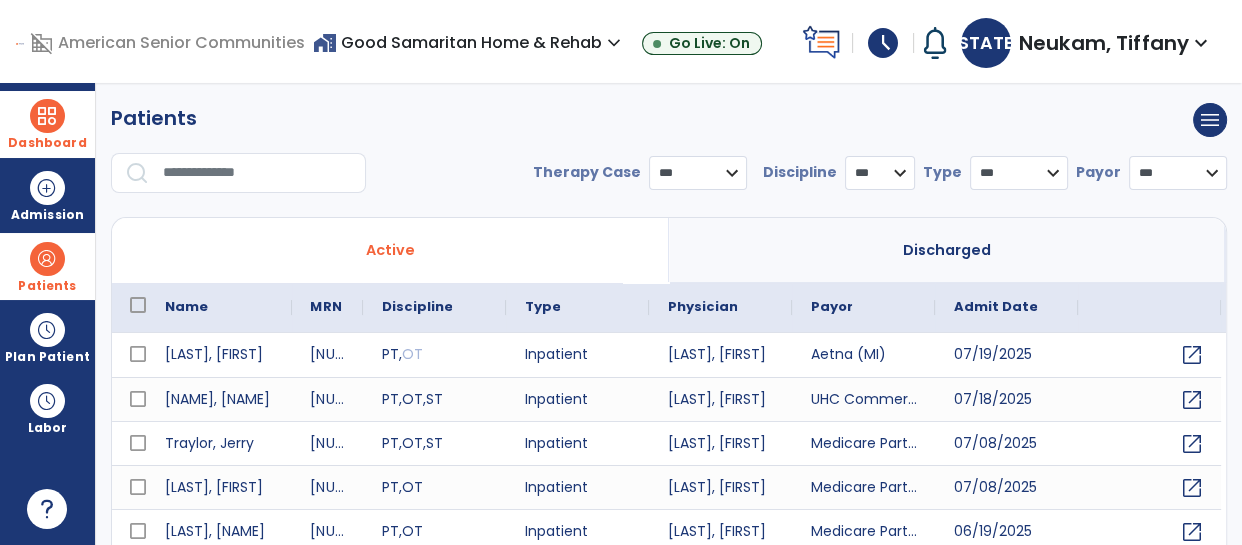 click at bounding box center [257, 173] 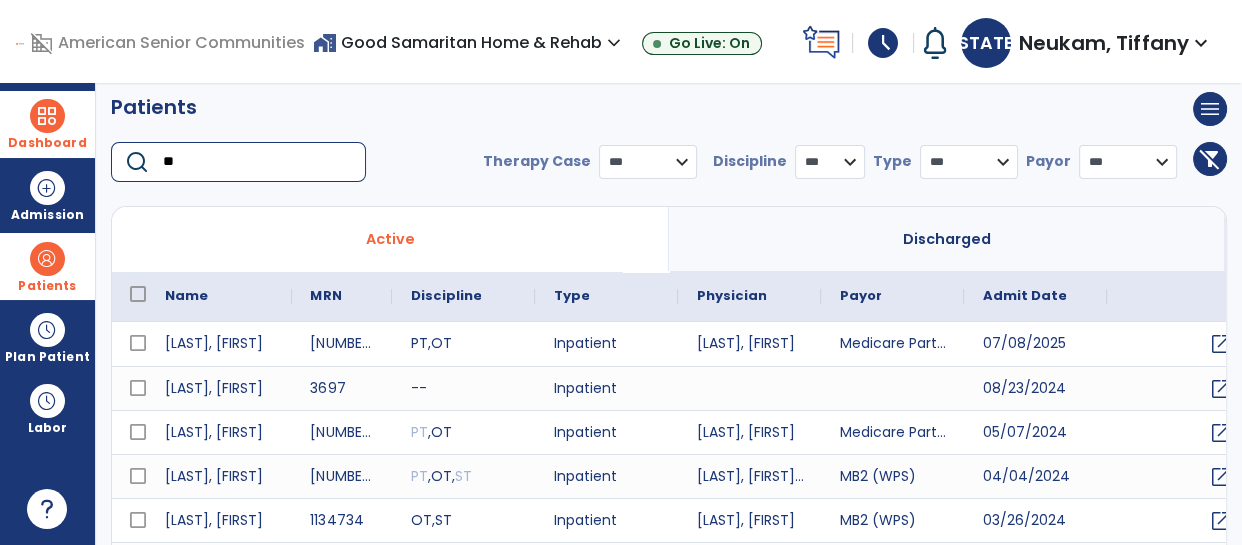 scroll, scrollTop: 13, scrollLeft: 0, axis: vertical 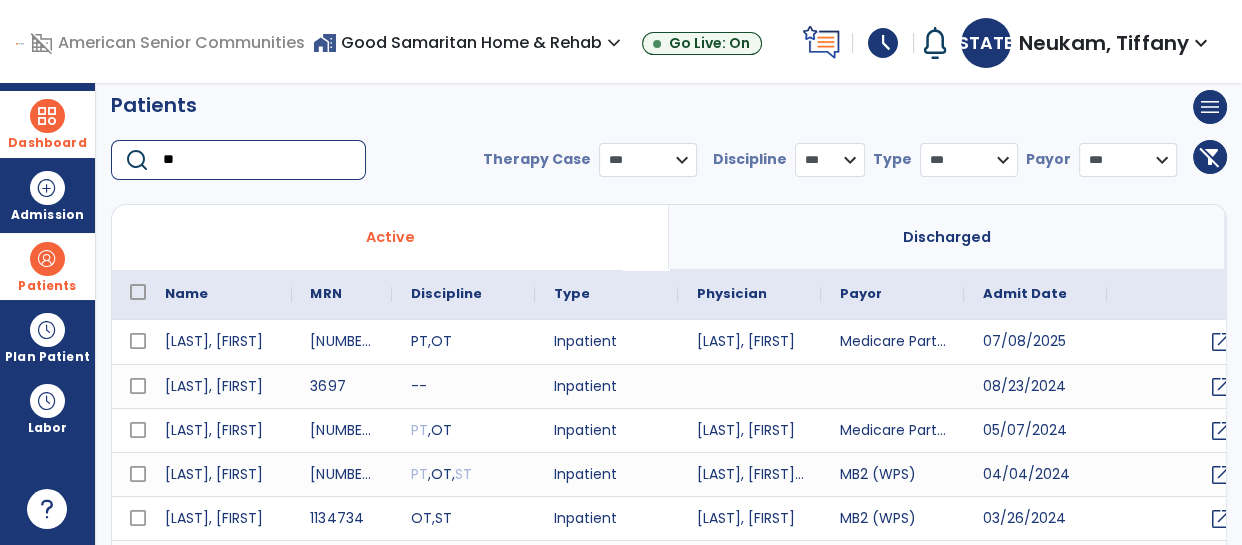 type on "**" 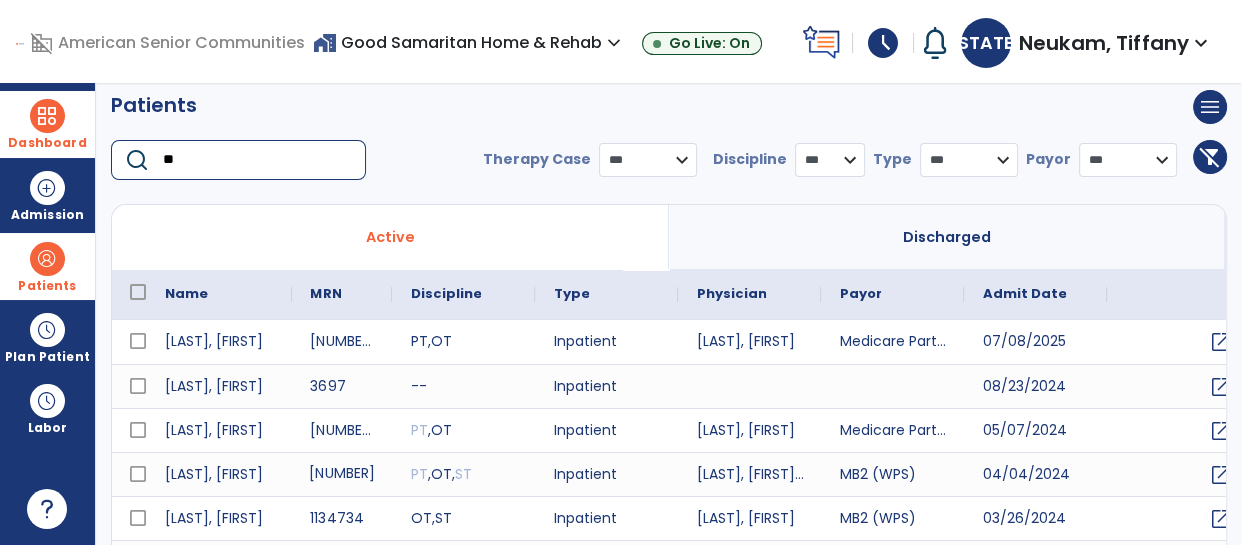 click on "[NUMBER]" at bounding box center (342, 474) 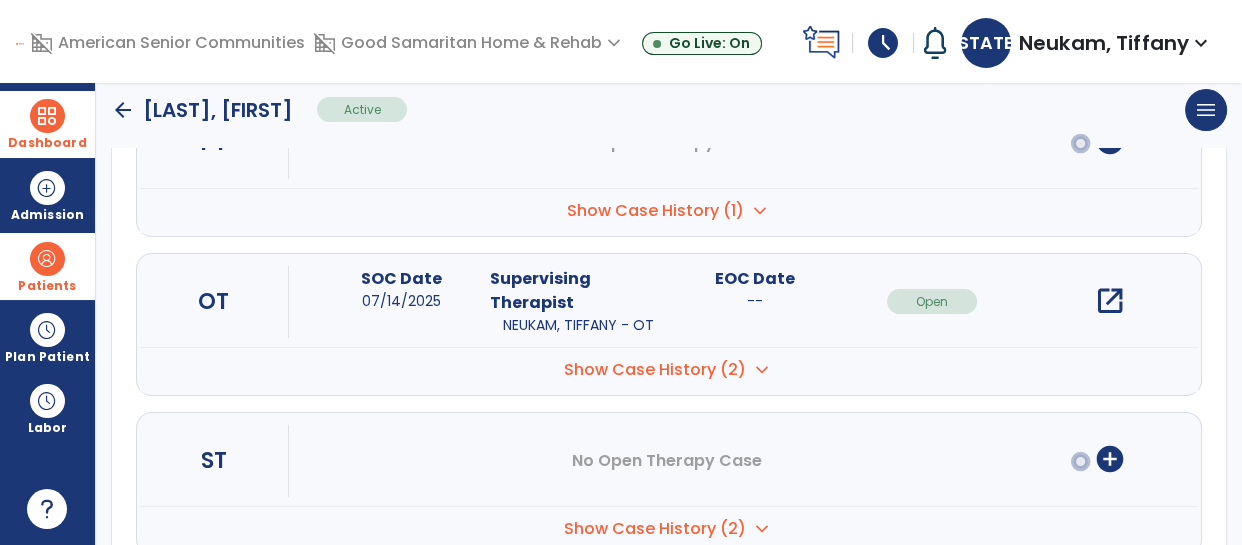 scroll, scrollTop: 296, scrollLeft: 0, axis: vertical 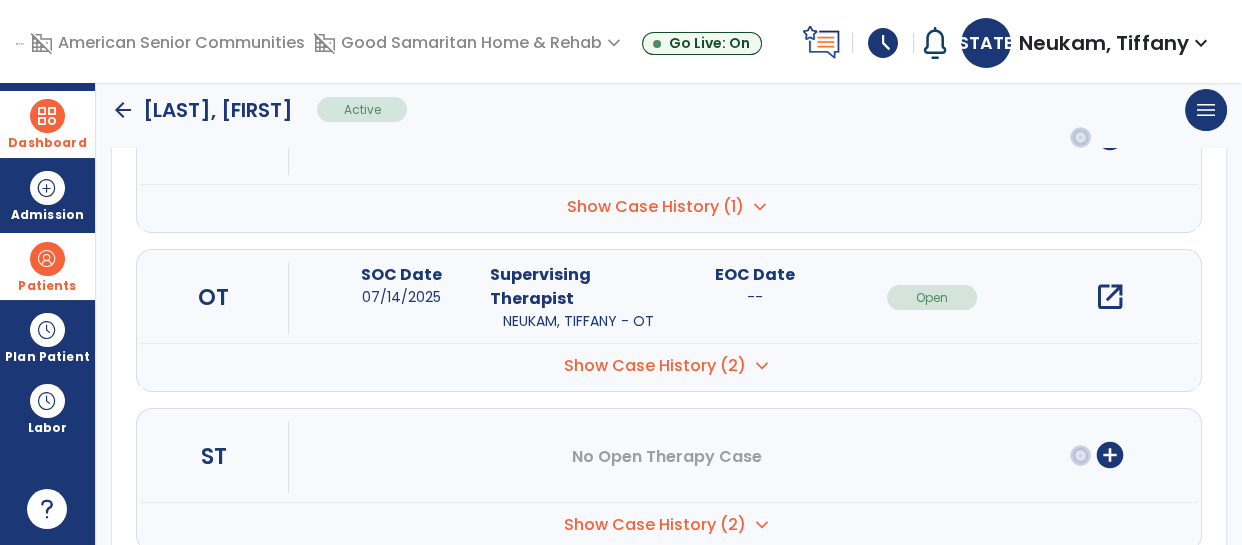 click on "open_in_new" at bounding box center (1109, 297) 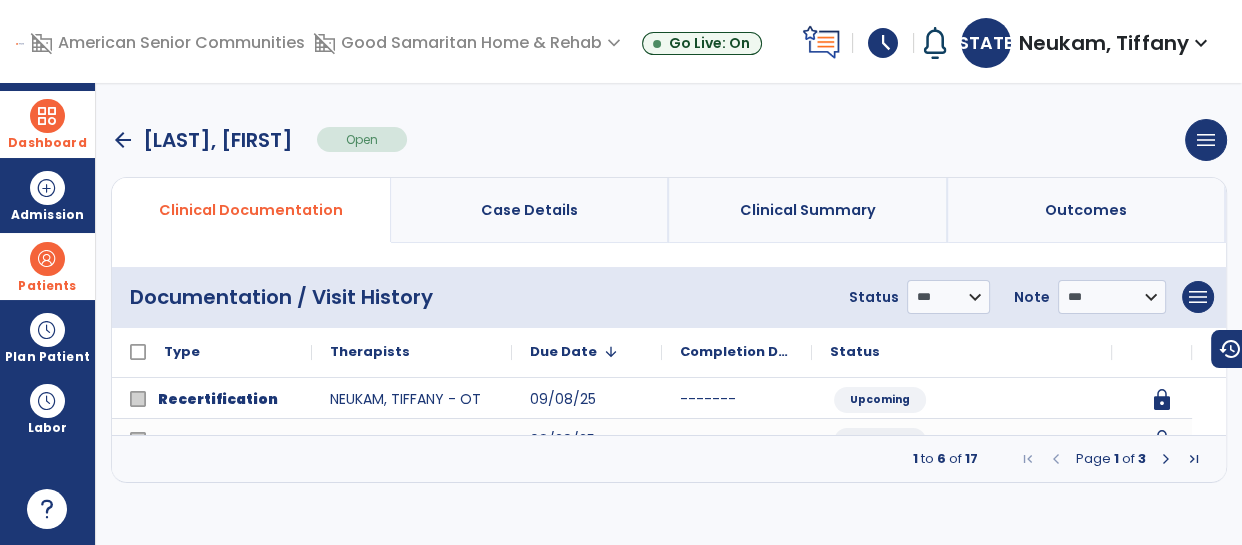 scroll, scrollTop: 0, scrollLeft: 0, axis: both 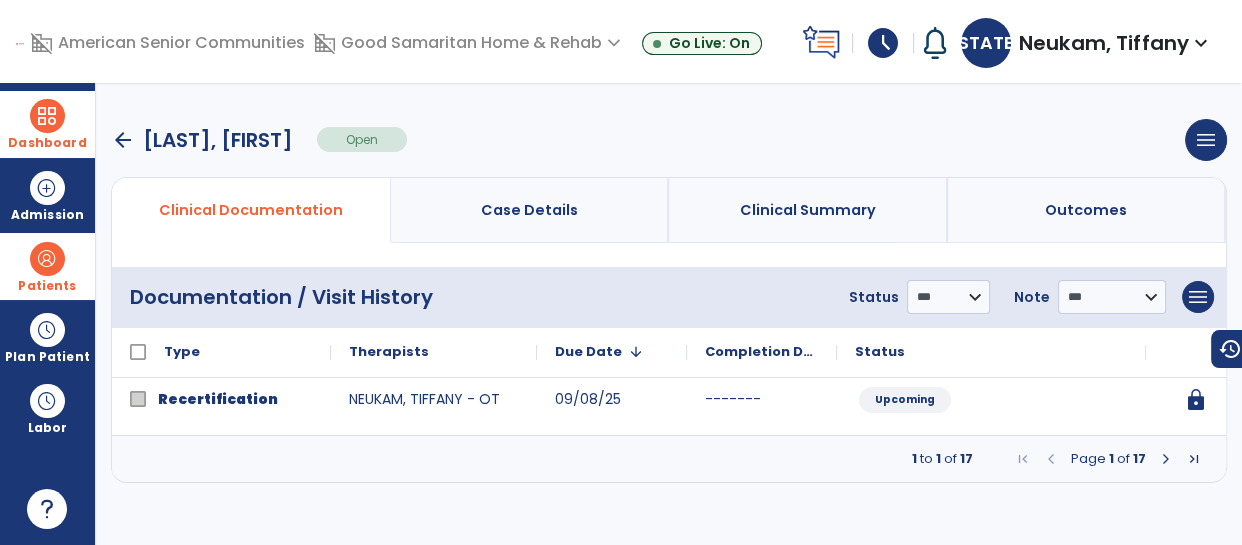 click at bounding box center [1166, 459] 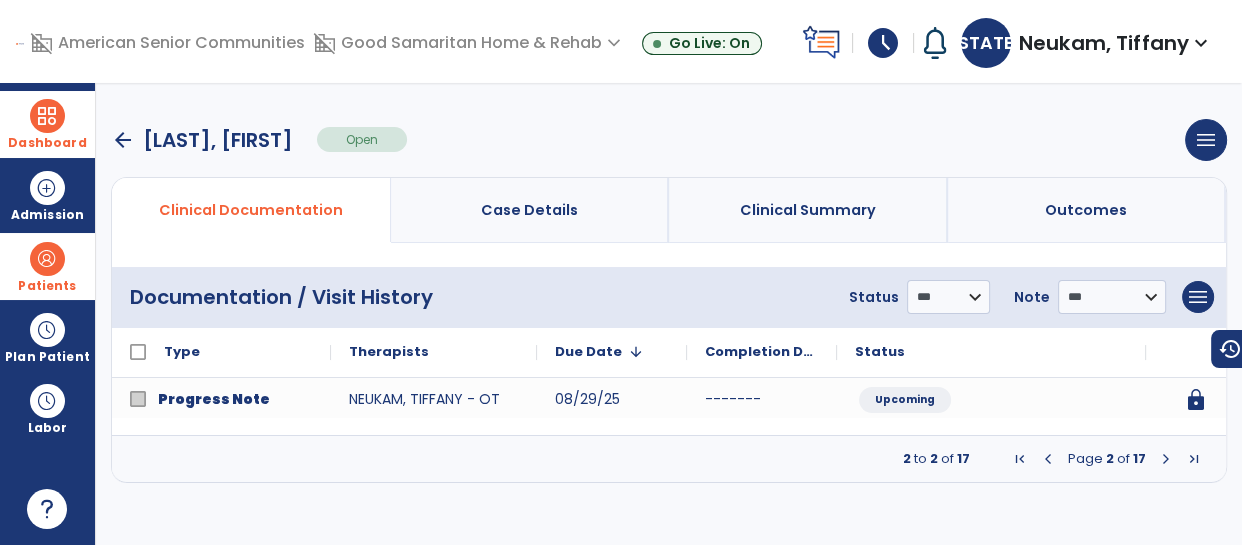 click at bounding box center [1166, 459] 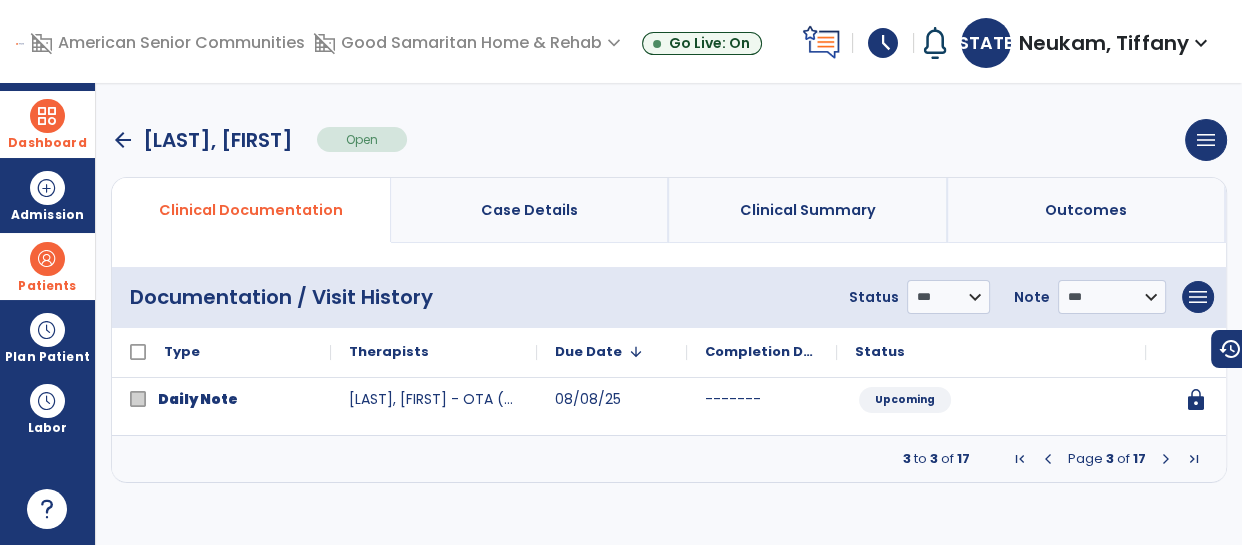 click at bounding box center (1166, 459) 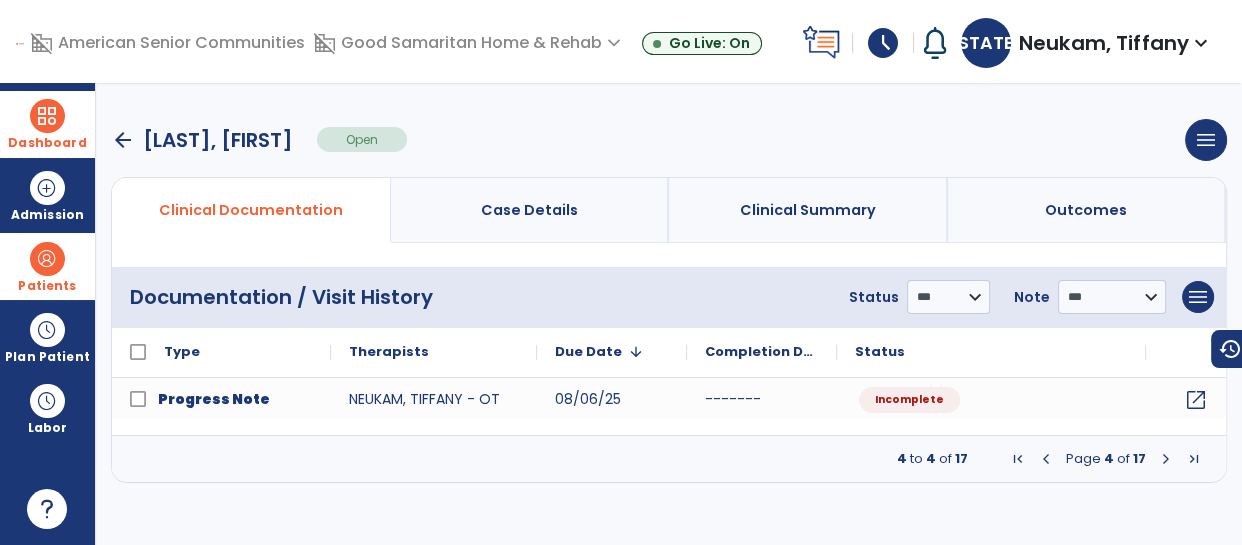 click at bounding box center (1166, 459) 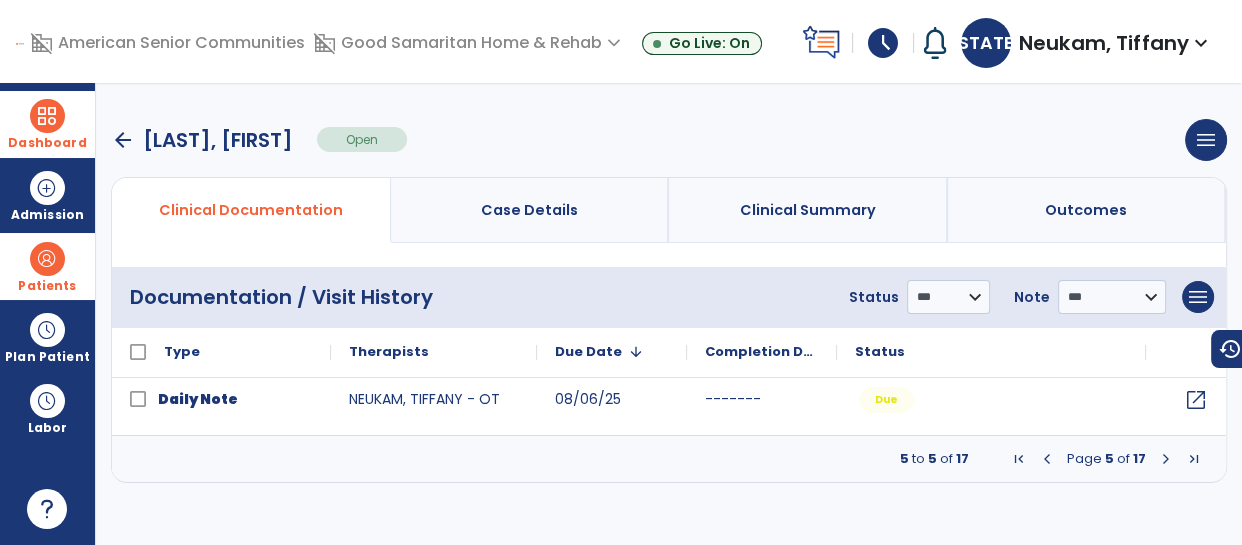 click at bounding box center [1166, 459] 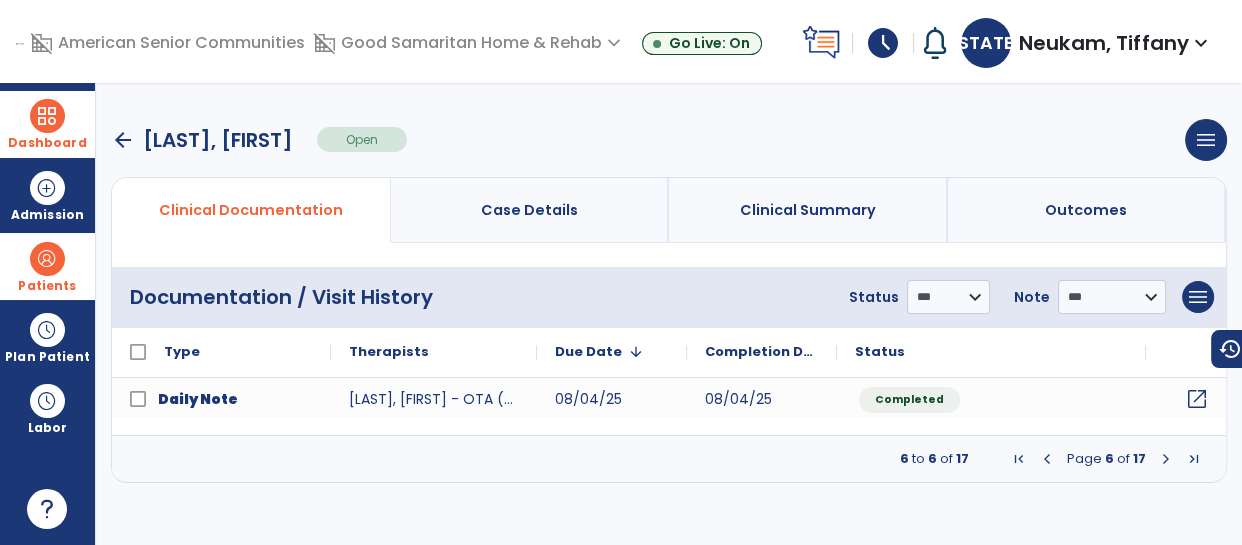 click on "open_in_new" 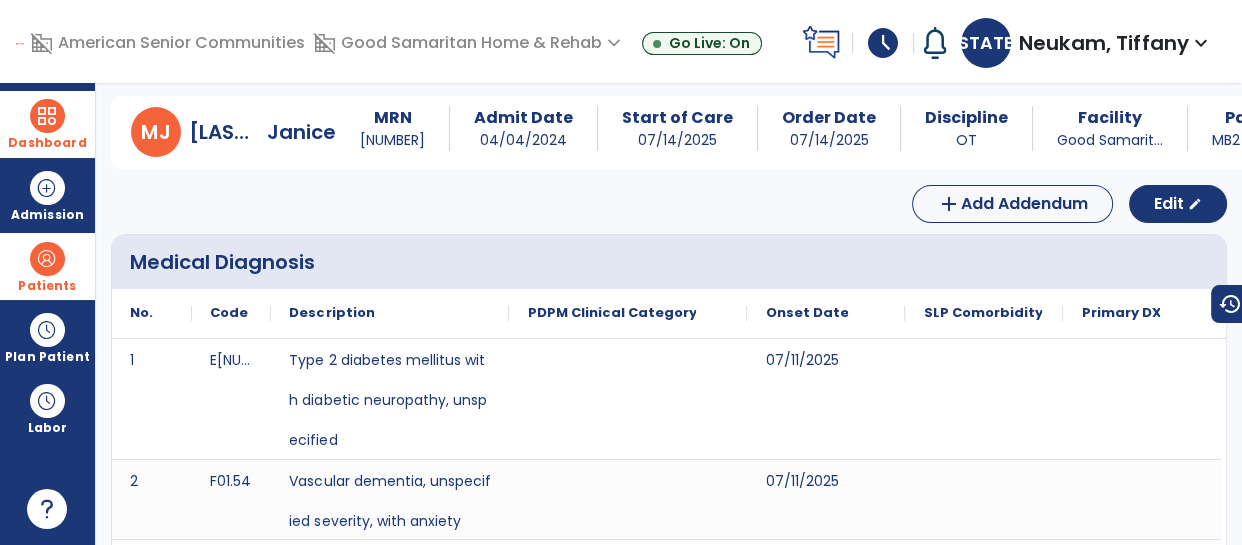 scroll, scrollTop: 0, scrollLeft: 0, axis: both 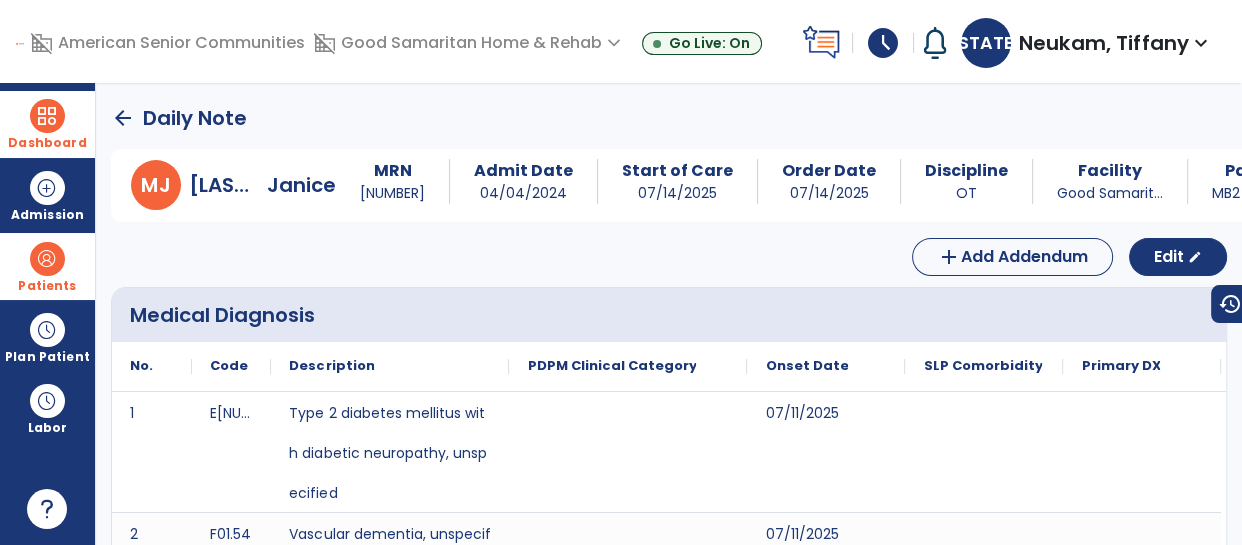 click on "arrow_back" 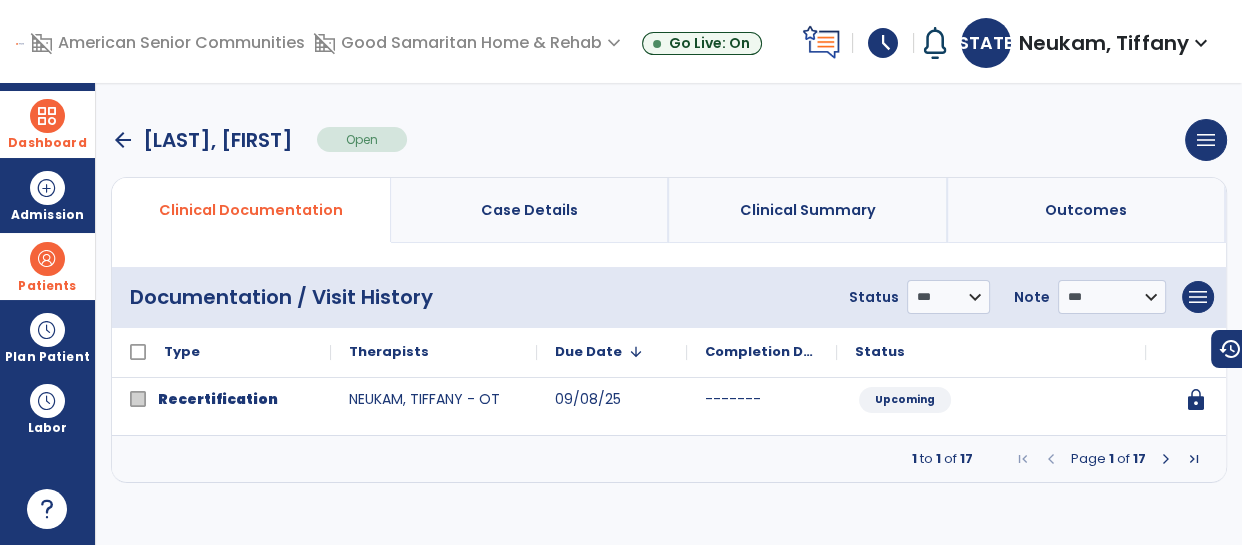 click at bounding box center (1166, 459) 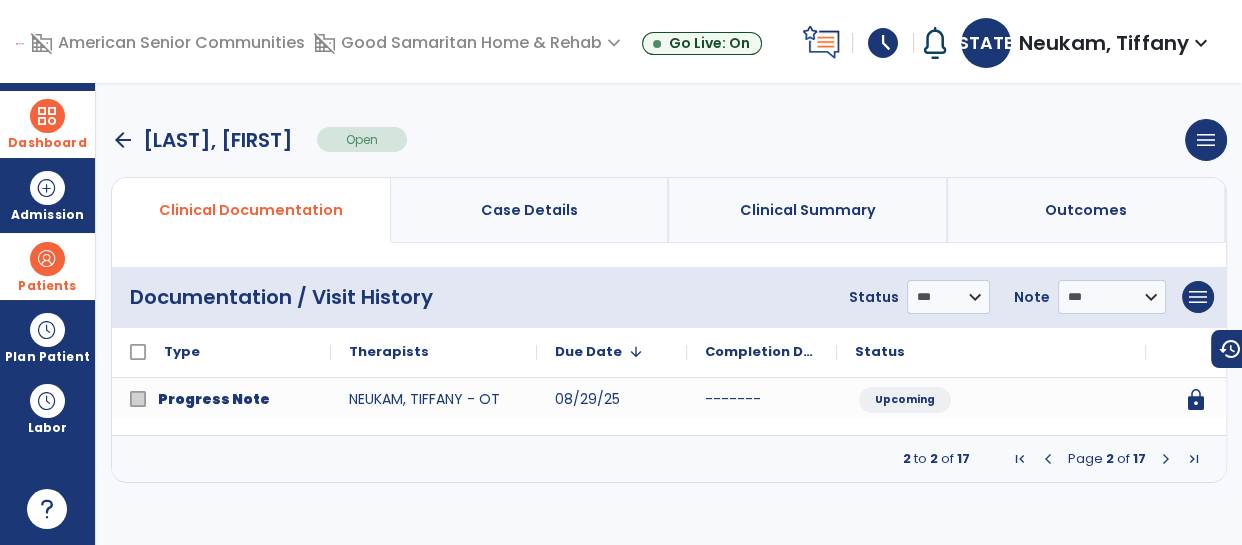click at bounding box center [1166, 459] 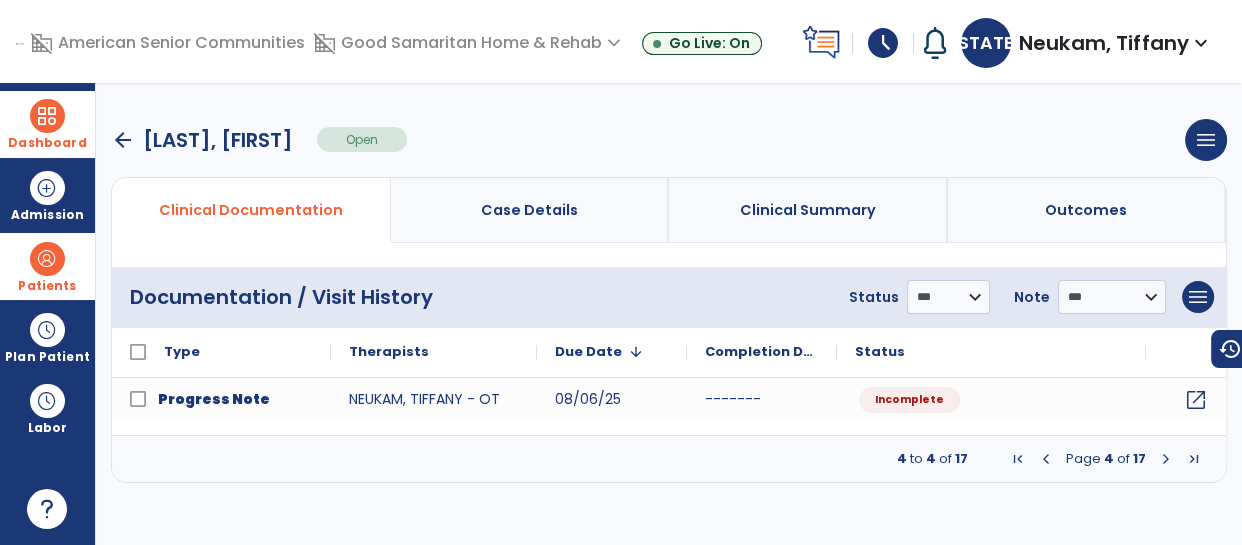 click at bounding box center [1166, 459] 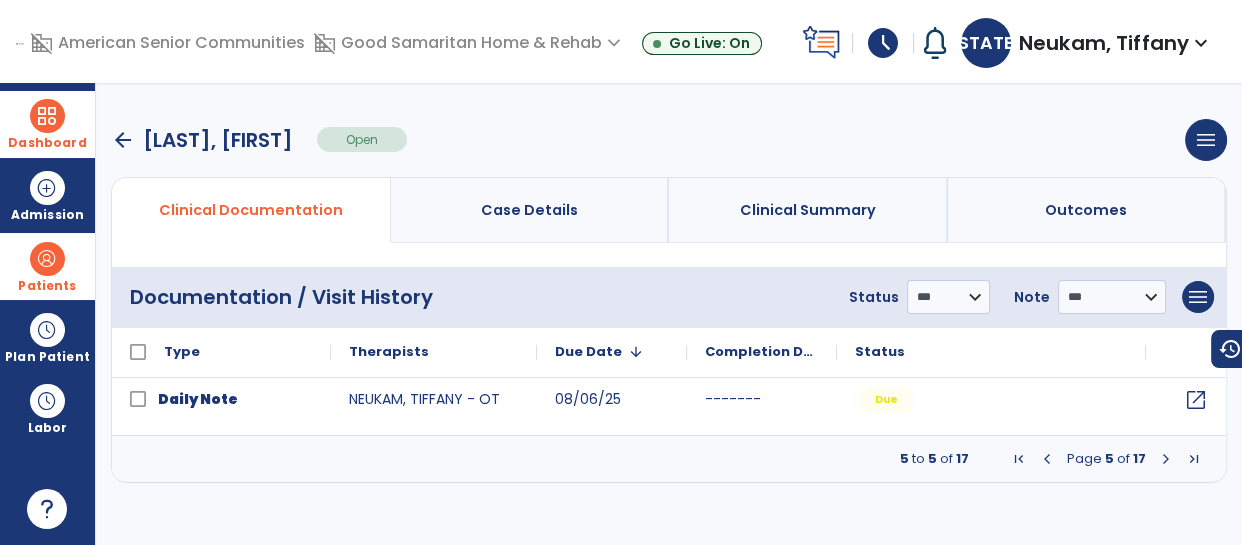click at bounding box center (1166, 459) 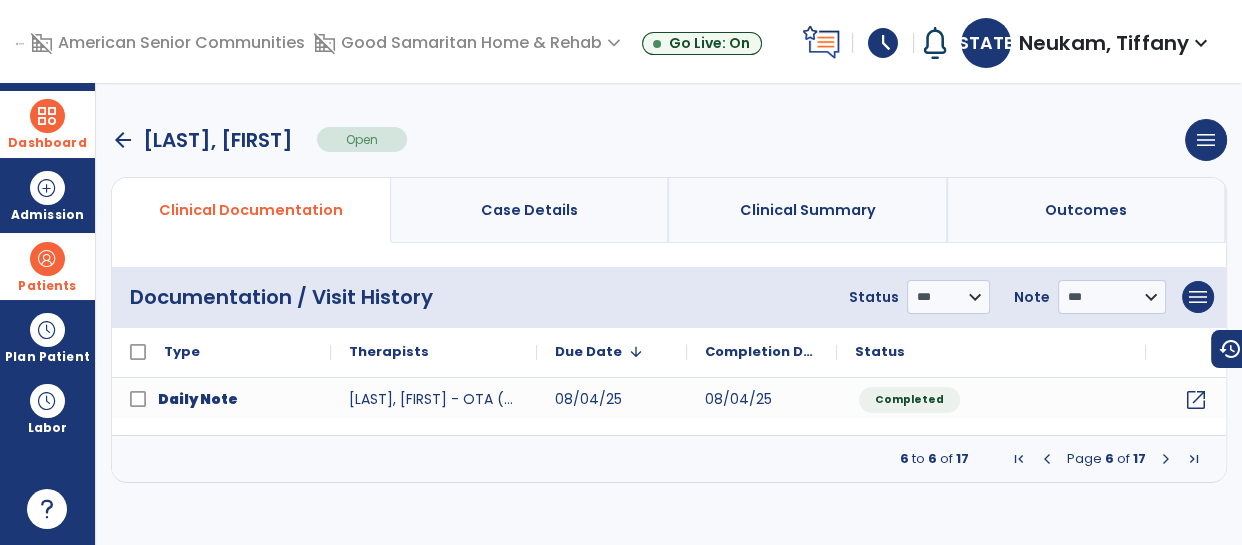 click at bounding box center [1166, 459] 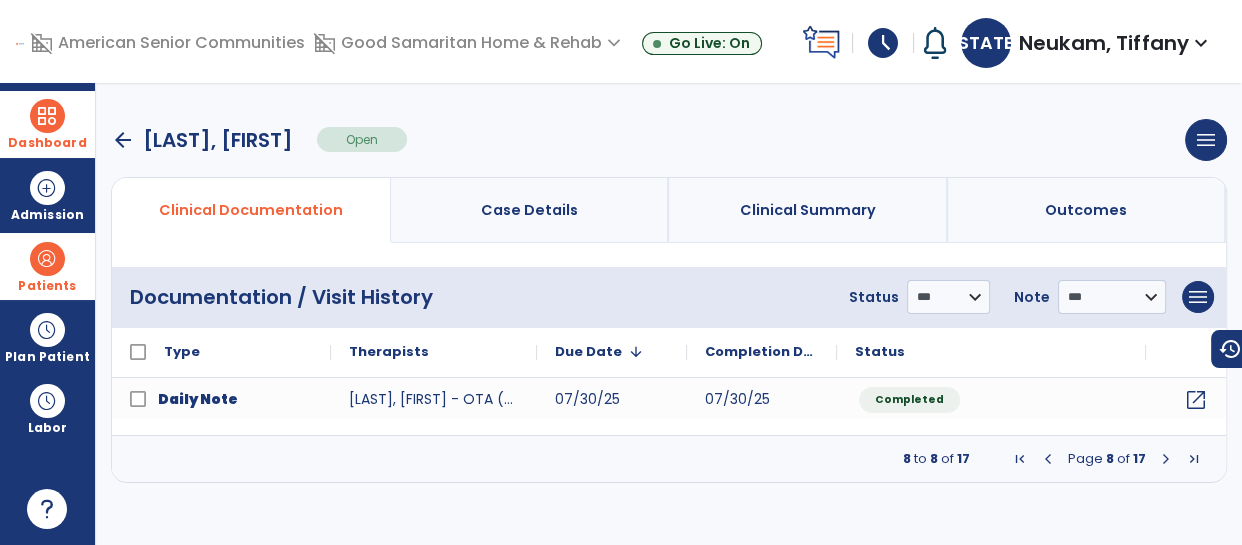 click at bounding box center (1166, 459) 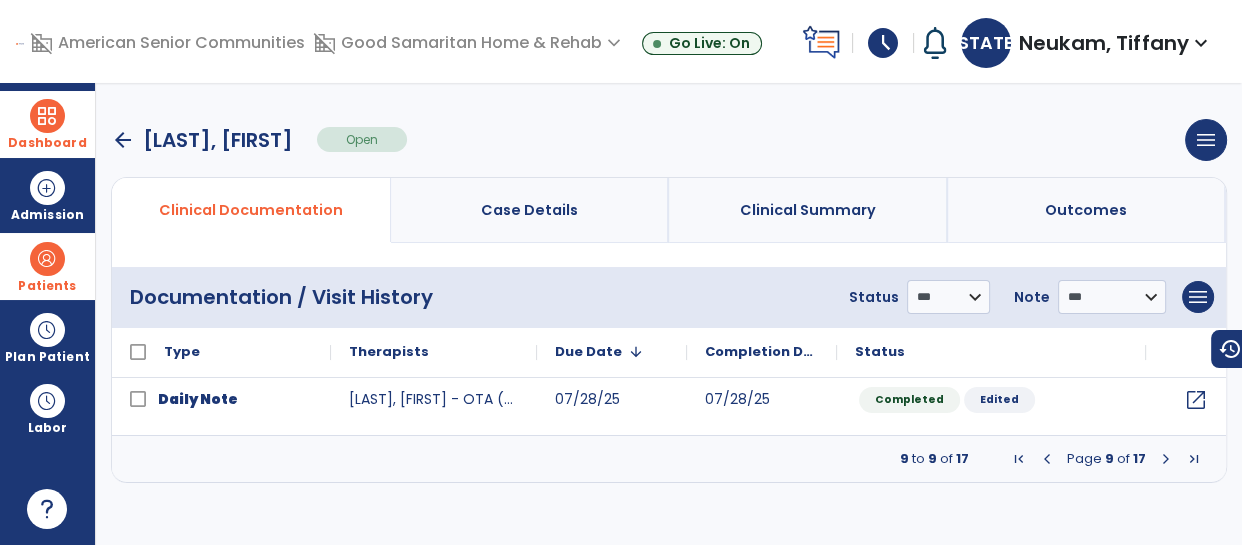 click at bounding box center [1166, 459] 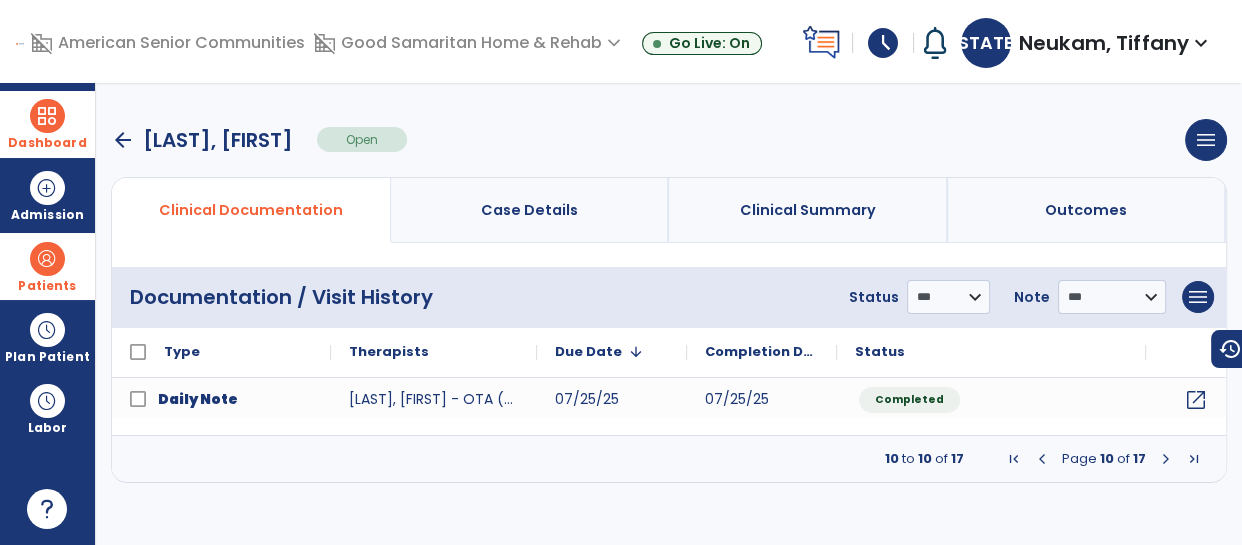 click at bounding box center (1166, 459) 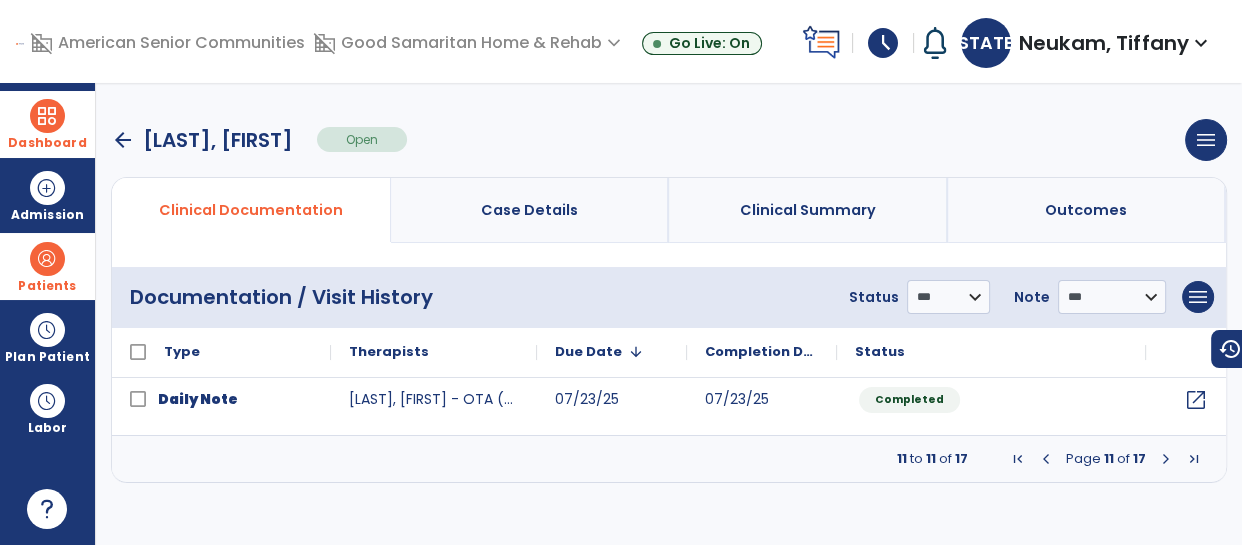 click at bounding box center [1046, 459] 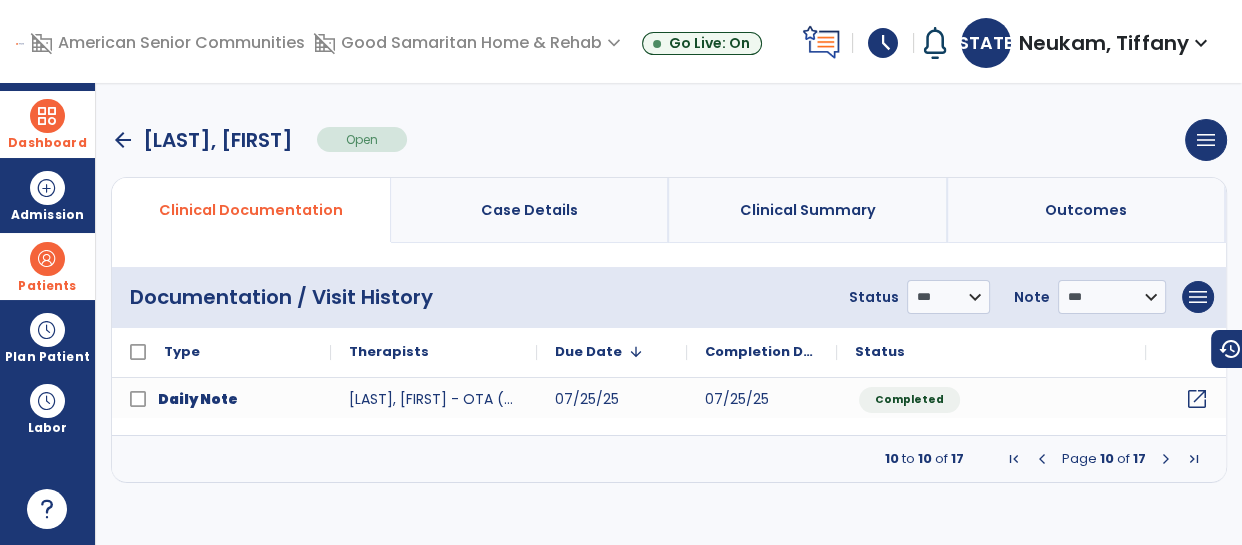 click on "open_in_new" 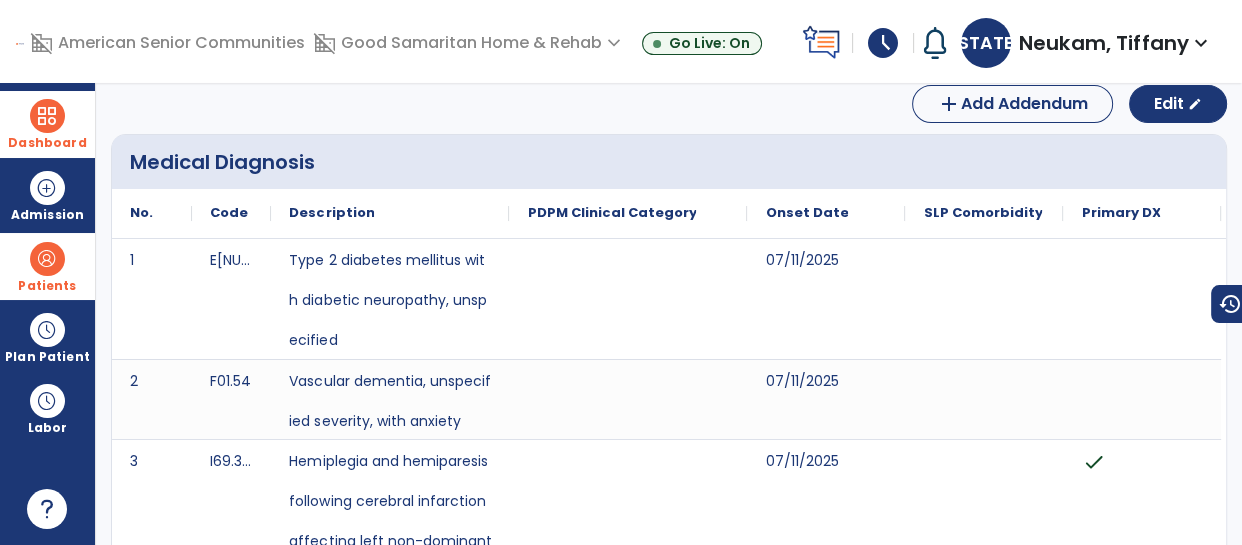 scroll, scrollTop: 0, scrollLeft: 0, axis: both 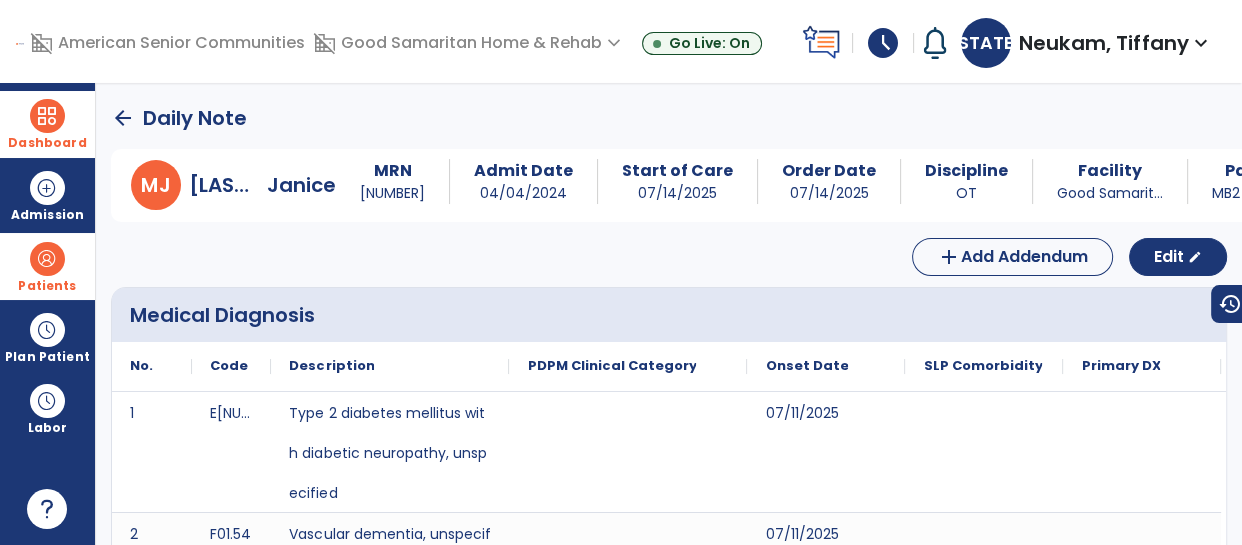 click on "arrow_back" 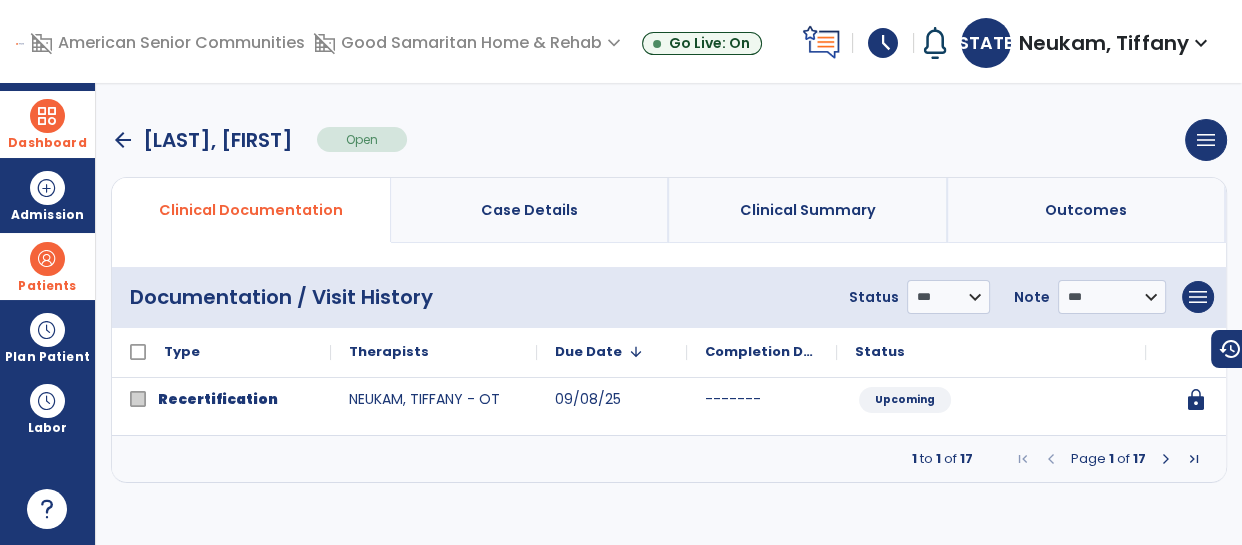click at bounding box center [1166, 459] 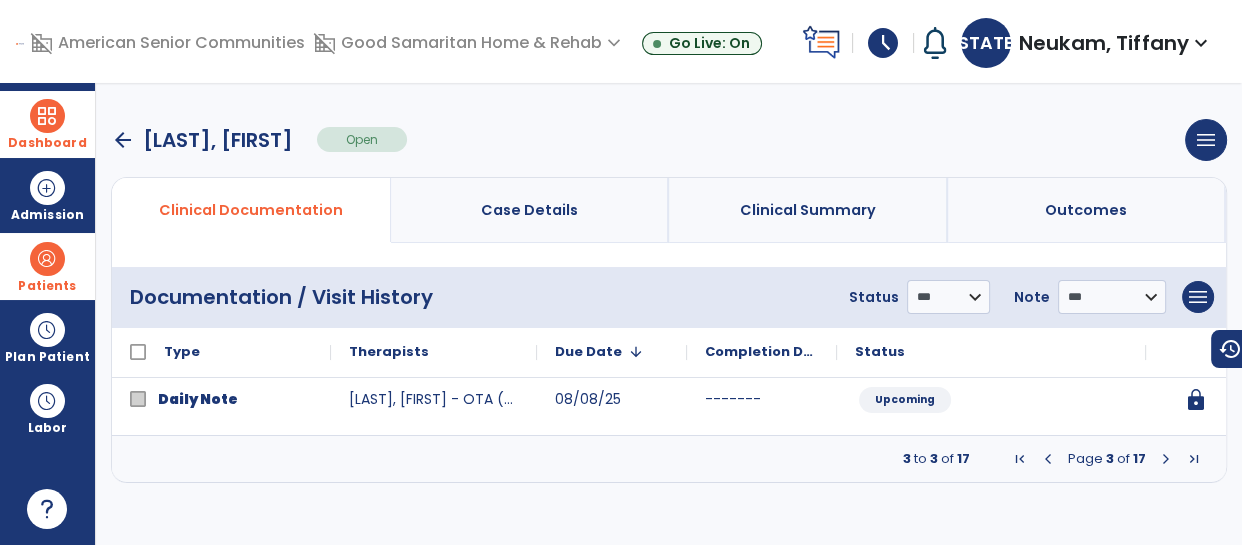click at bounding box center [1166, 459] 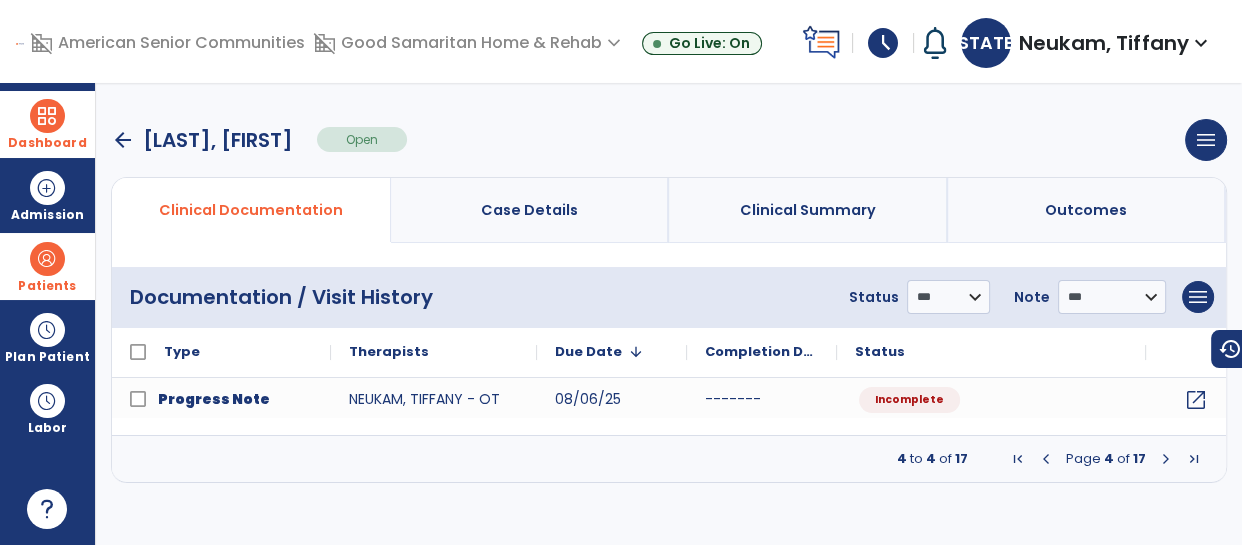 click at bounding box center [1166, 459] 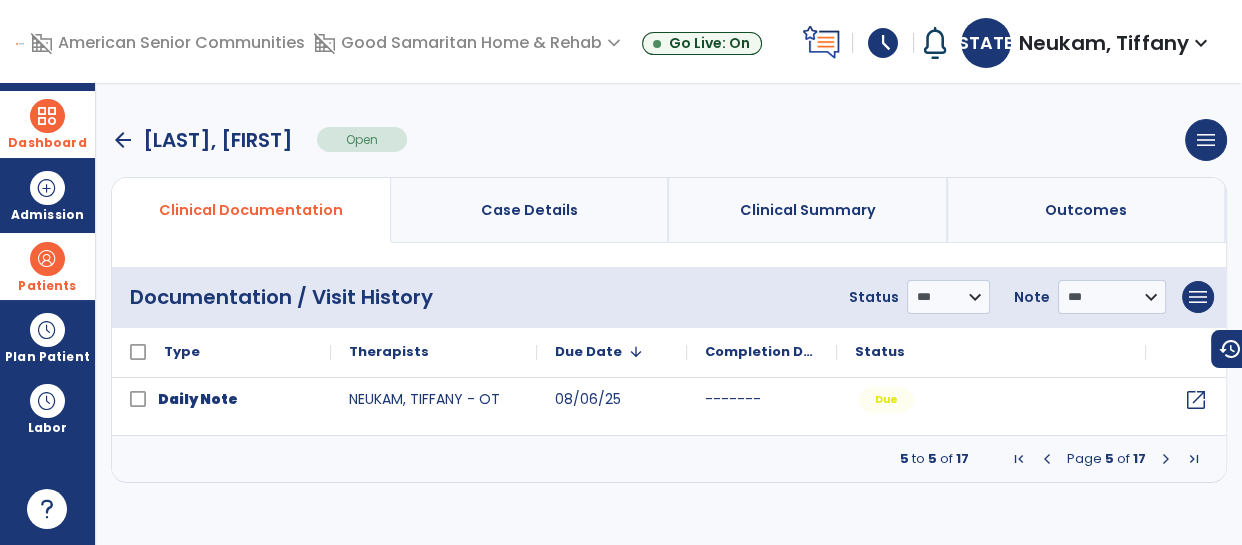 click at bounding box center (1166, 459) 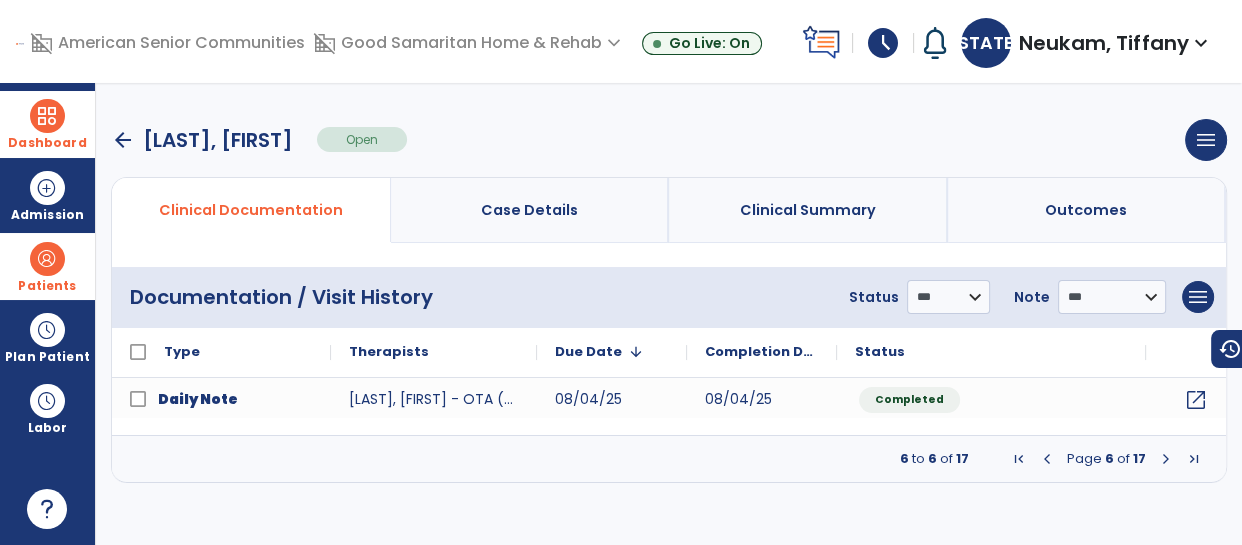 click at bounding box center (1166, 459) 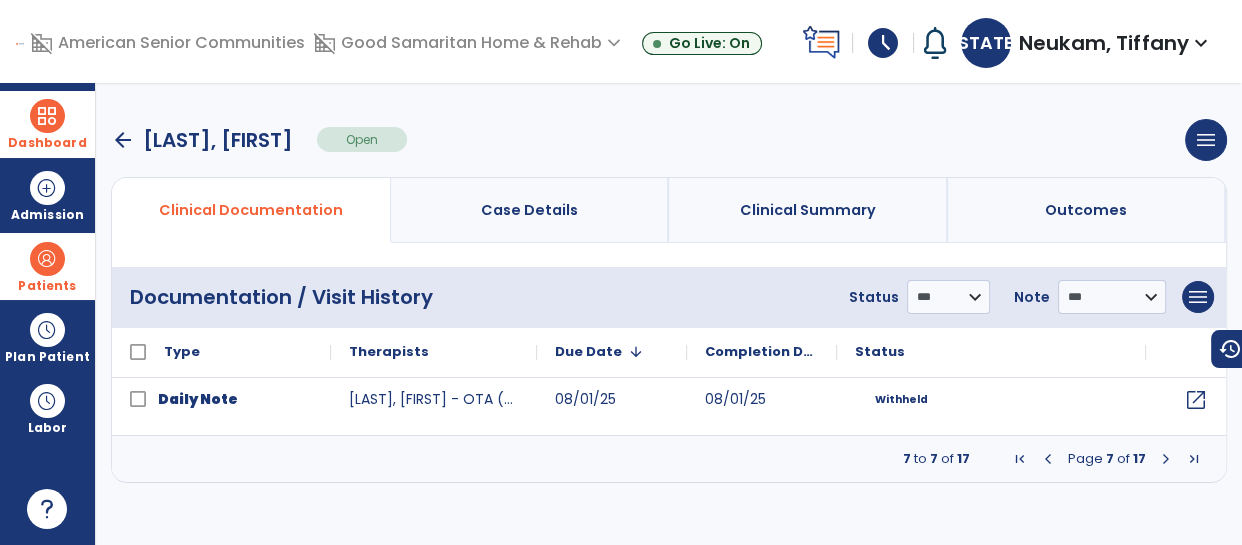 click at bounding box center (1166, 459) 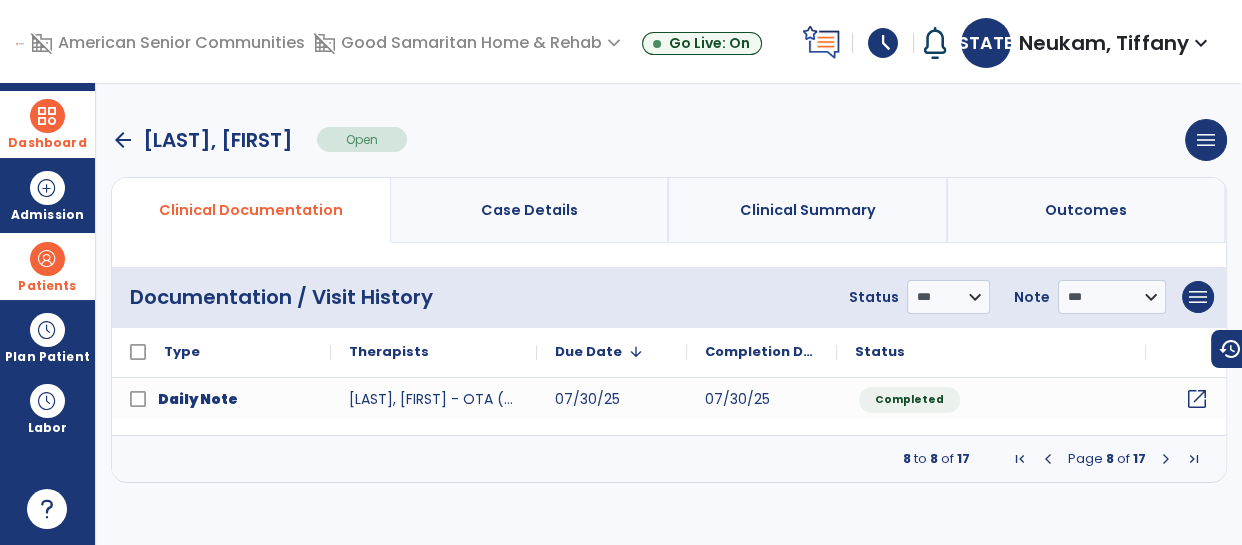 click on "open_in_new" 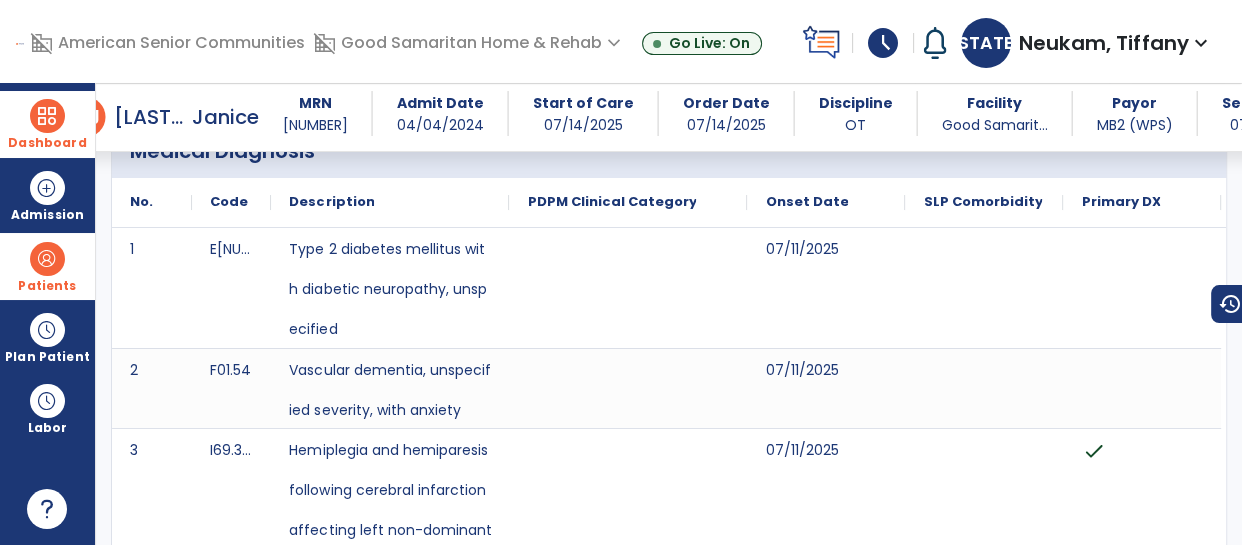 scroll, scrollTop: 0, scrollLeft: 0, axis: both 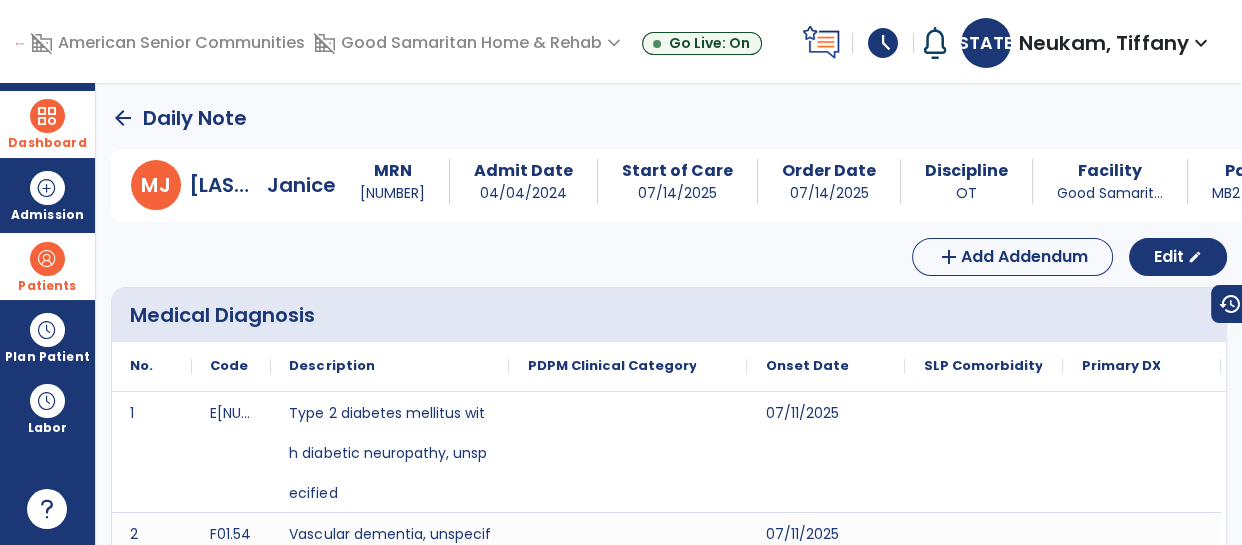 click on "arrow_back" 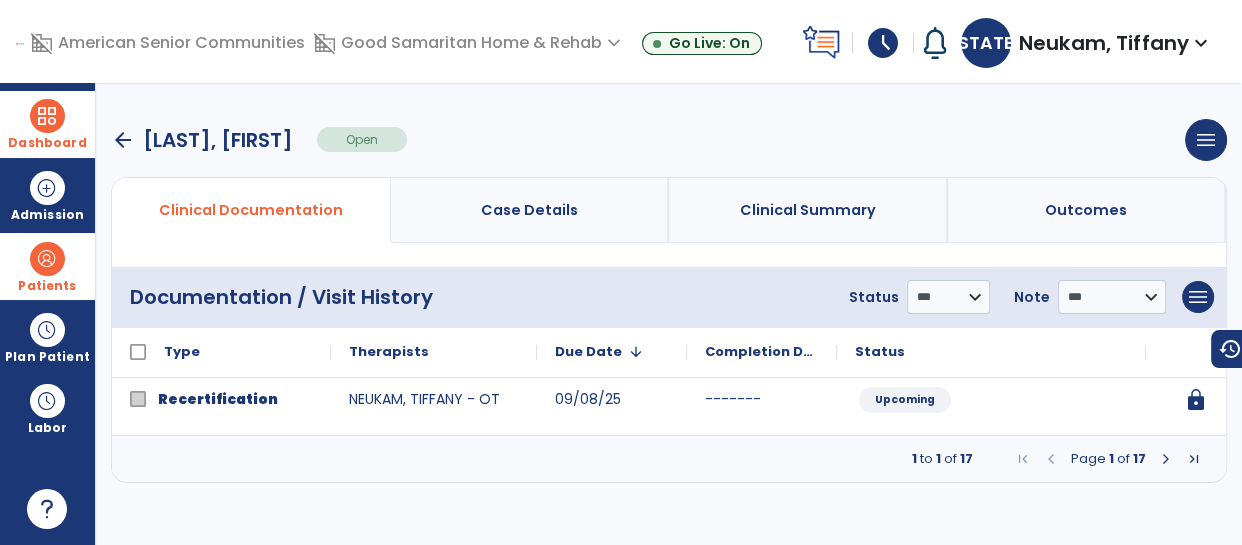 click at bounding box center (1166, 459) 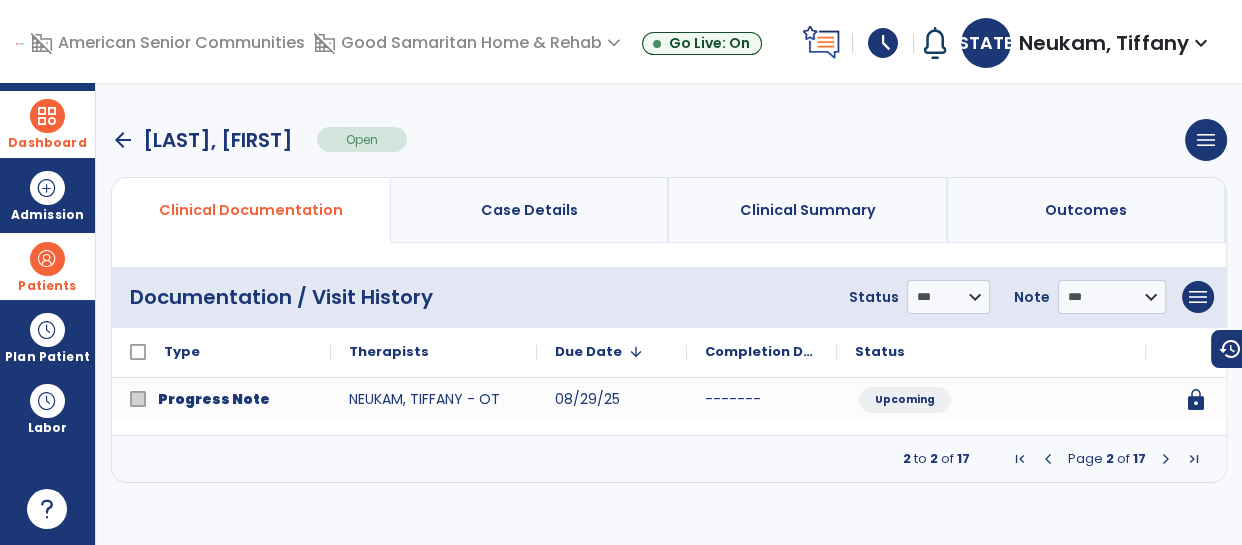 click at bounding box center (1166, 459) 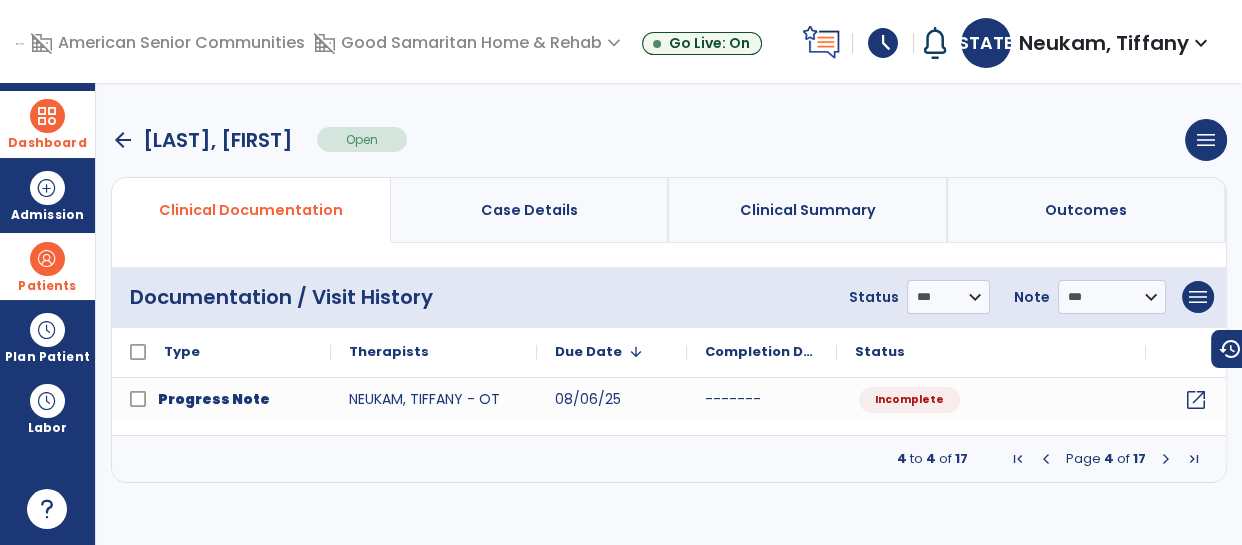 click at bounding box center (1166, 459) 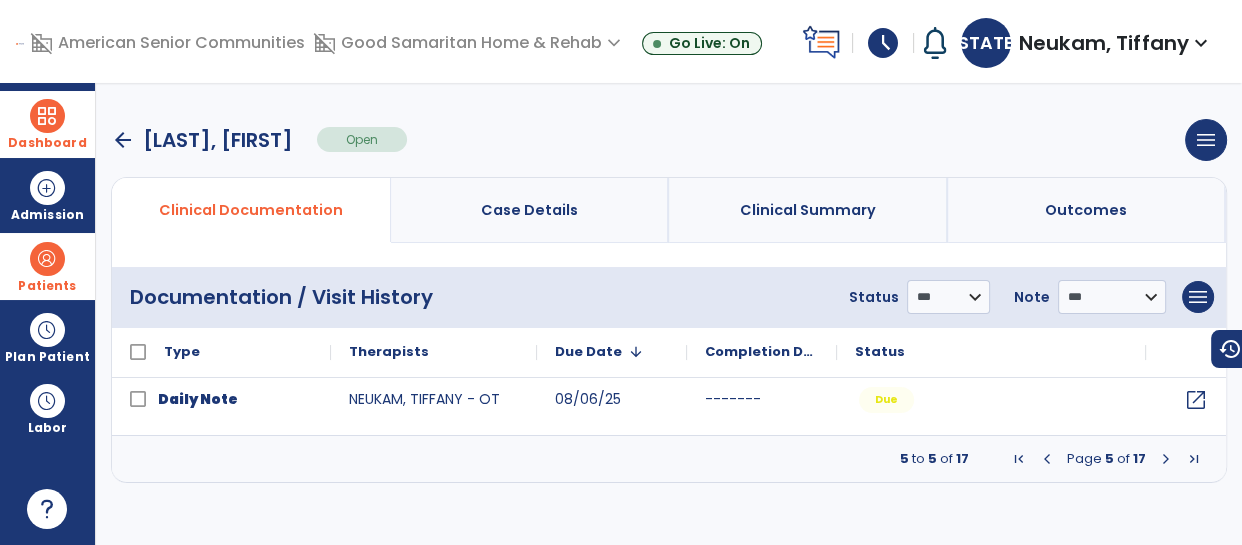 click at bounding box center [1166, 459] 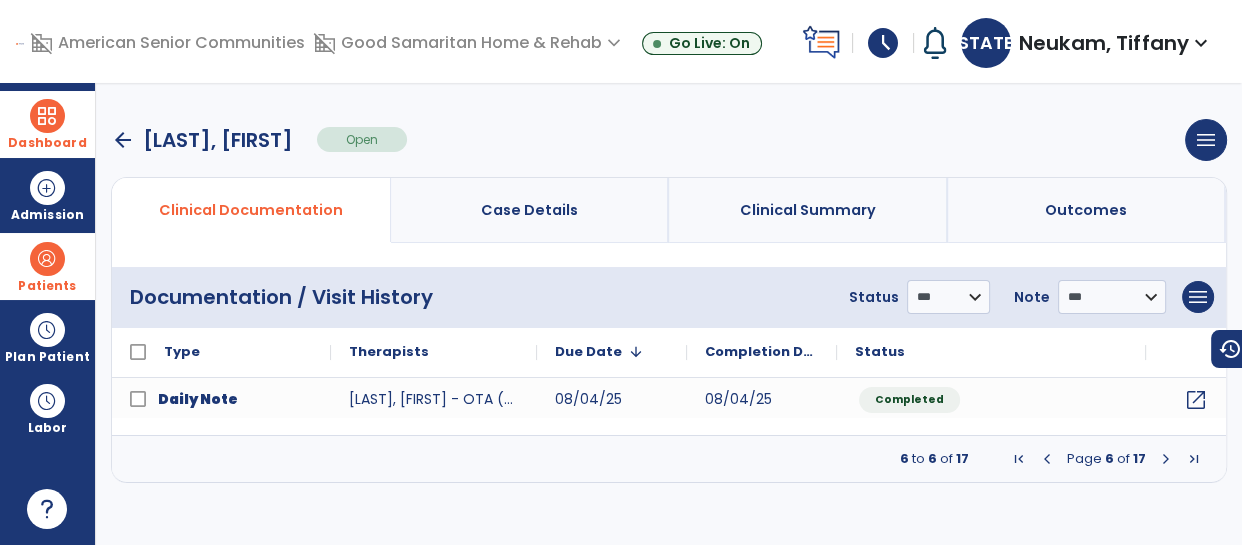 click at bounding box center [1166, 459] 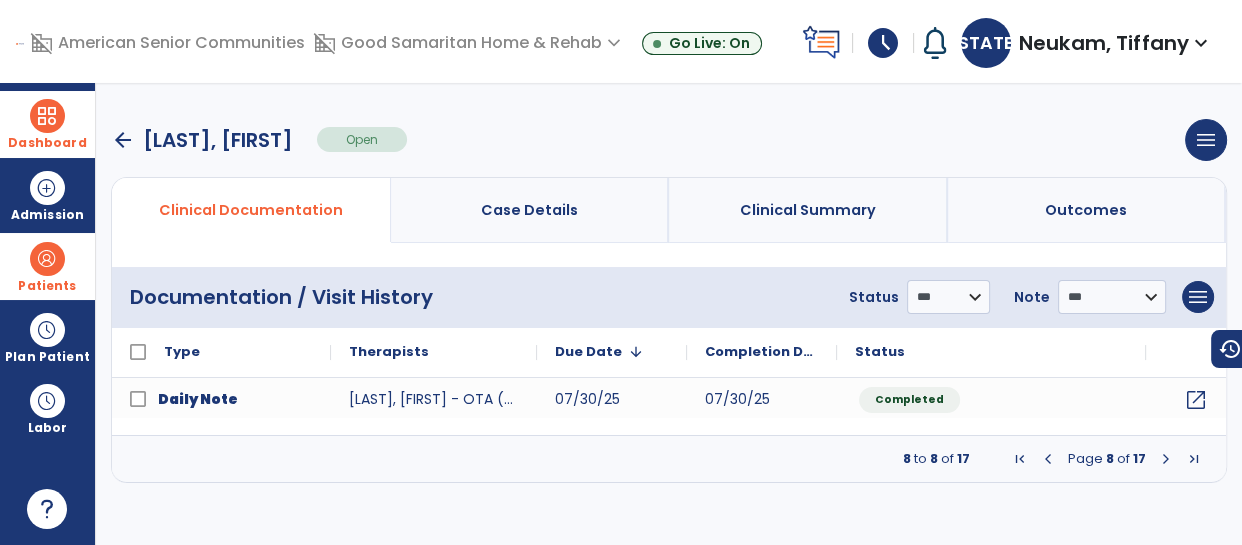 click at bounding box center (1166, 459) 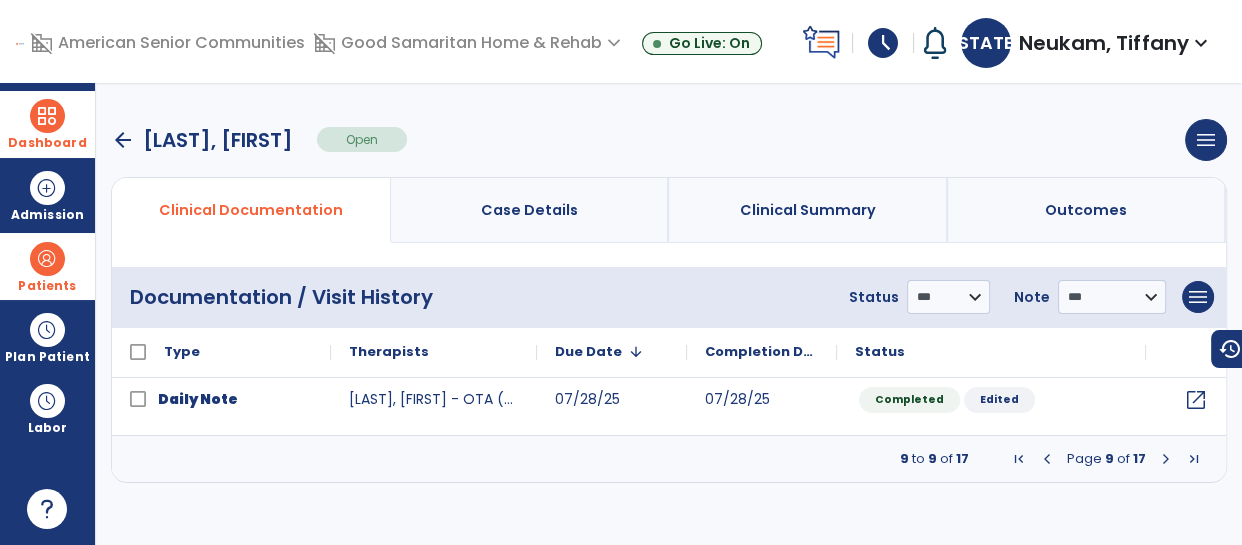 click at bounding box center (1166, 459) 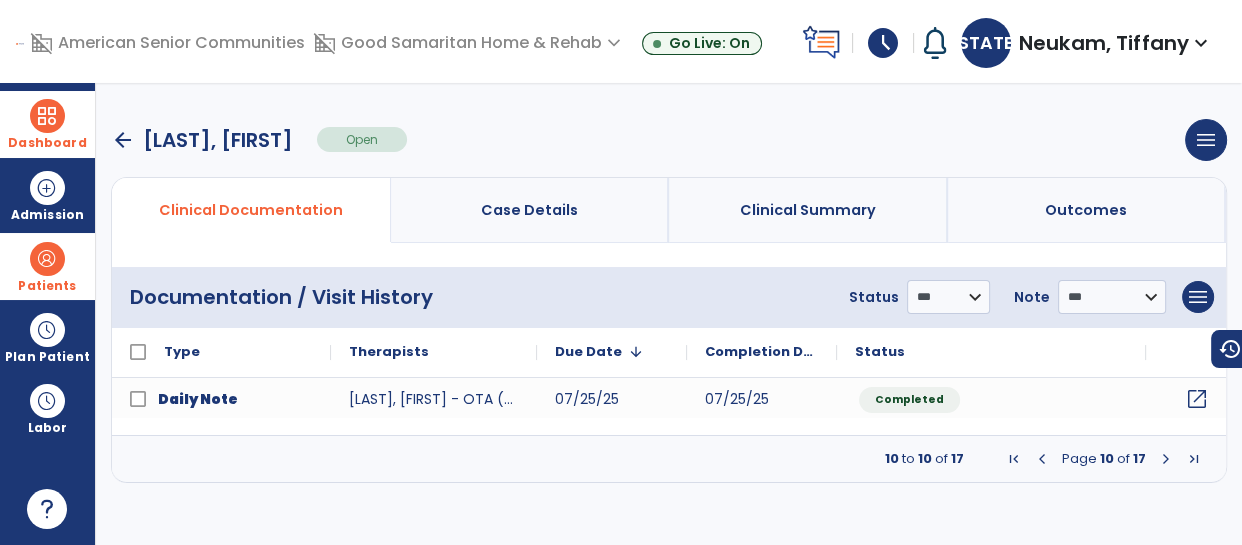 click on "open_in_new" 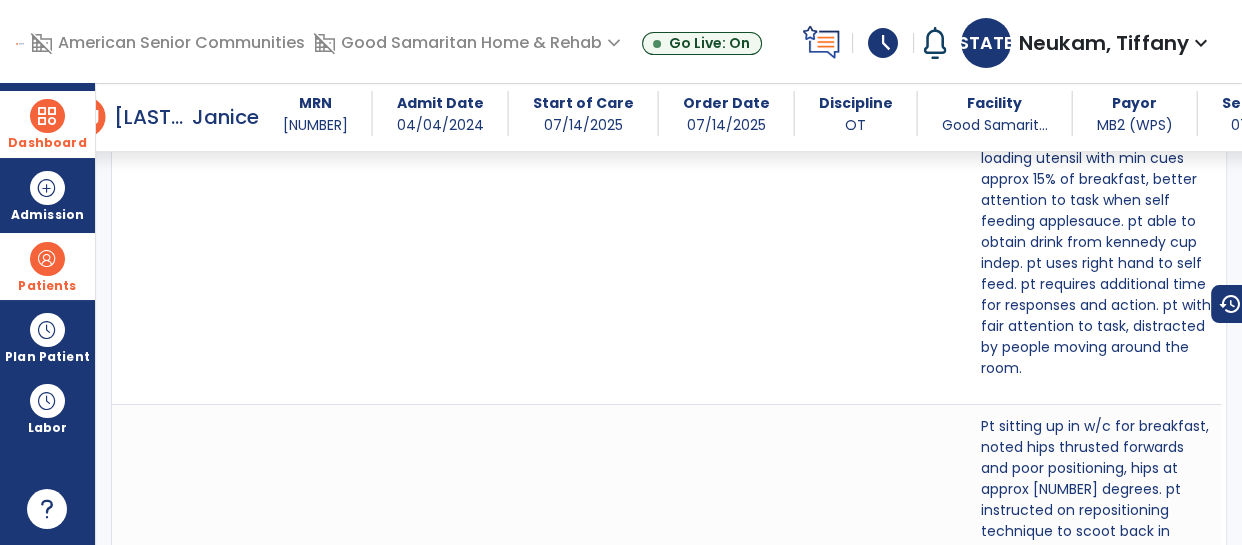 scroll, scrollTop: 0, scrollLeft: 0, axis: both 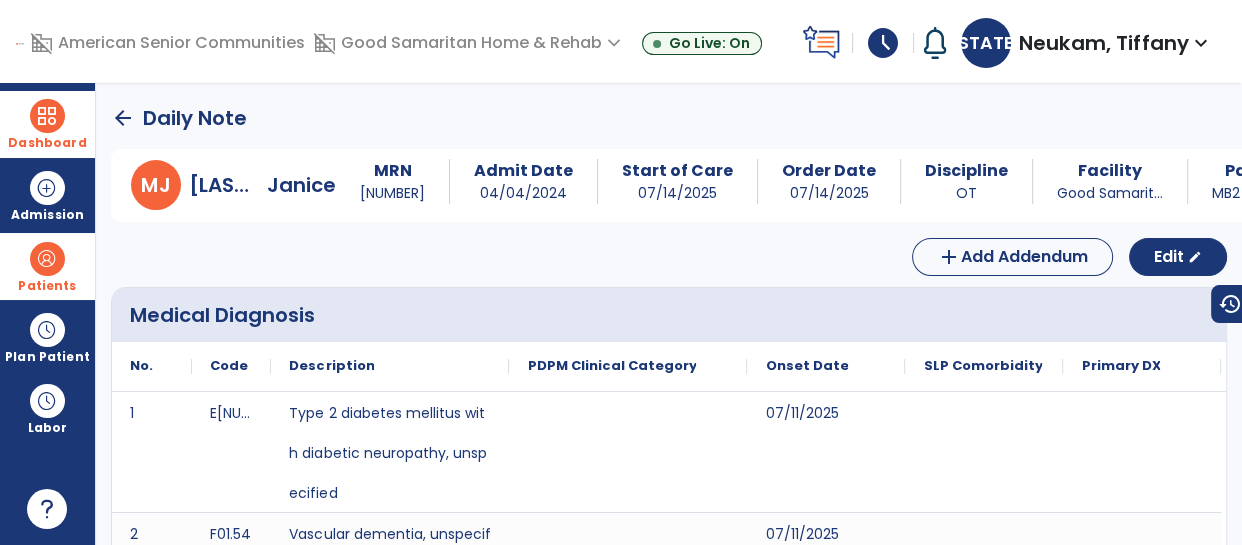 click on "arrow_back" 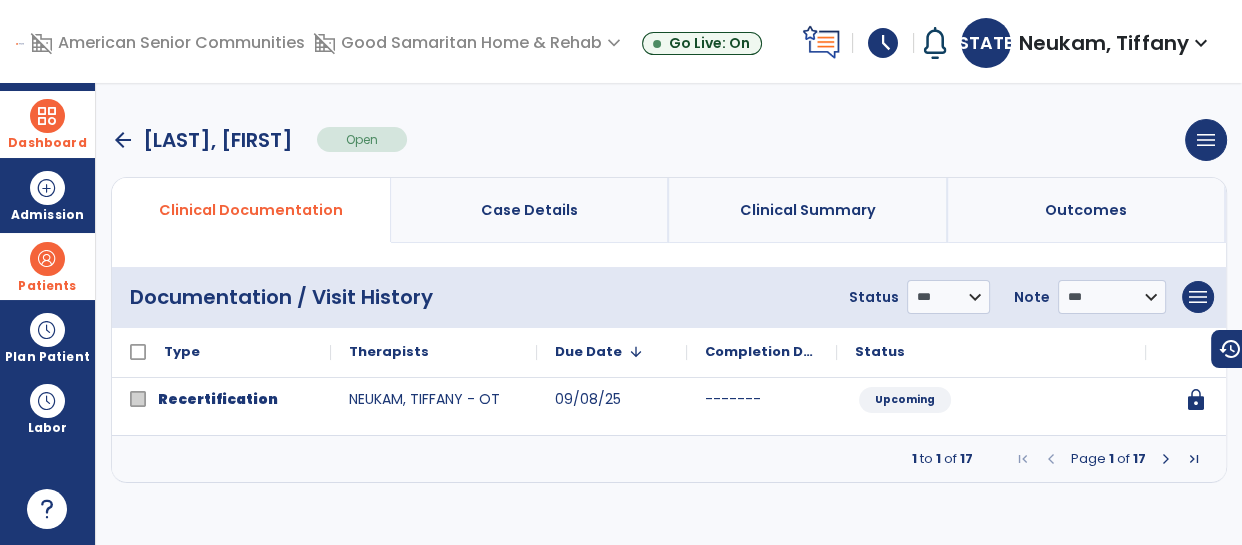 click at bounding box center (1194, 459) 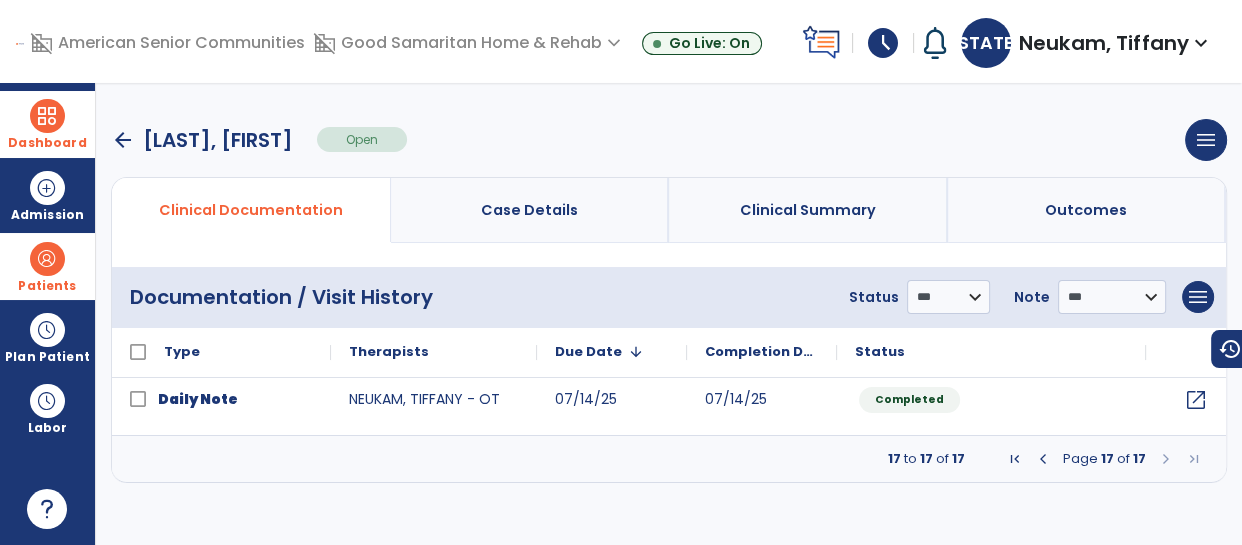 click at bounding box center [1043, 459] 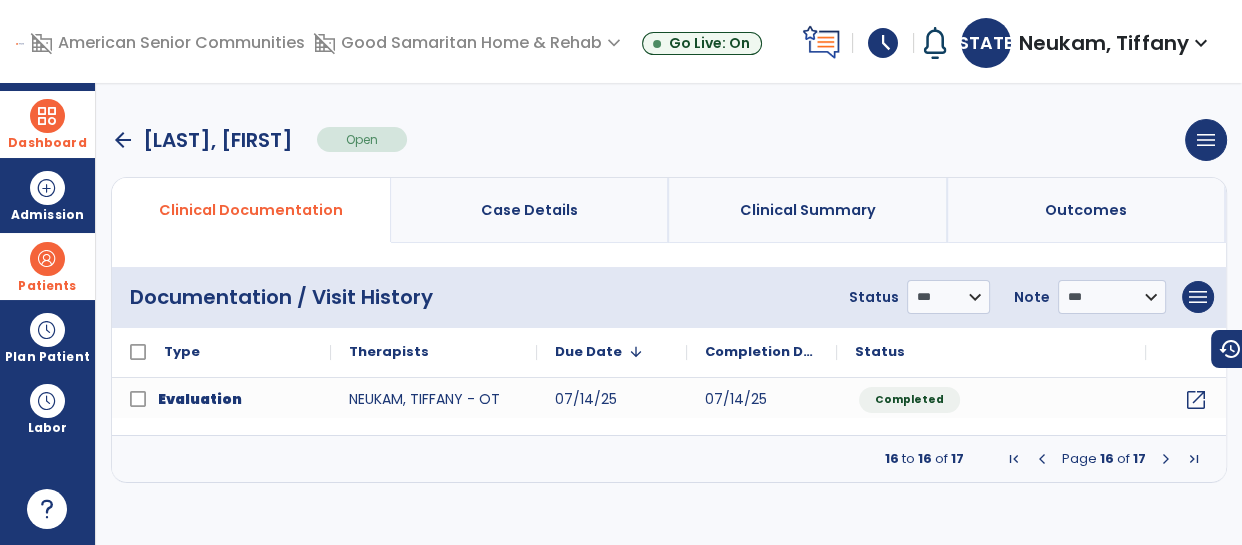 click at bounding box center (1042, 459) 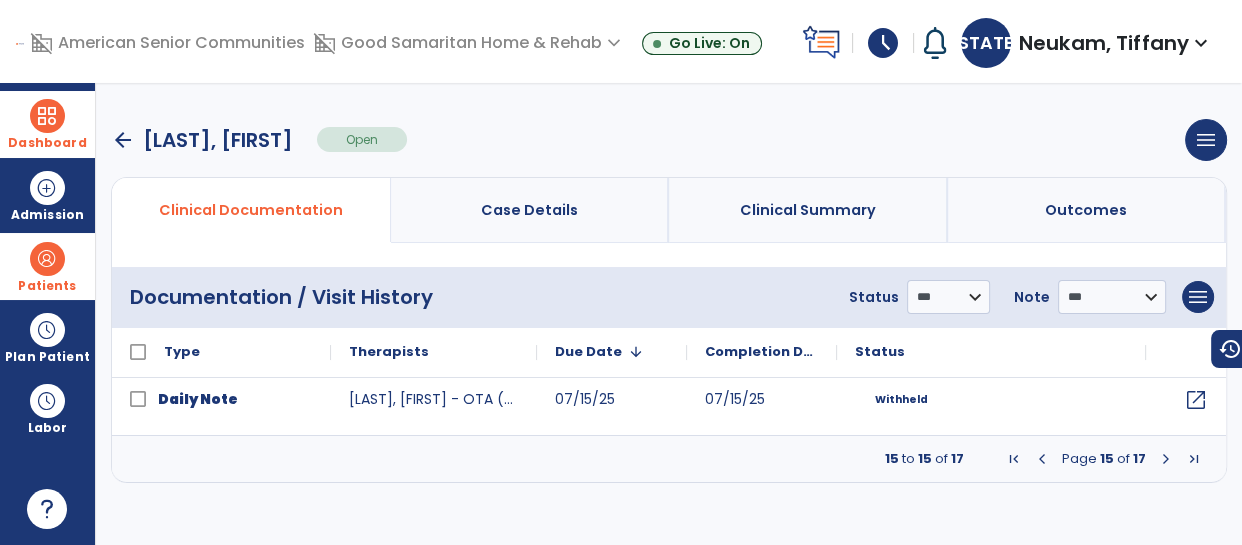 click at bounding box center (1042, 459) 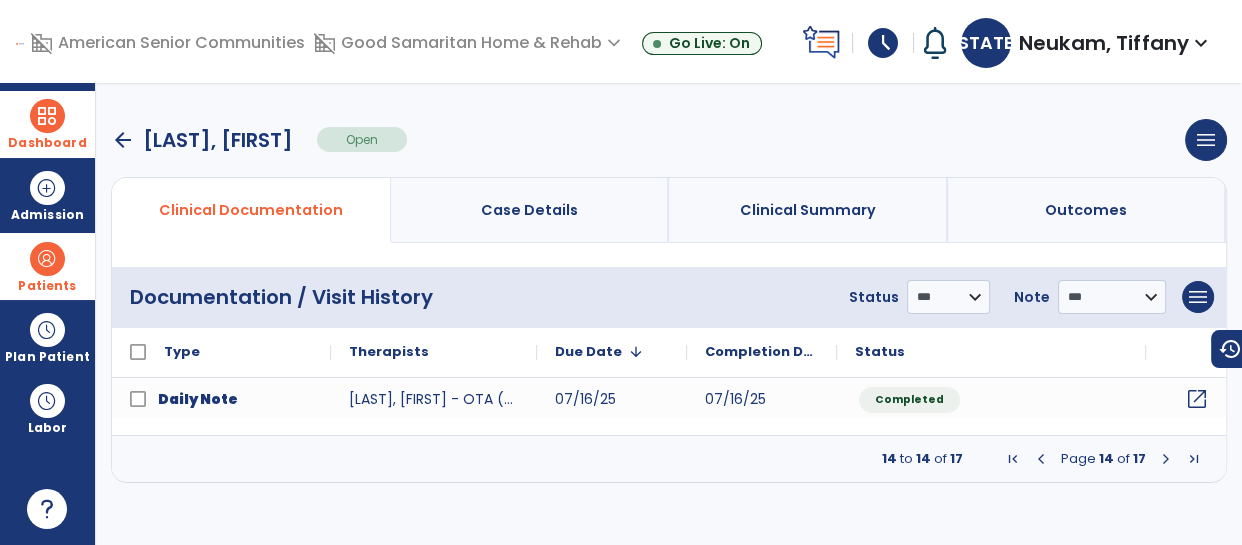 click on "open_in_new" 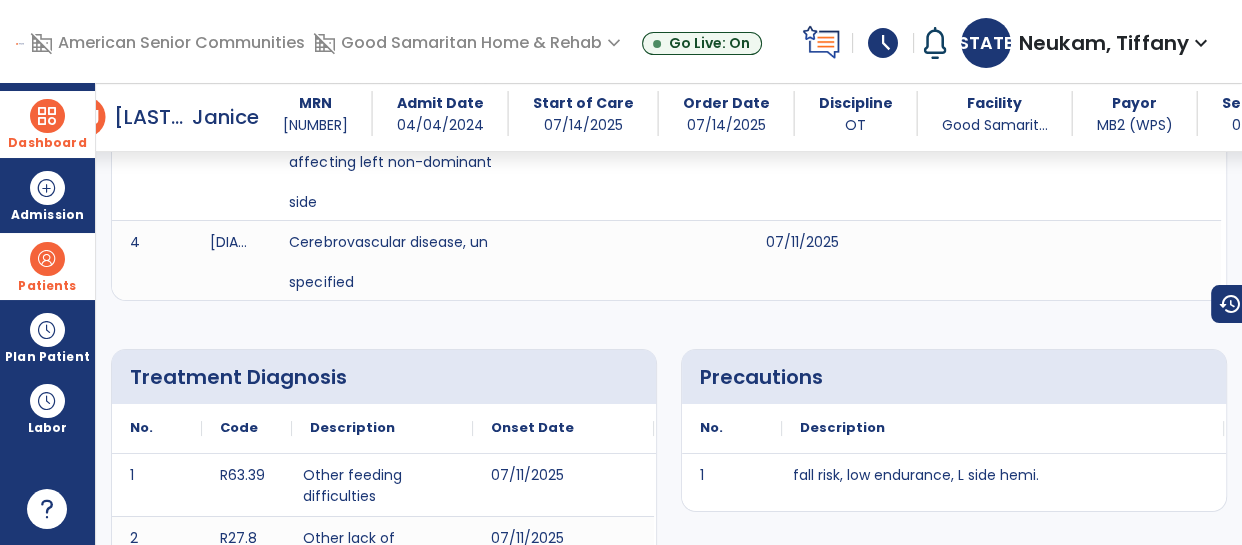 scroll, scrollTop: 0, scrollLeft: 0, axis: both 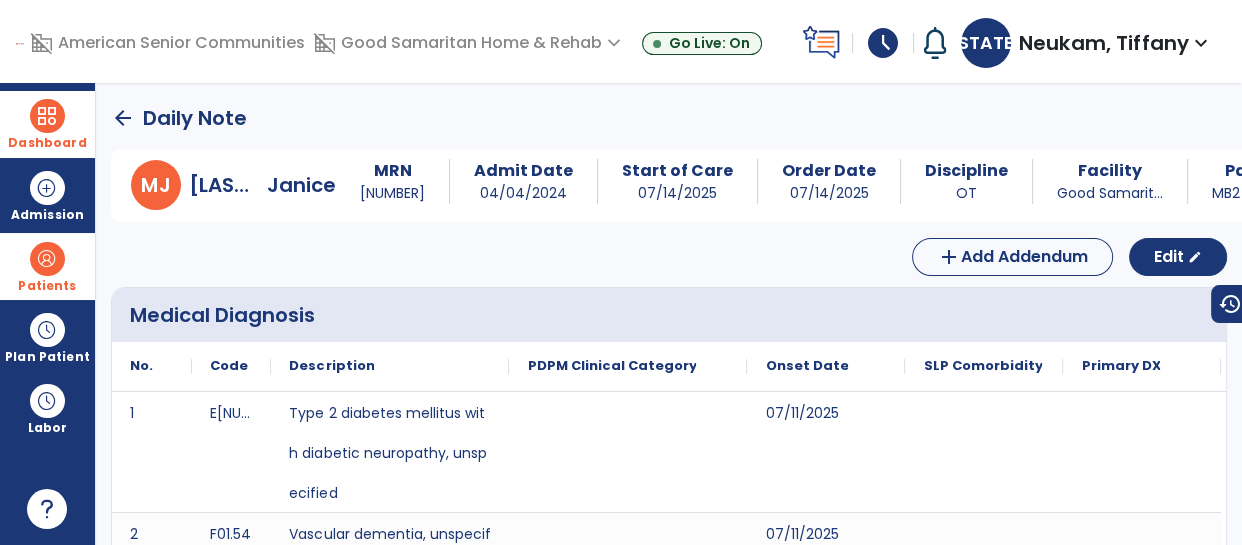 click on "arrow_back" 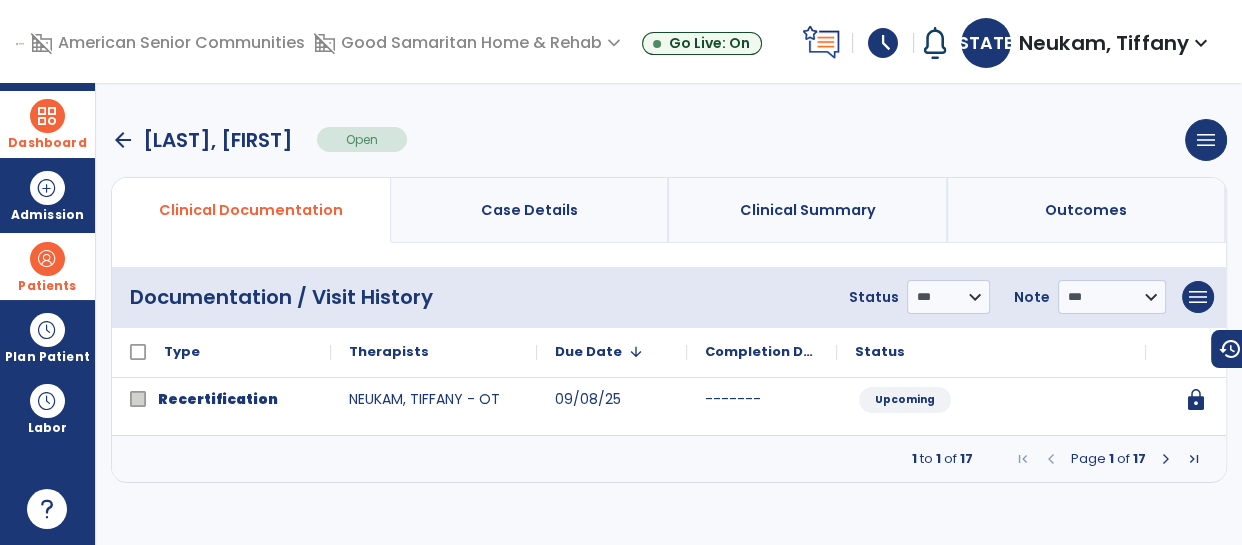 click at bounding box center (1194, 459) 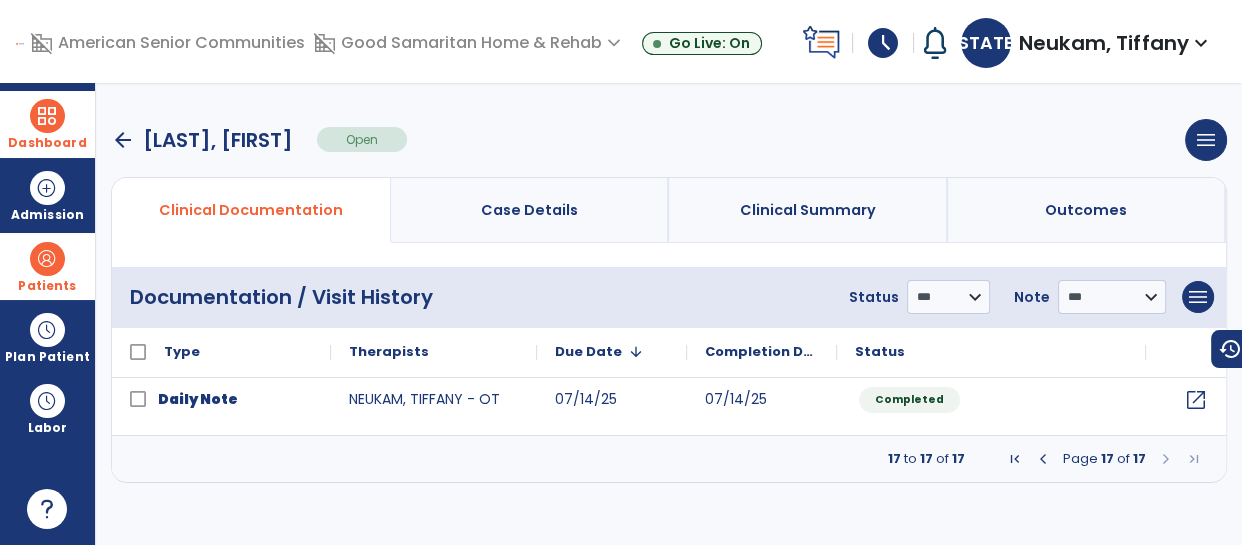 click at bounding box center [1043, 459] 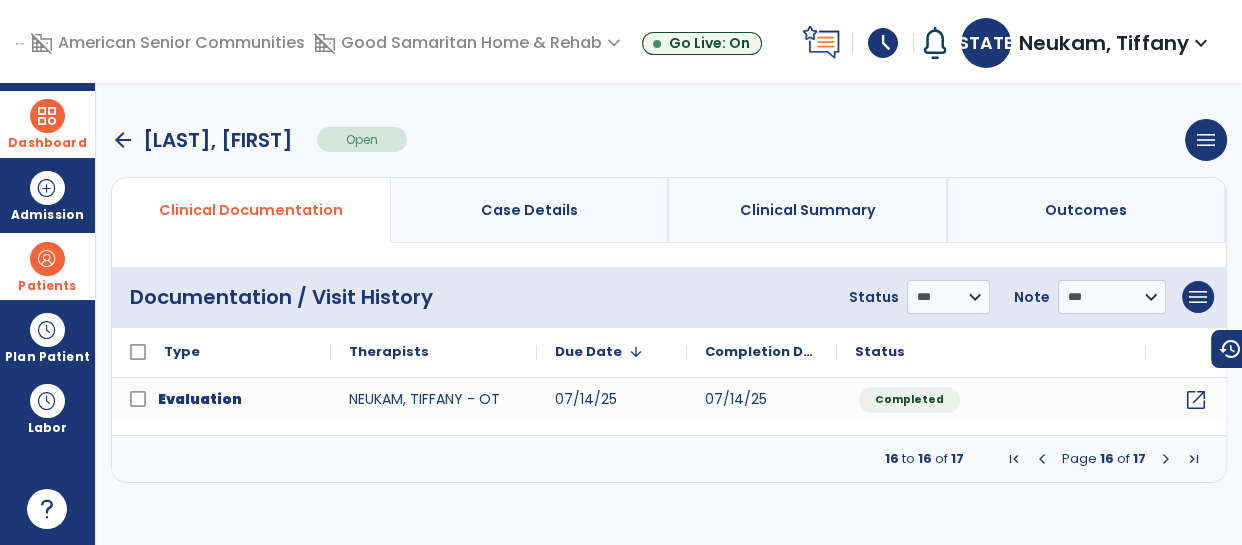 click at bounding box center [1042, 459] 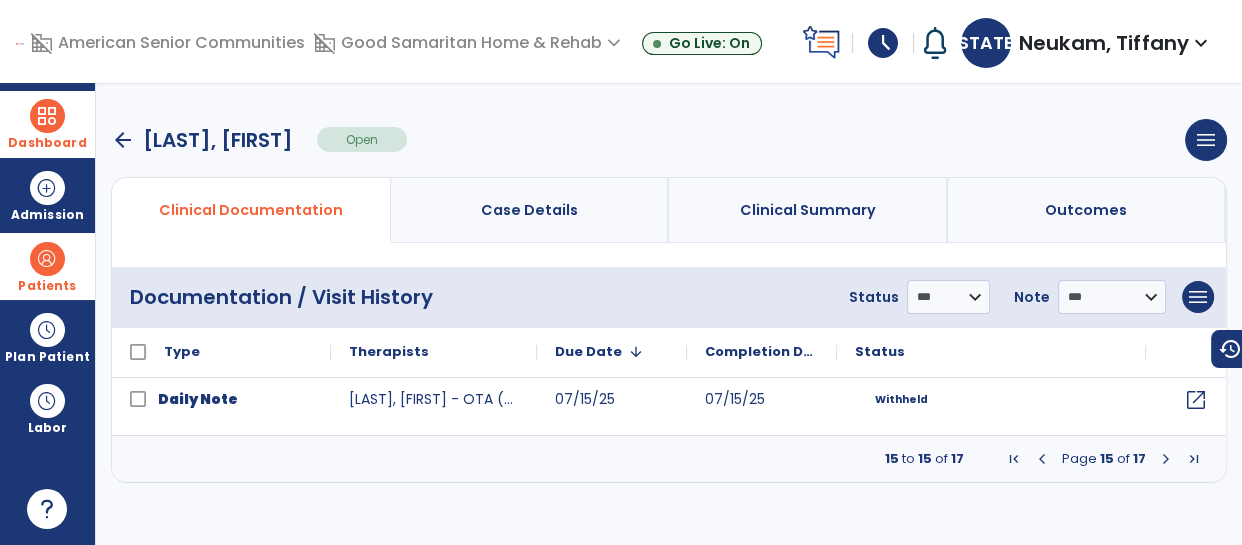 click at bounding box center (1042, 459) 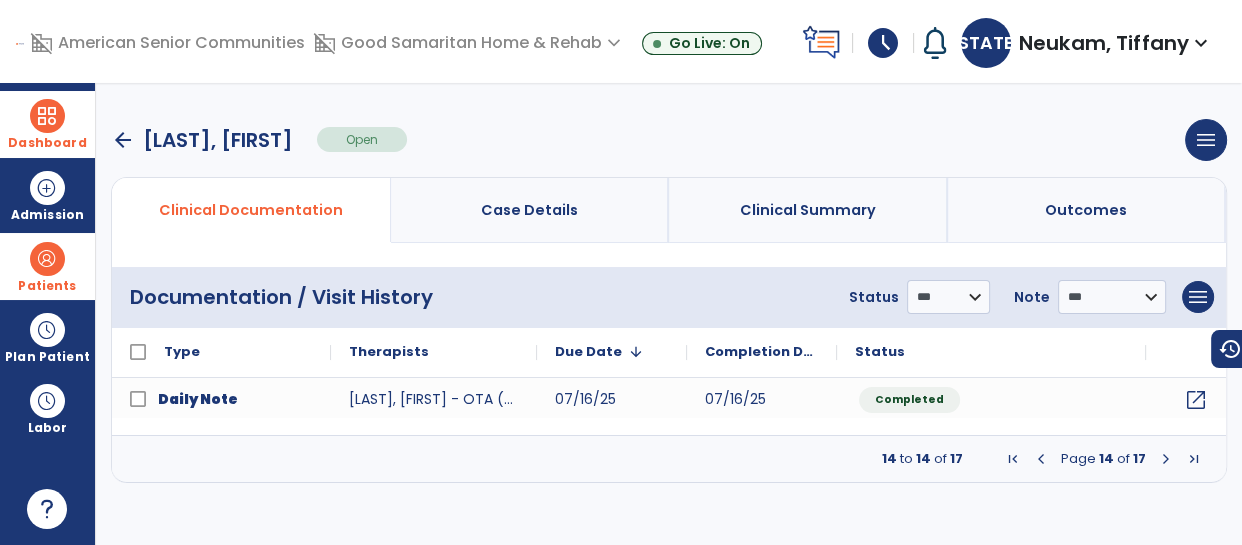 click at bounding box center (1041, 459) 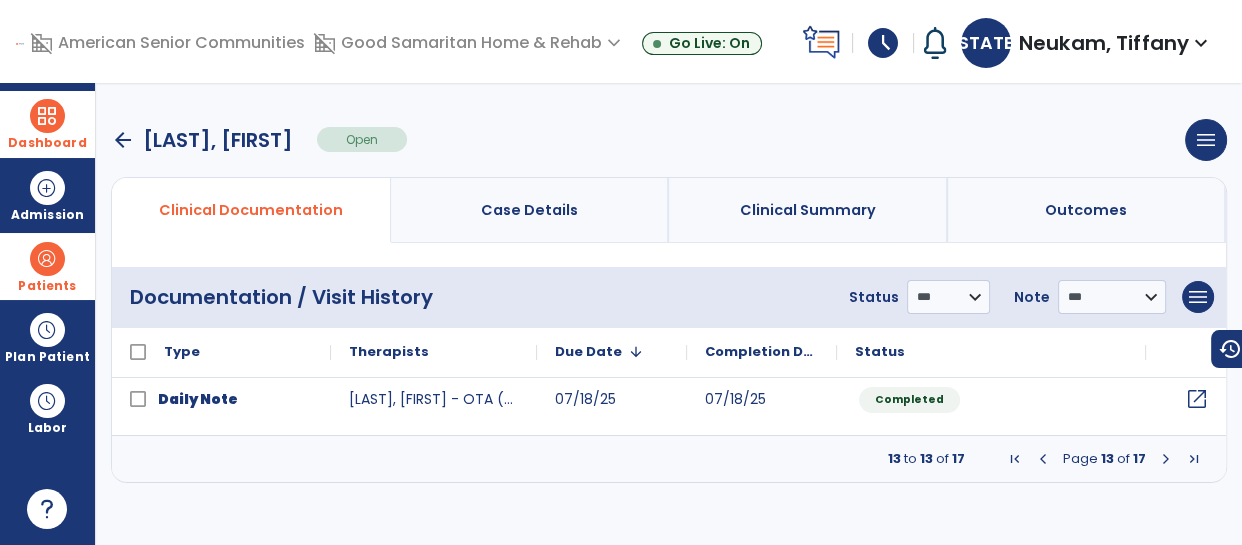 click on "open_in_new" 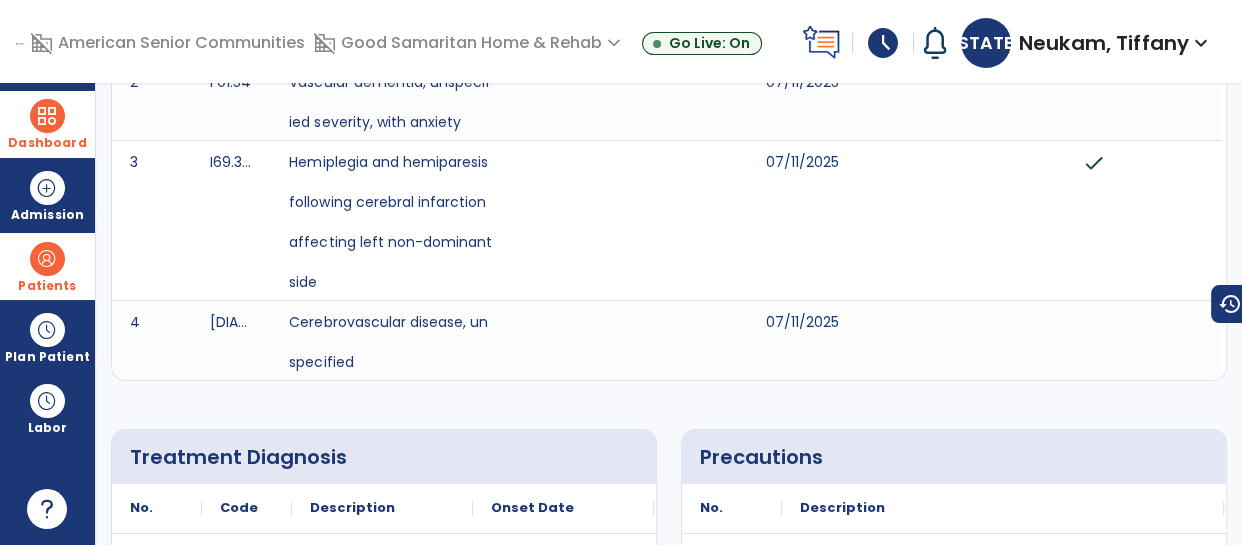 scroll, scrollTop: 0, scrollLeft: 0, axis: both 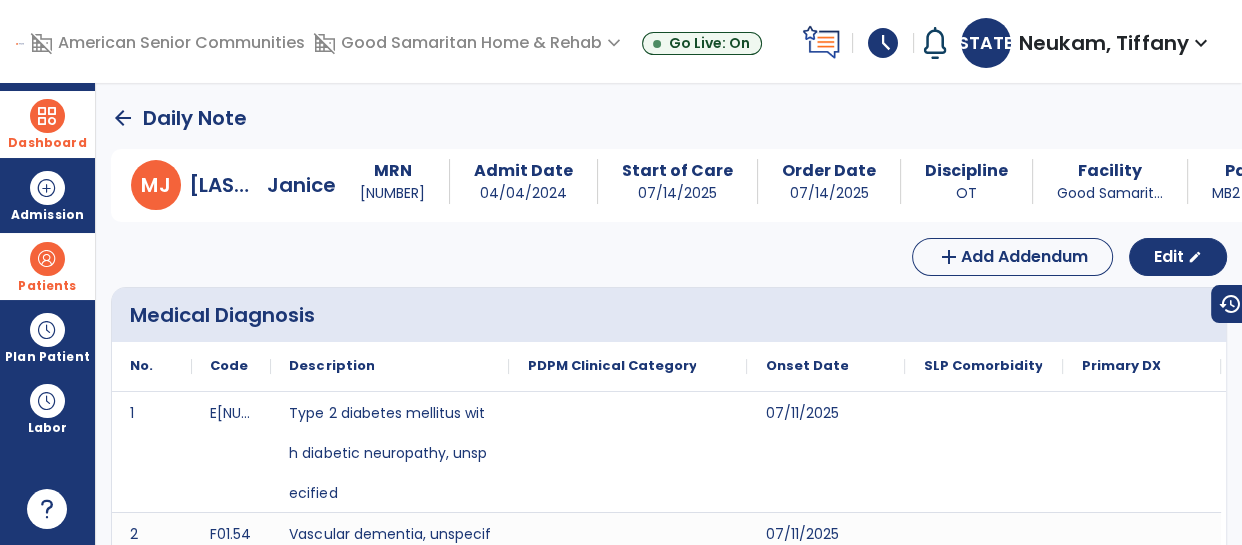 click on "arrow_back" 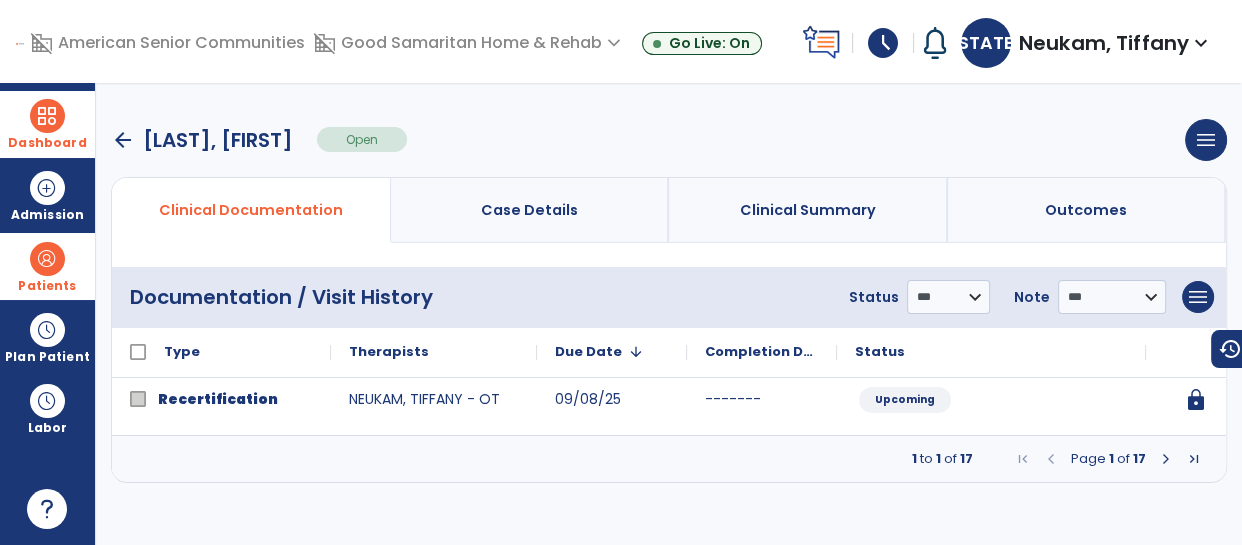 click at bounding box center (1194, 459) 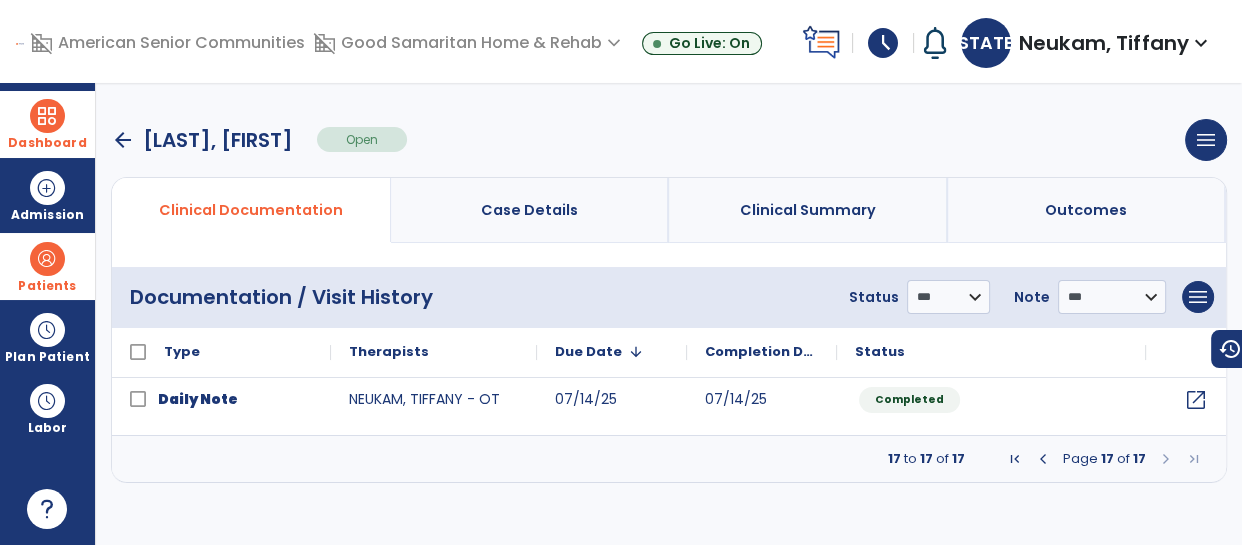 click at bounding box center [1043, 459] 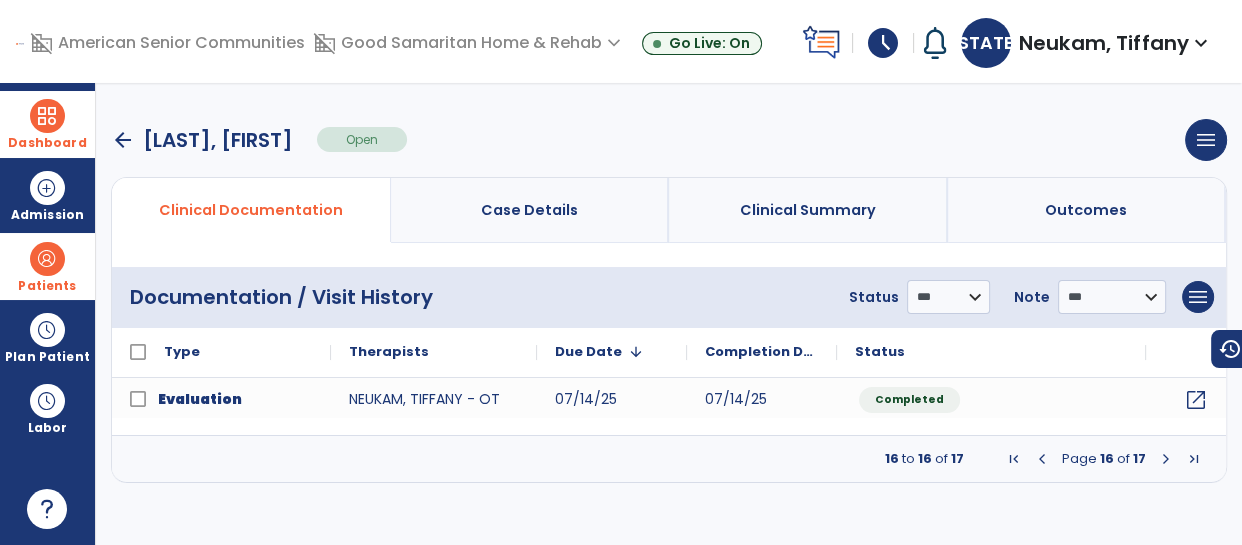 click at bounding box center [1042, 459] 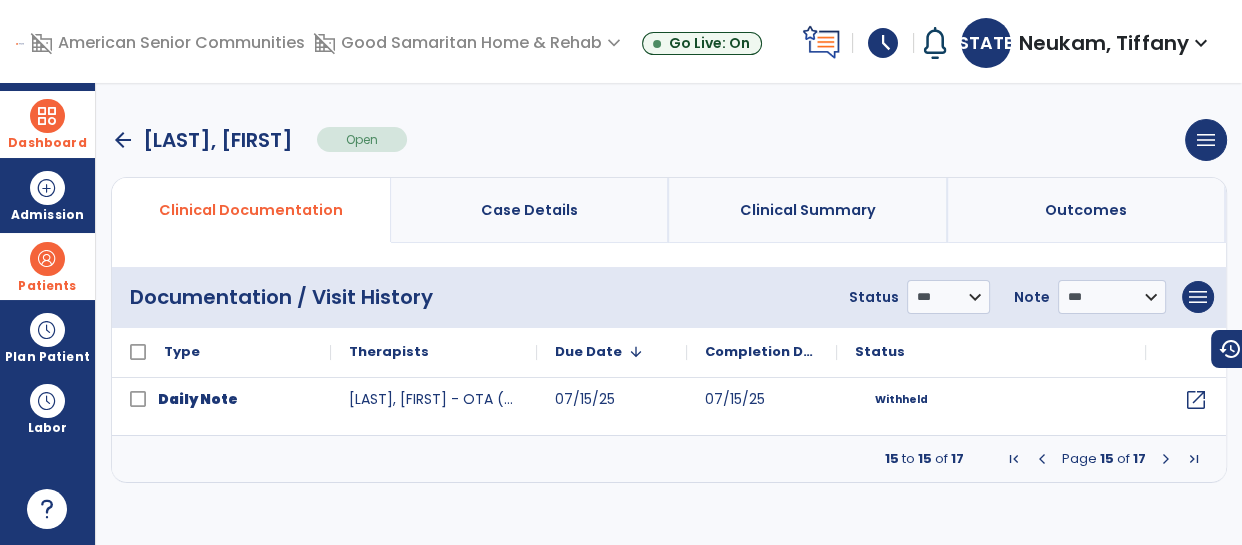 click at bounding box center (1042, 459) 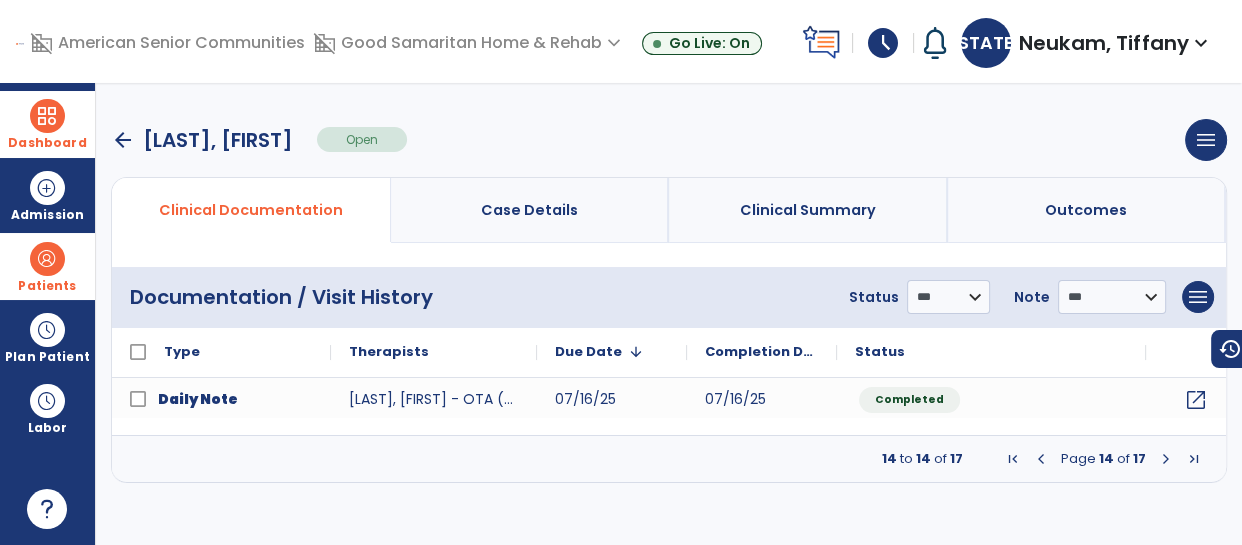 click at bounding box center (1041, 459) 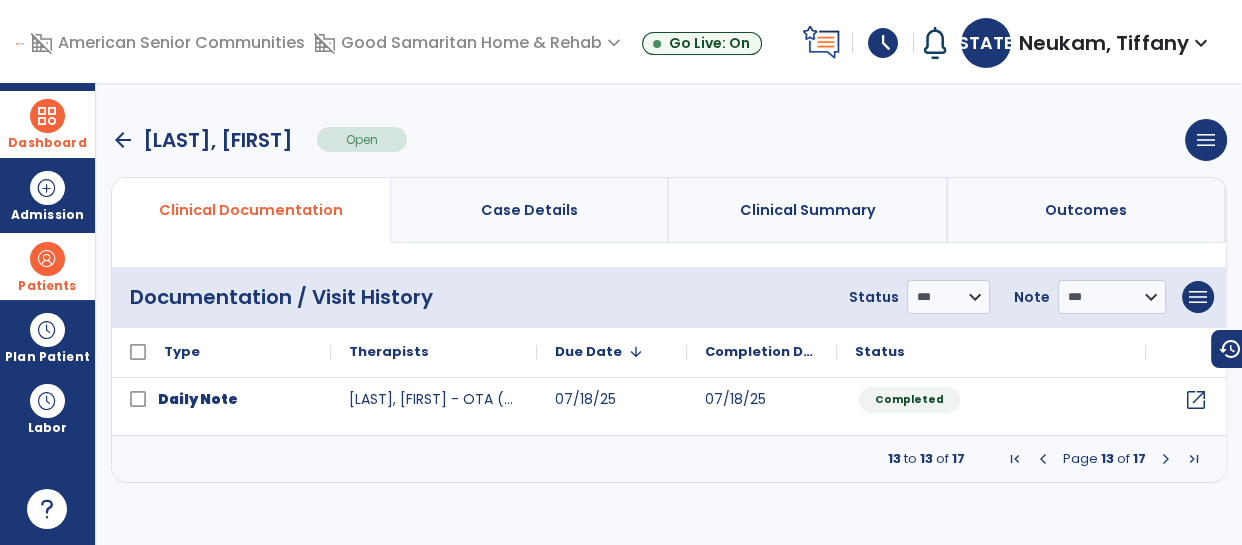 click at bounding box center [1043, 459] 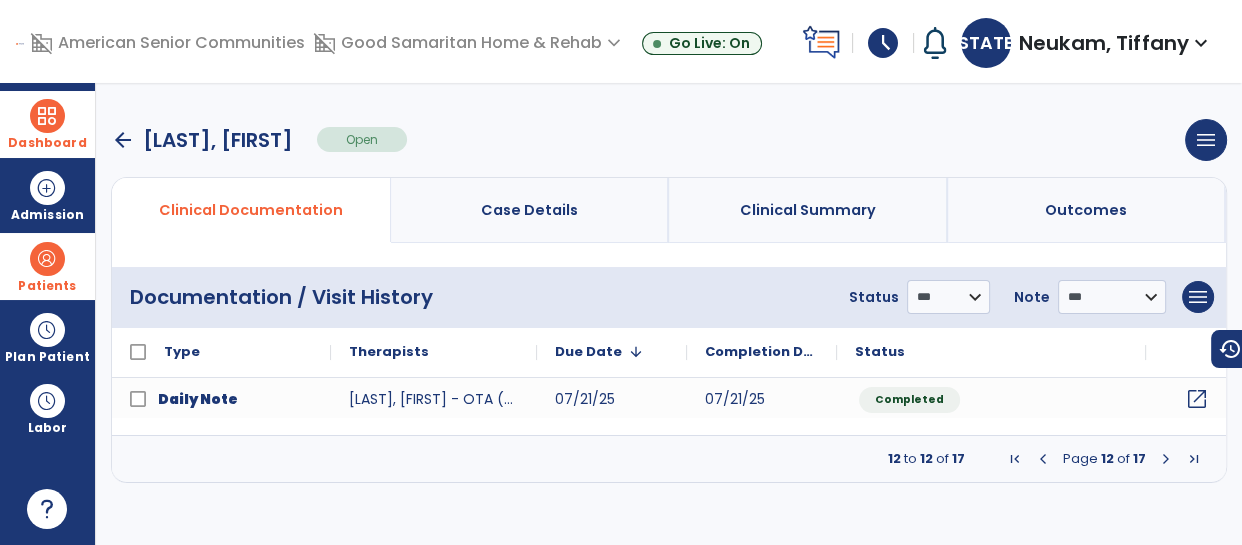 click on "open_in_new" 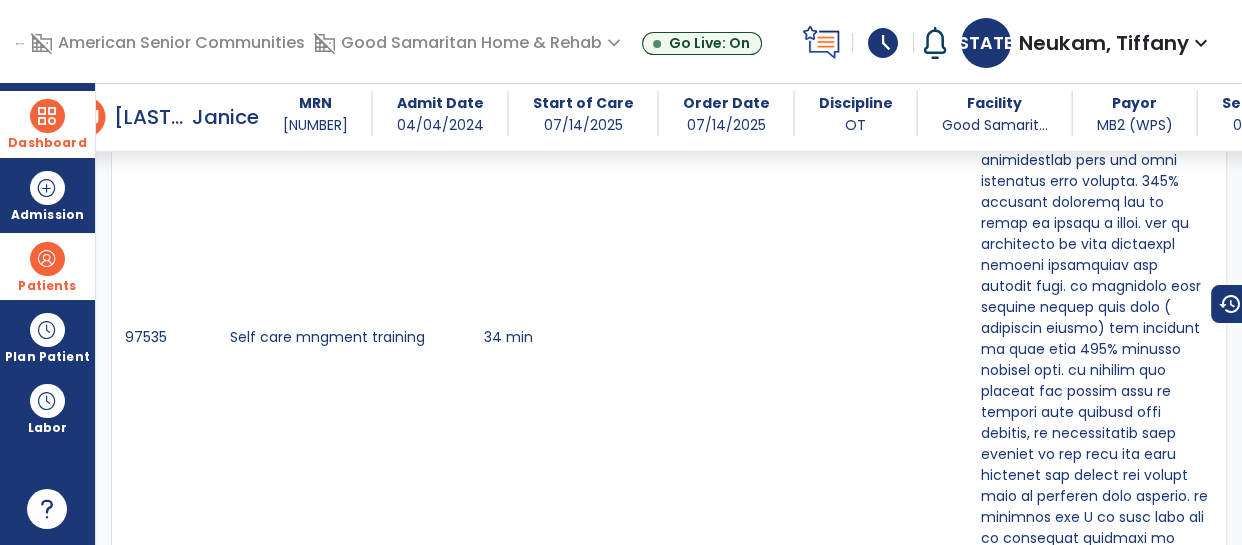 scroll, scrollTop: 3007, scrollLeft: 0, axis: vertical 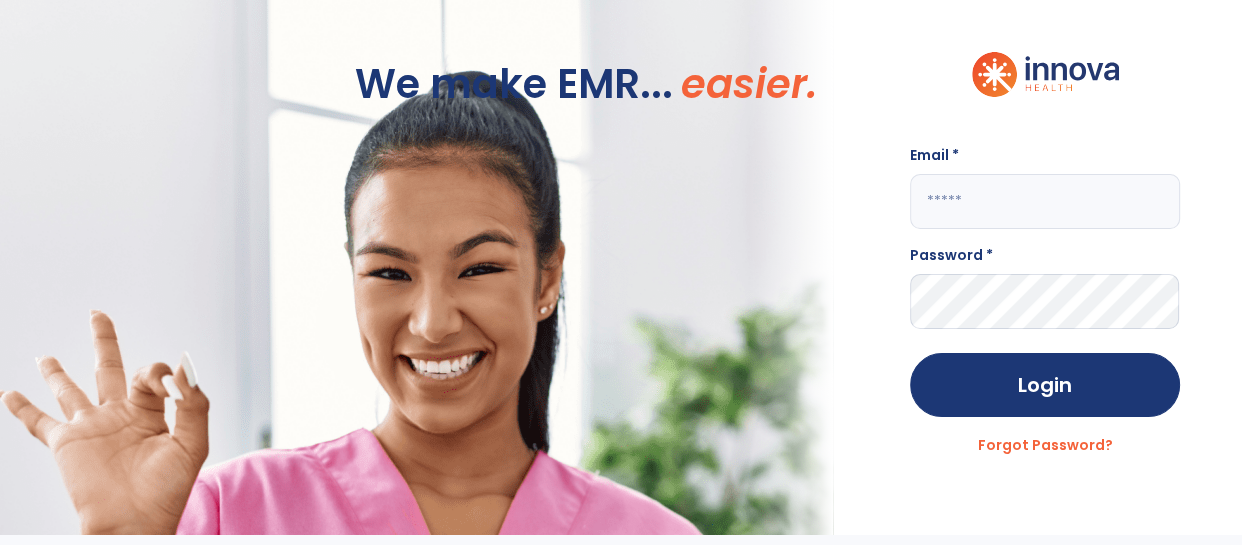 click 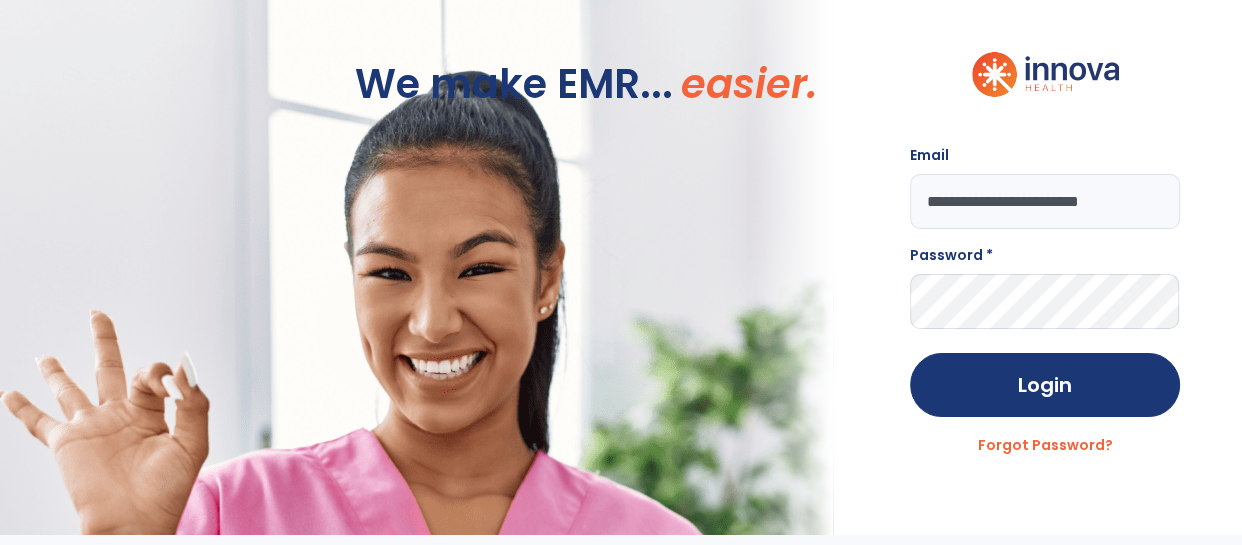 scroll, scrollTop: 0, scrollLeft: 0, axis: both 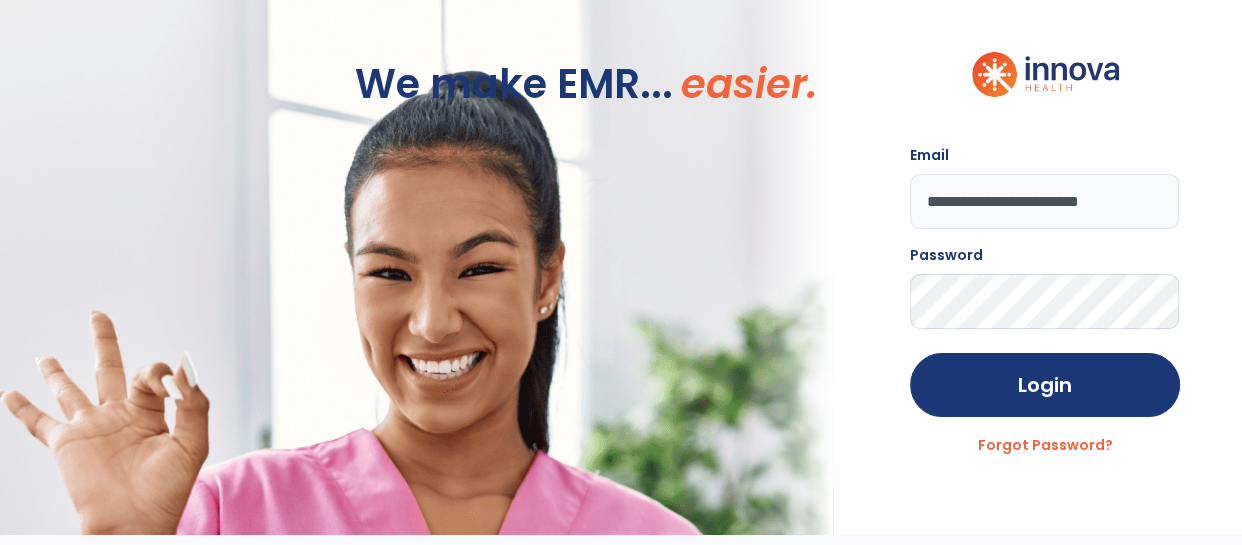 click on "Login" 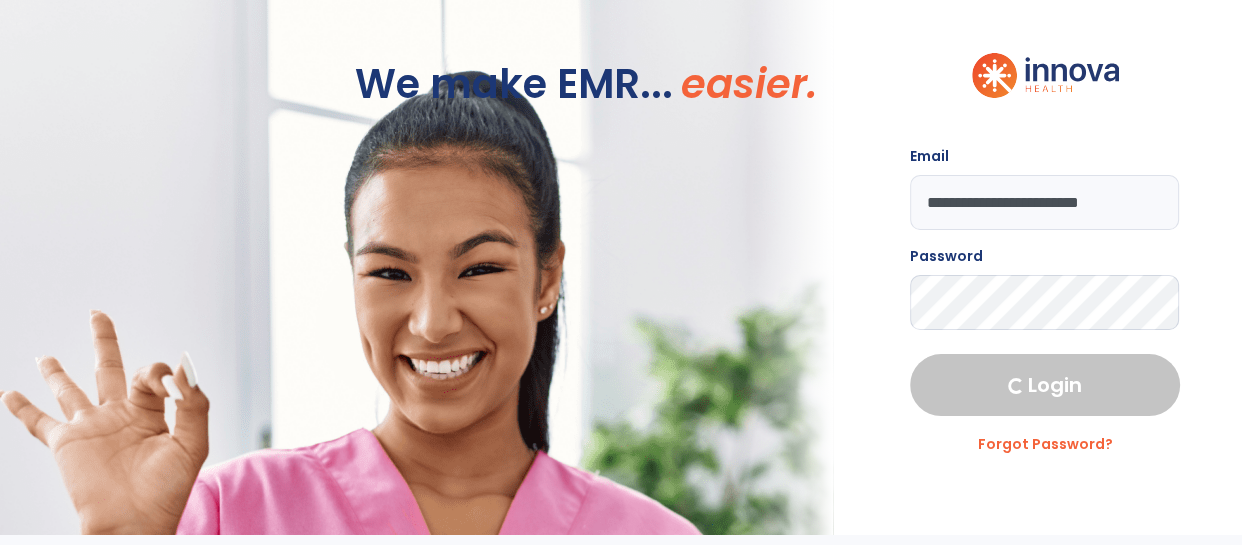 select on "****" 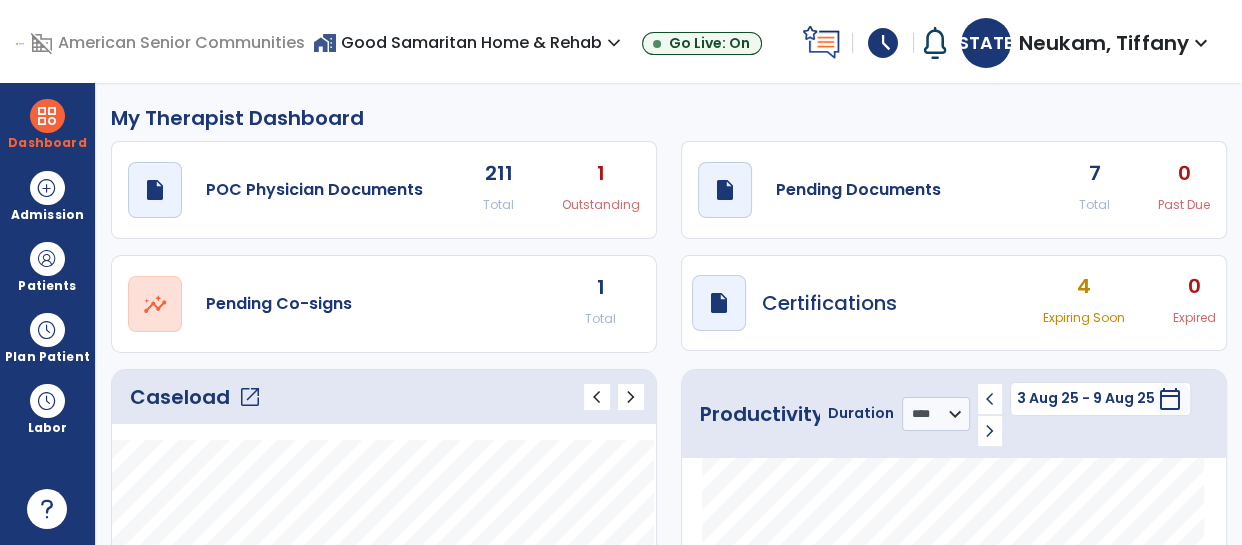 click on "draft   open_in_new  Pending Documents 7 Total 0 Past Due" 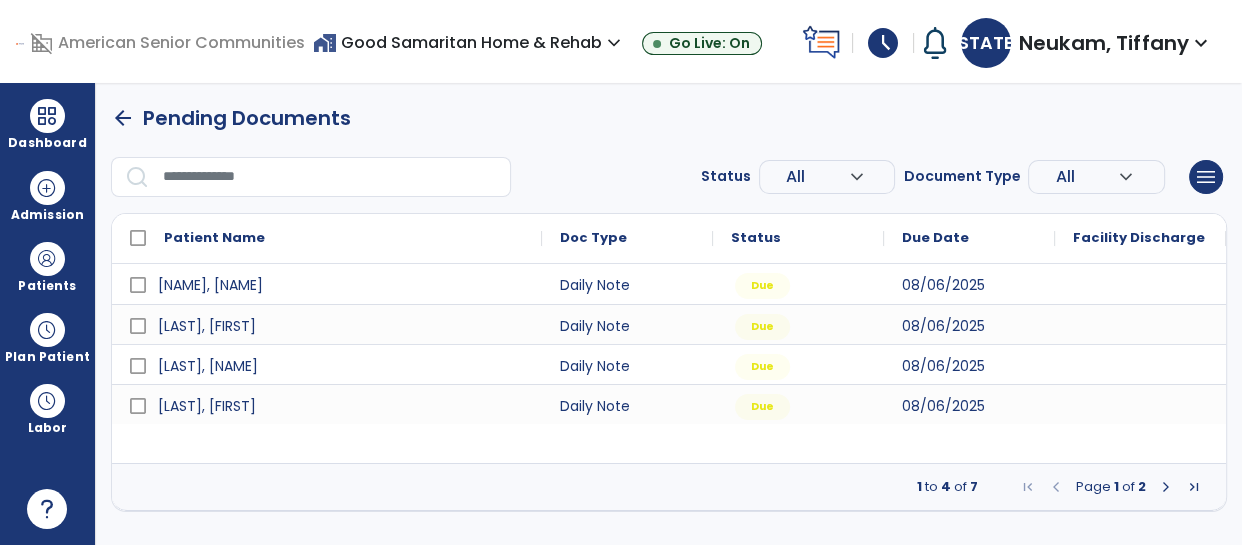 click at bounding box center [1166, 487] 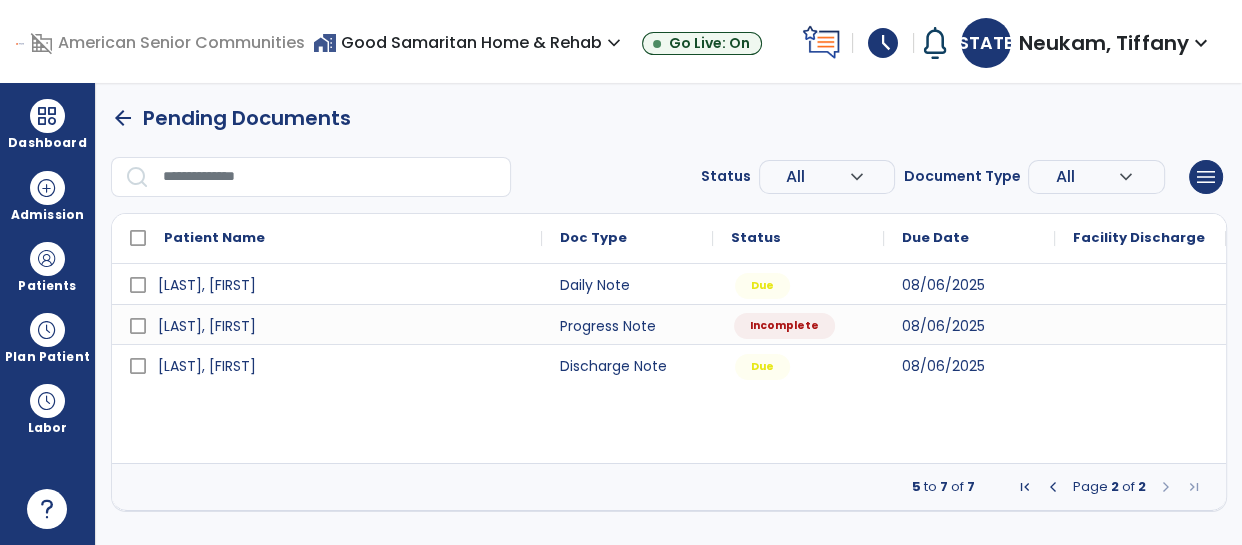click on "Incomplete" at bounding box center (798, 324) 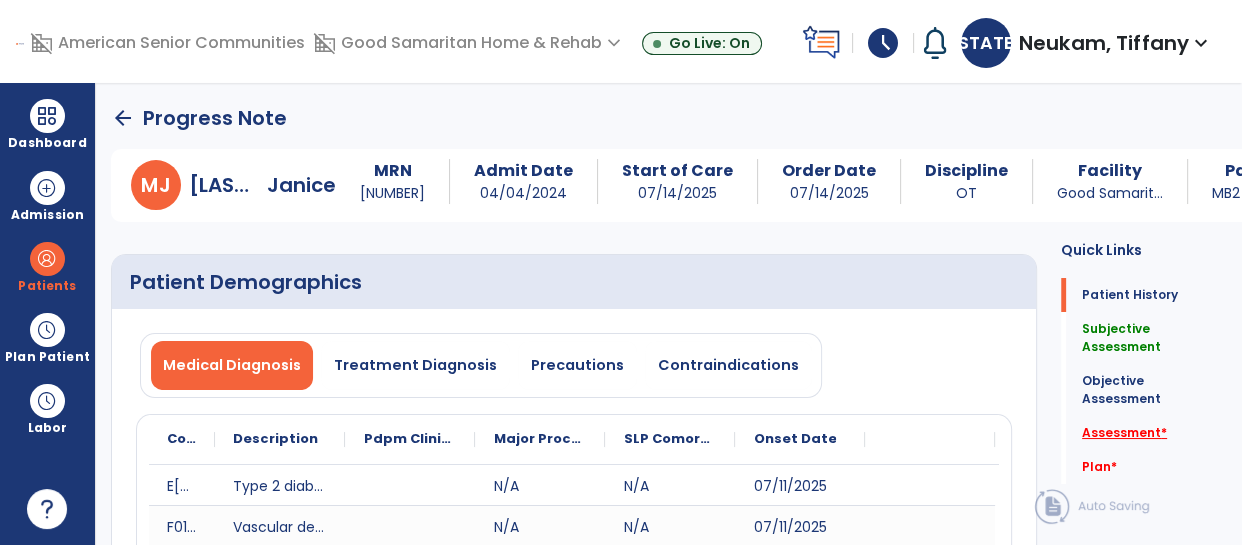 click on "Assessment   *" 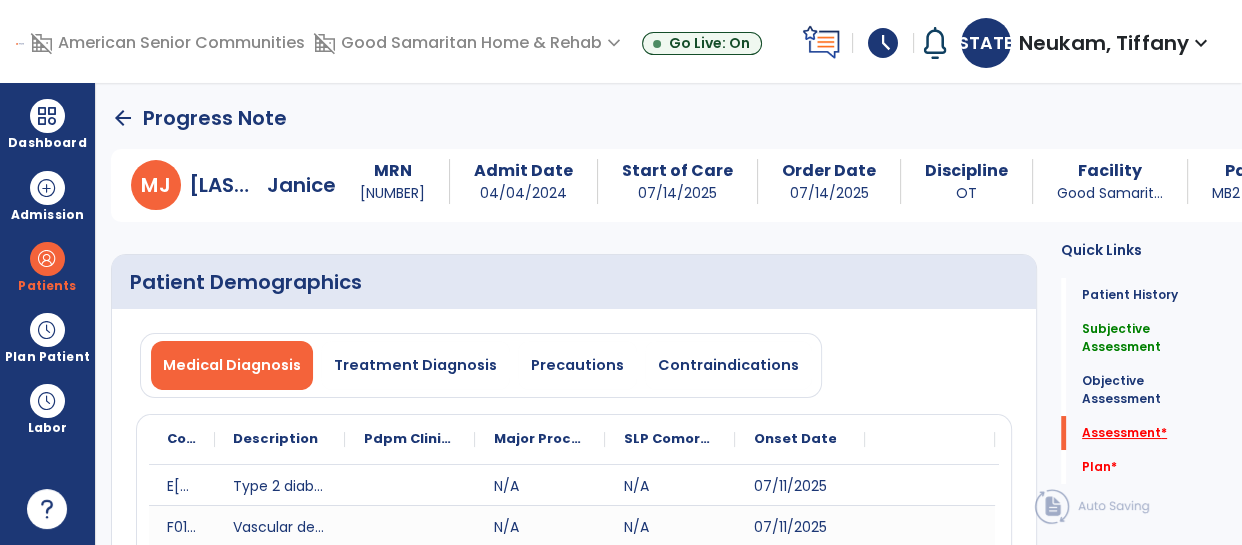 scroll, scrollTop: 41, scrollLeft: 0, axis: vertical 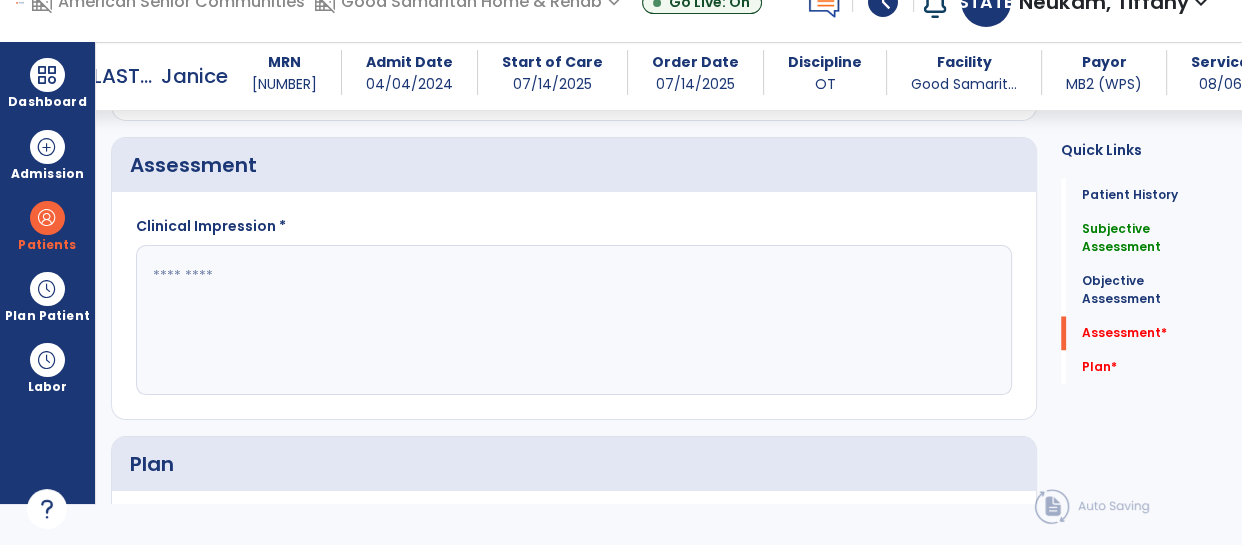 click 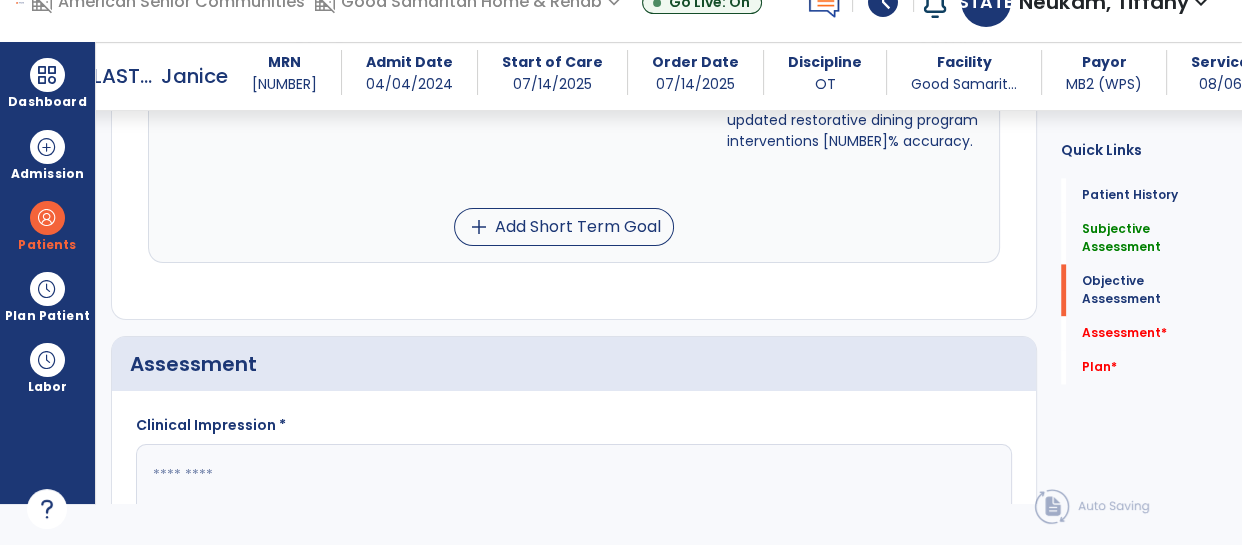 scroll, scrollTop: 2735, scrollLeft: 0, axis: vertical 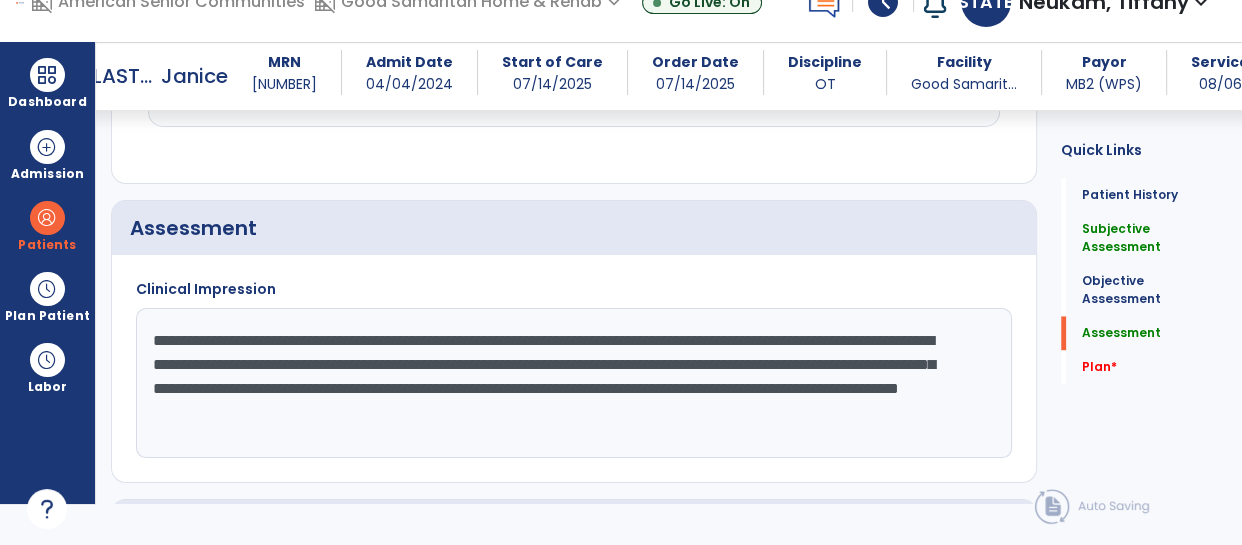 click on "**********" 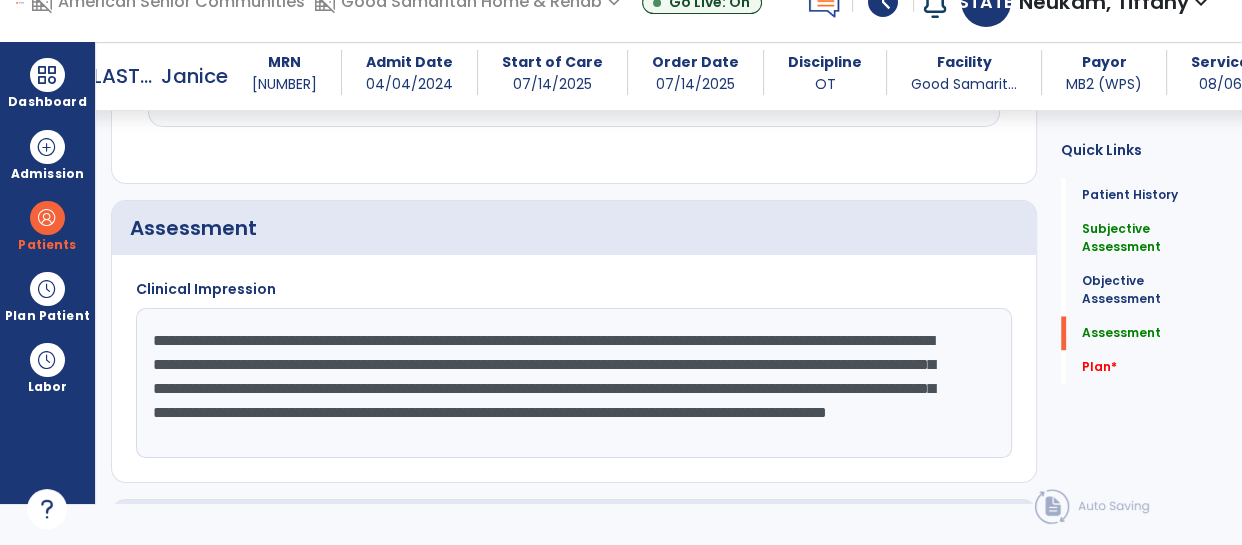 scroll, scrollTop: 15, scrollLeft: 0, axis: vertical 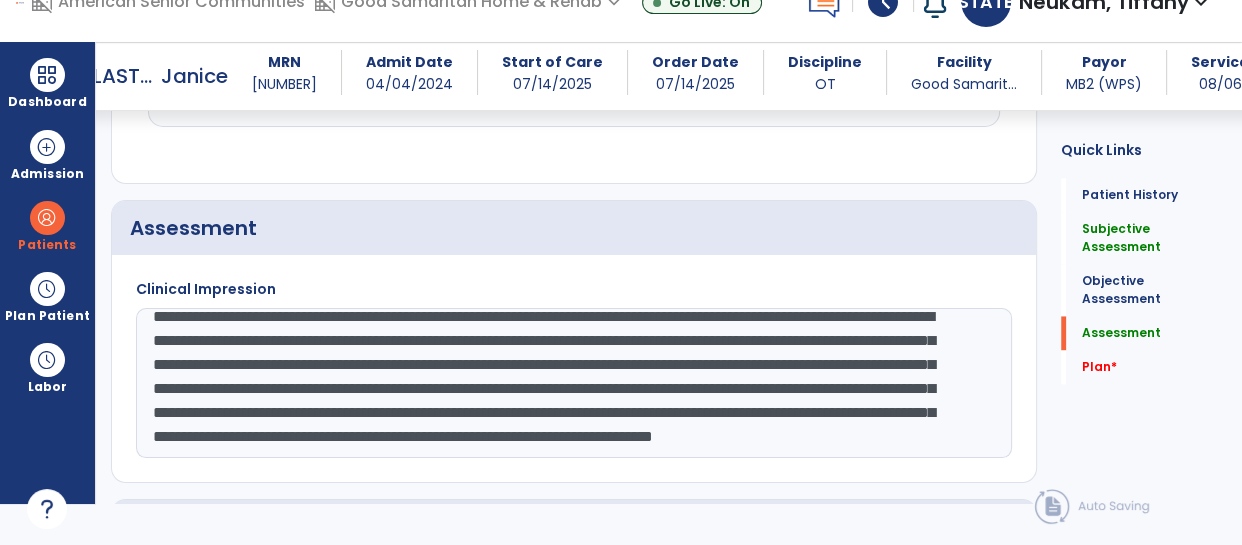 click on "**********" 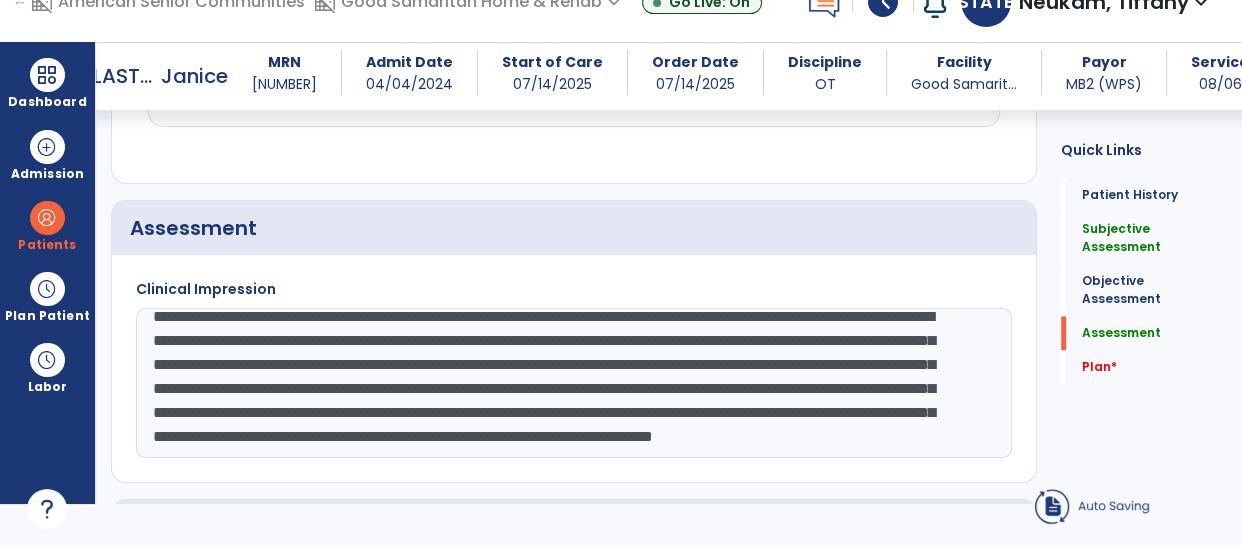 click on "**********" 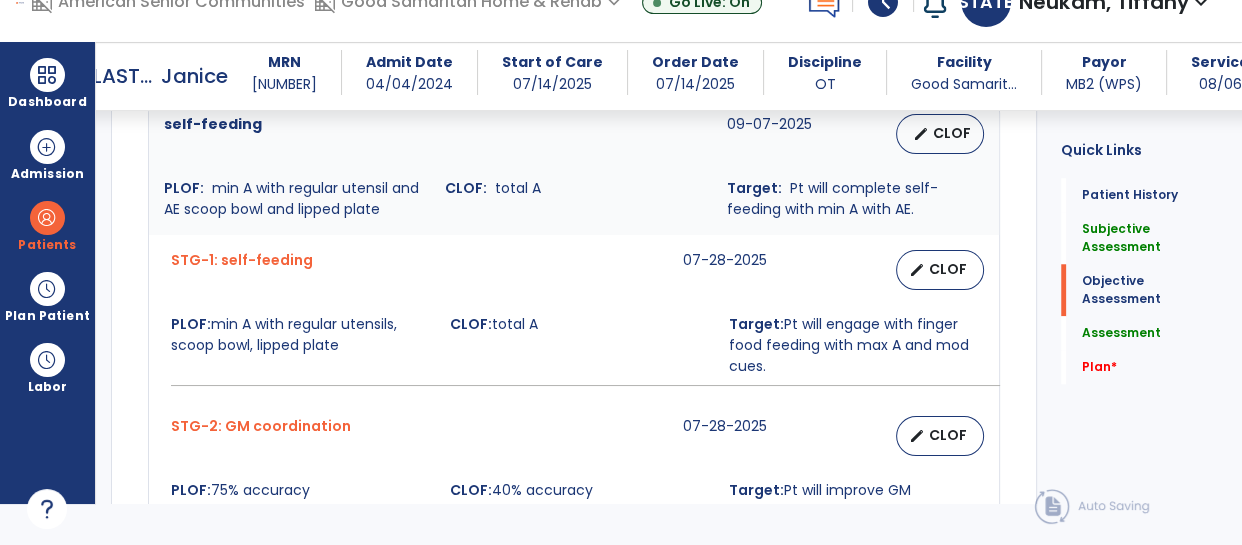scroll, scrollTop: 1660, scrollLeft: 0, axis: vertical 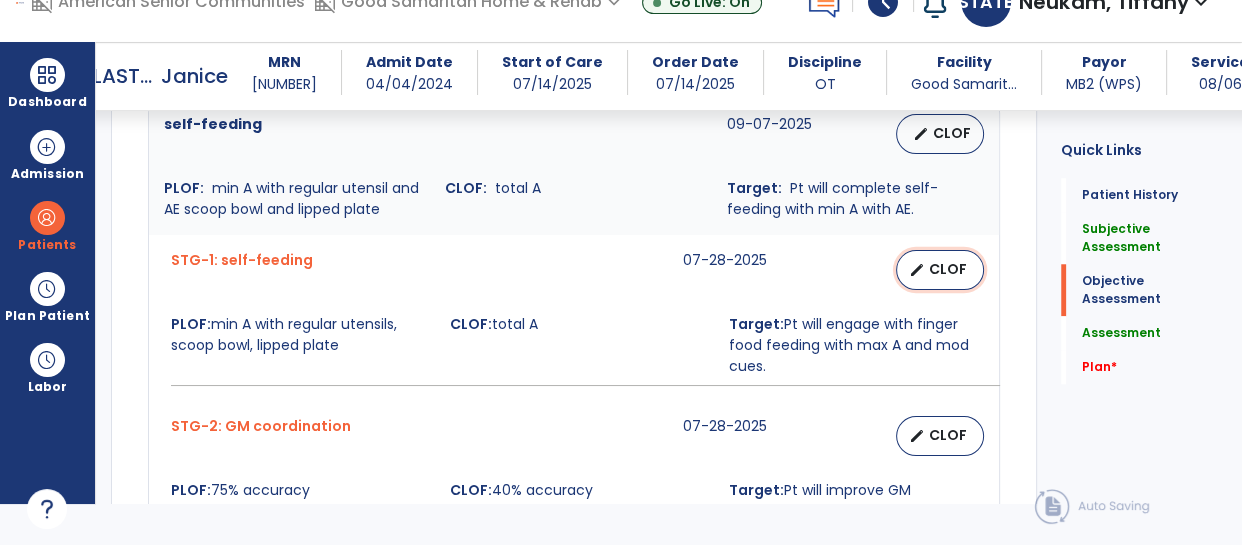 click on "edit" at bounding box center (917, 270) 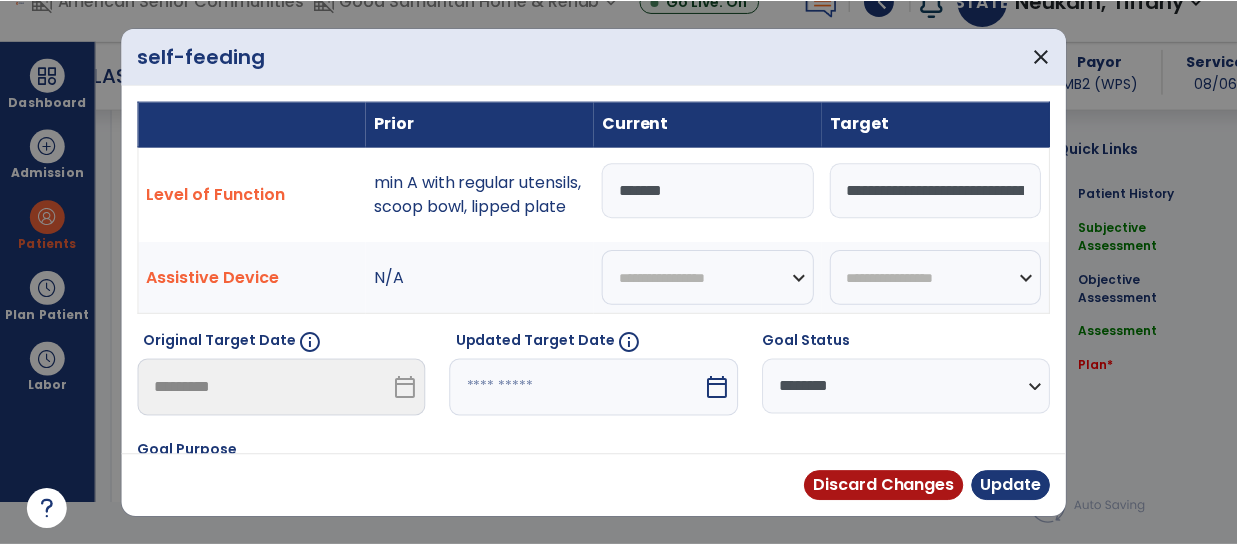 scroll, scrollTop: 0, scrollLeft: 0, axis: both 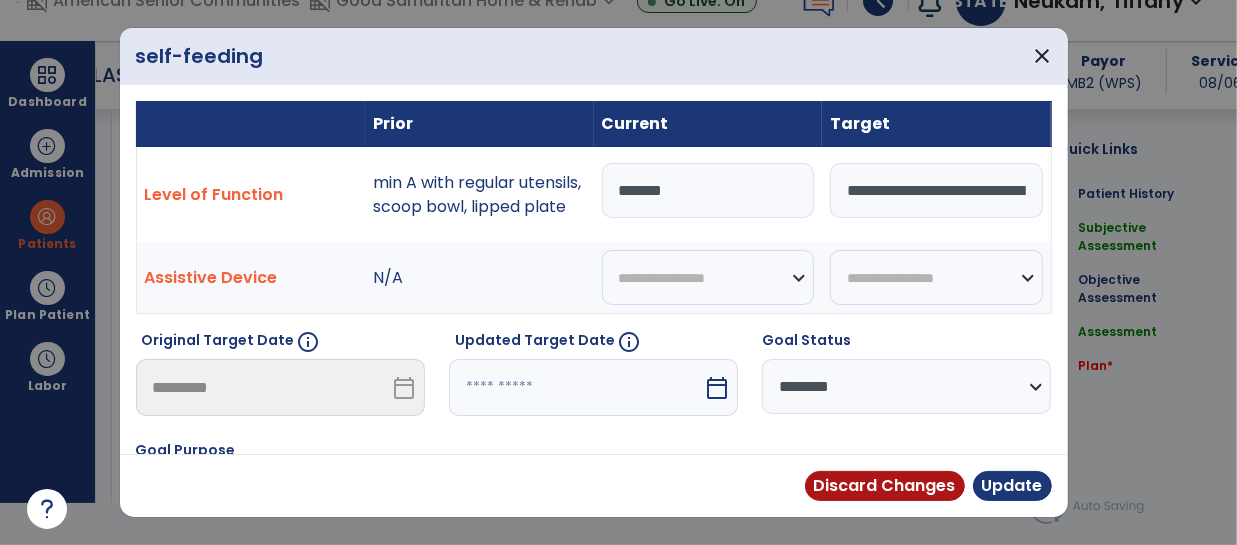 click on "*******" at bounding box center [708, 190] 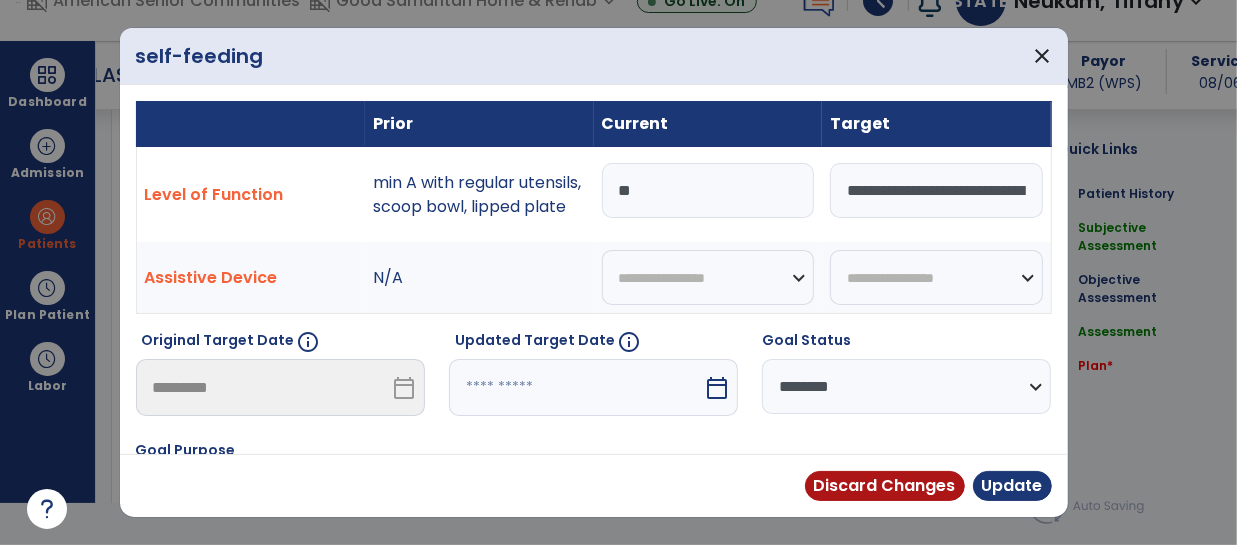 type on "*" 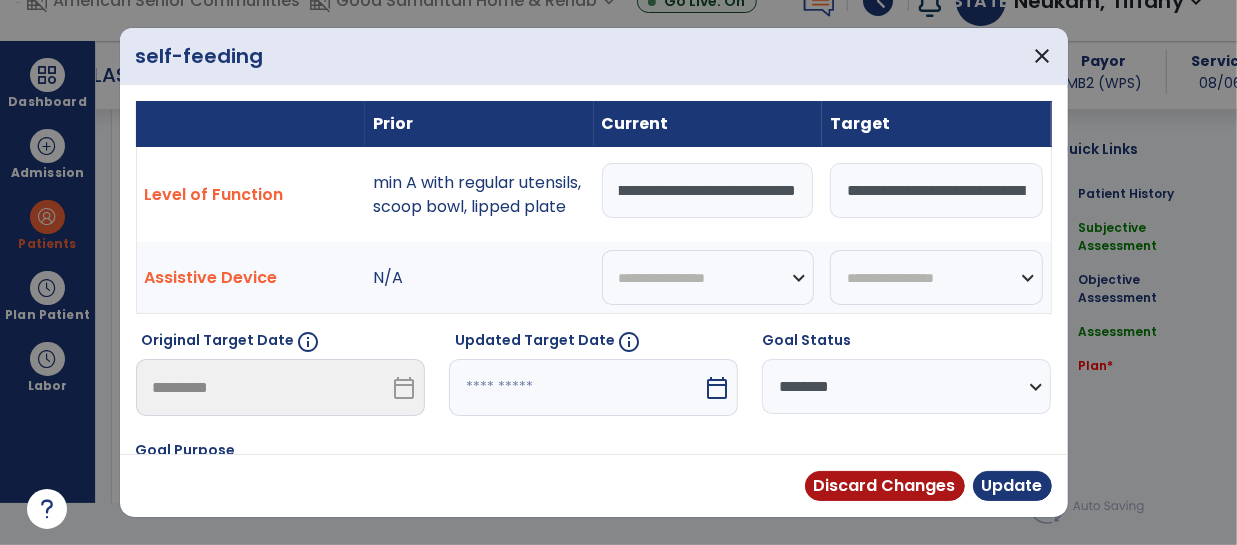 scroll, scrollTop: 0, scrollLeft: 287, axis: horizontal 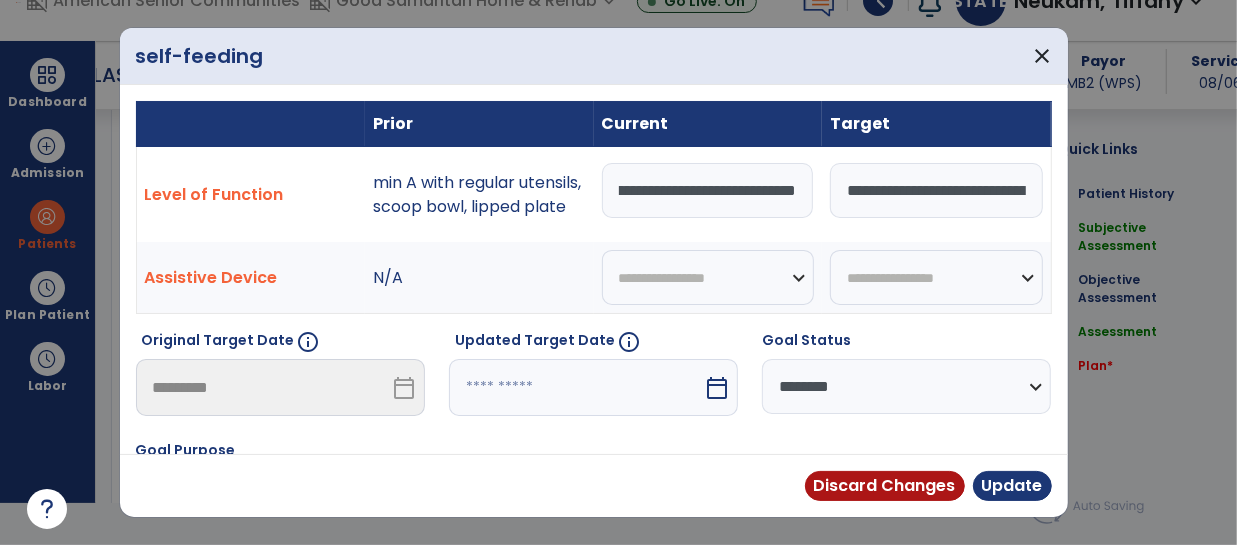 type on "**********" 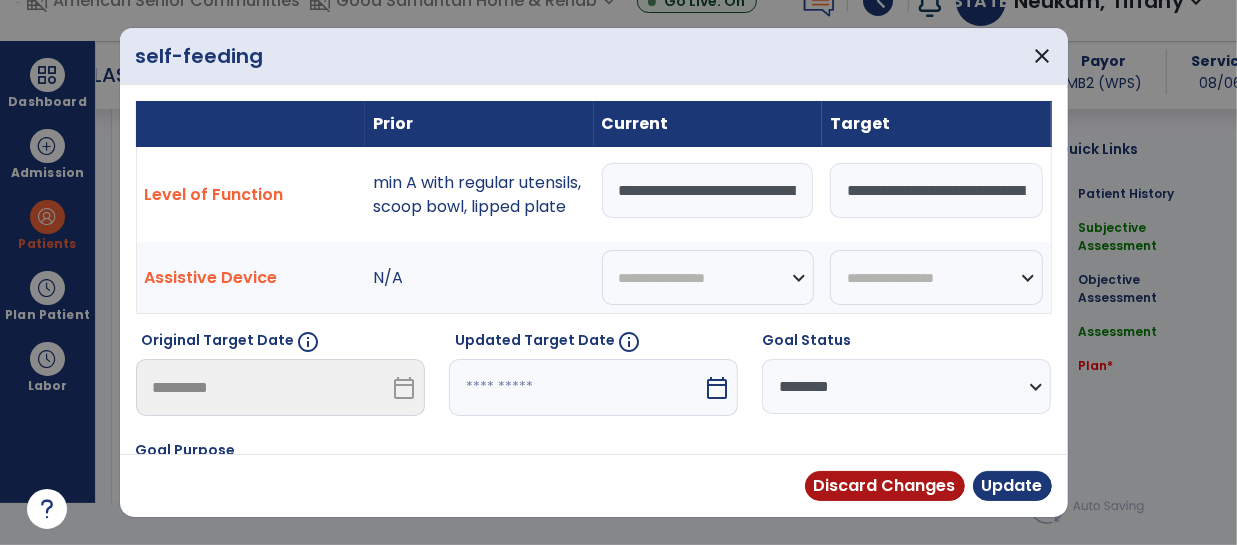 click on "**********" at bounding box center [906, 386] 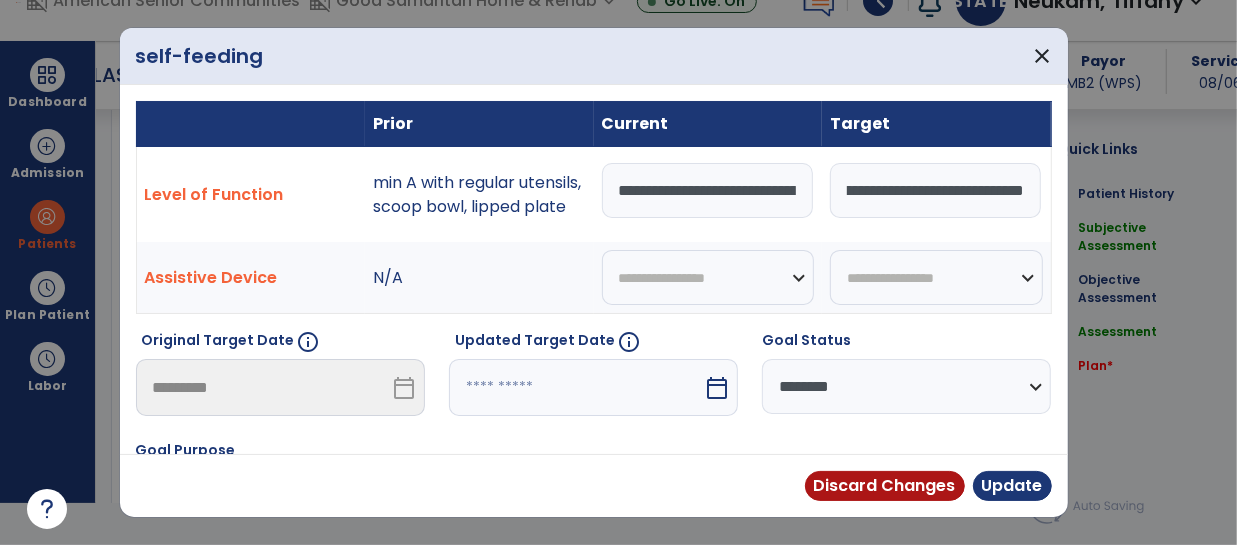 scroll, scrollTop: 0, scrollLeft: 441, axis: horizontal 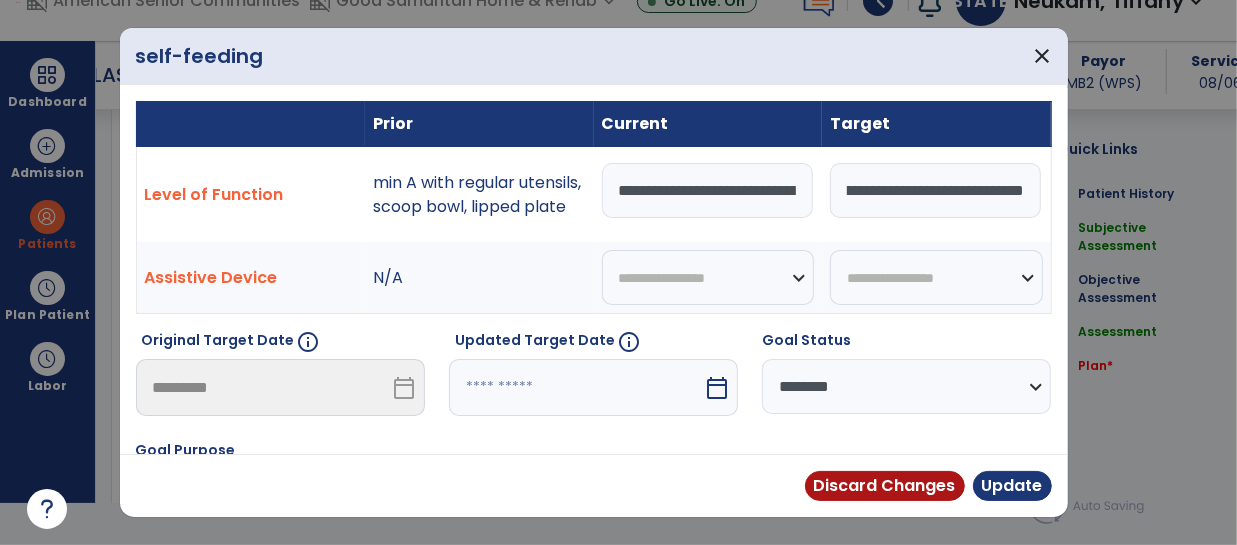 type on "**********" 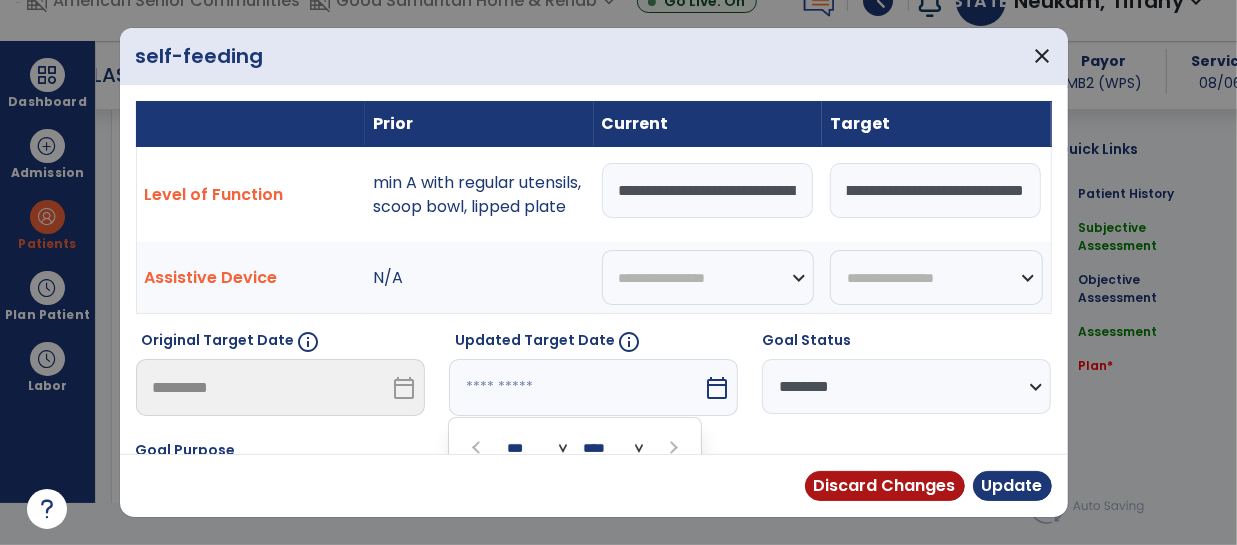 scroll, scrollTop: 0, scrollLeft: 0, axis: both 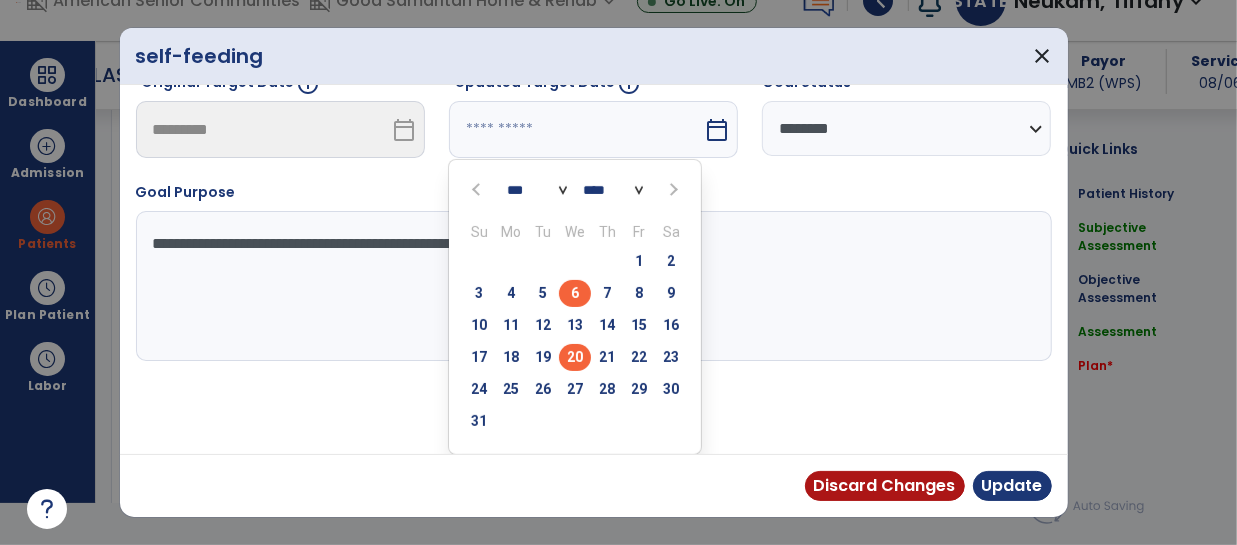 click on "20" at bounding box center (575, 357) 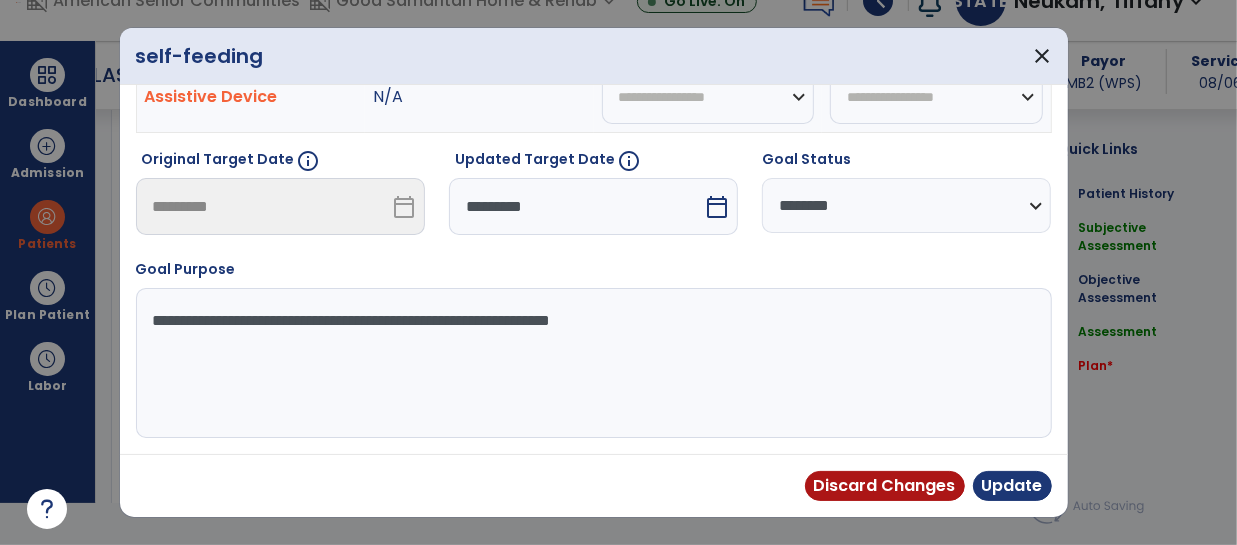 scroll, scrollTop: 180, scrollLeft: 0, axis: vertical 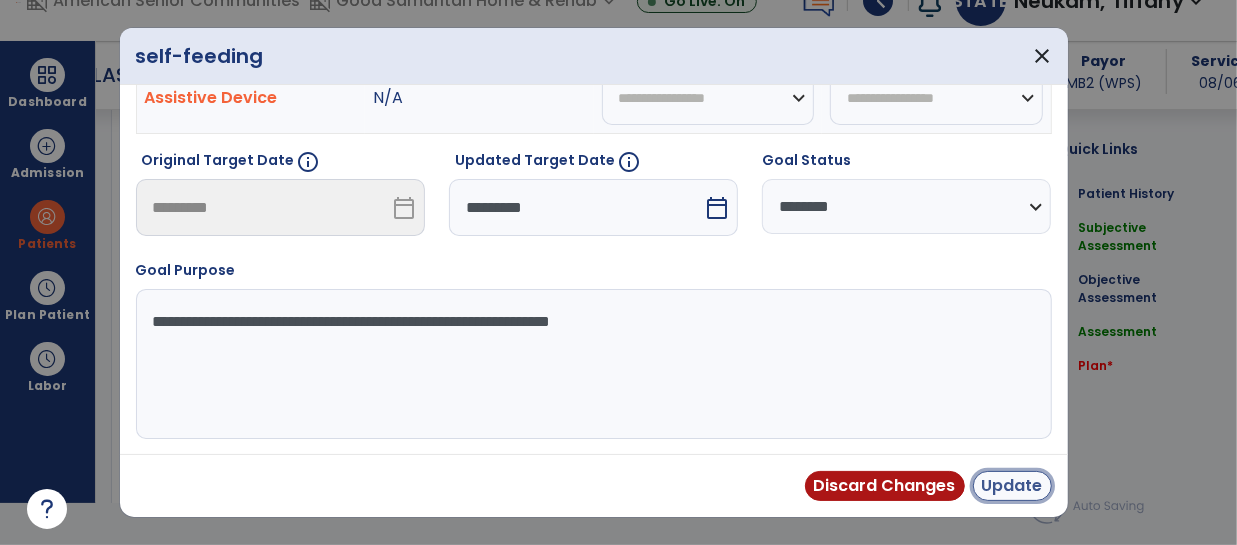 click on "Update" at bounding box center [1012, 486] 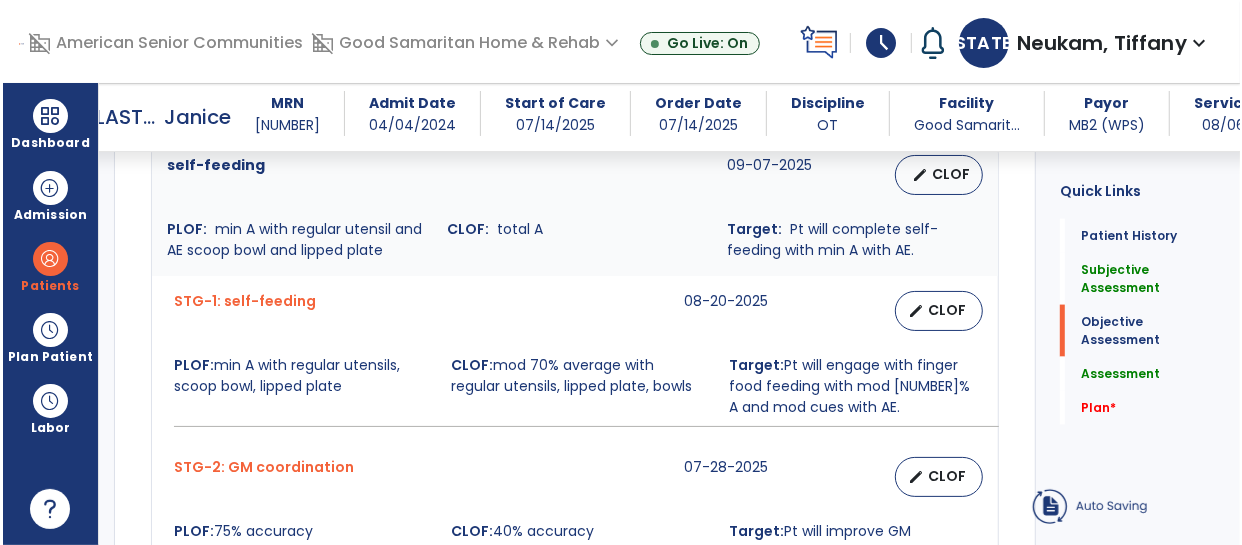 scroll, scrollTop: 41, scrollLeft: 0, axis: vertical 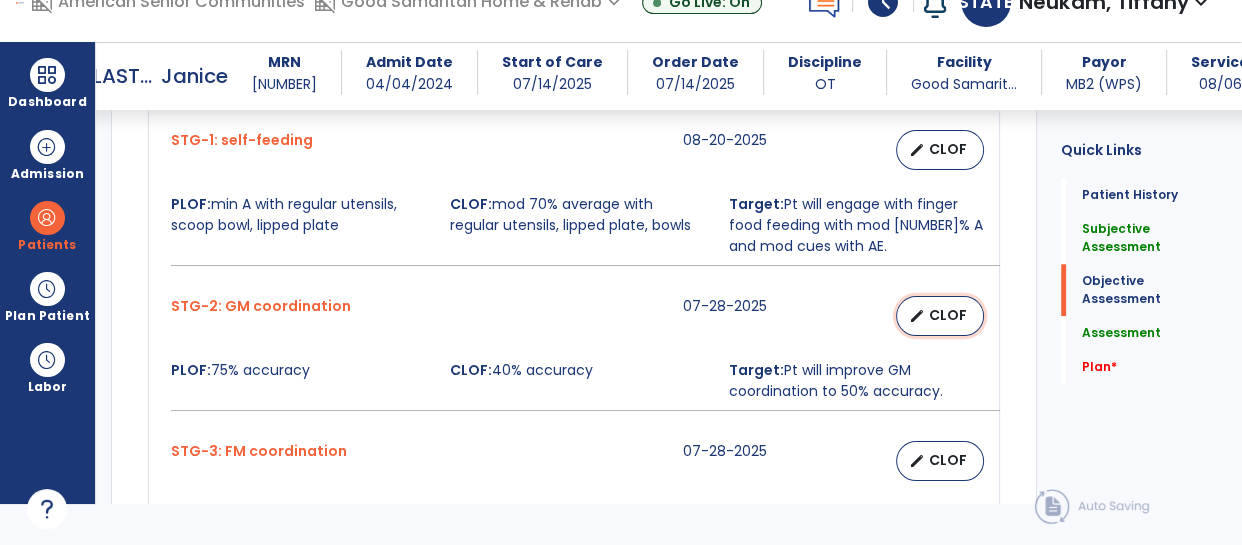 click on "CLOF" at bounding box center (948, 315) 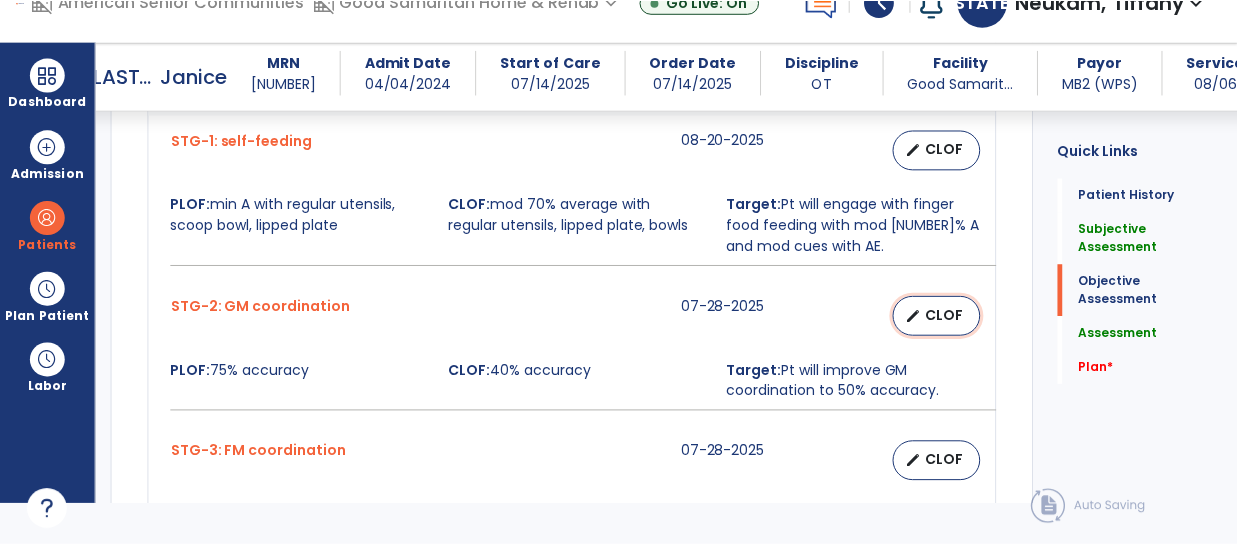 scroll, scrollTop: 0, scrollLeft: 0, axis: both 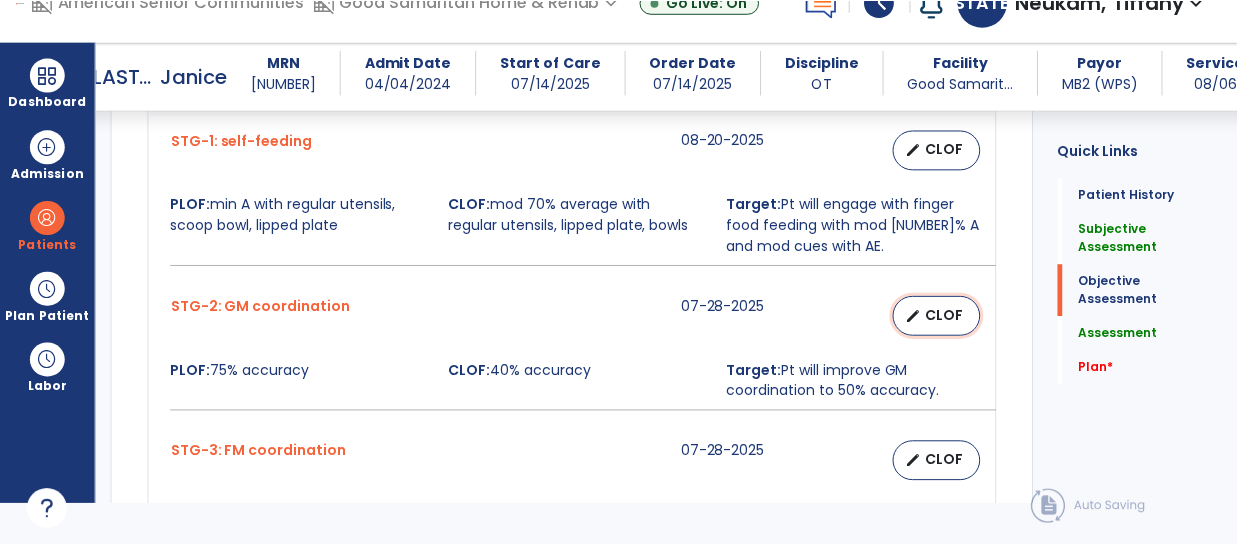 select on "********" 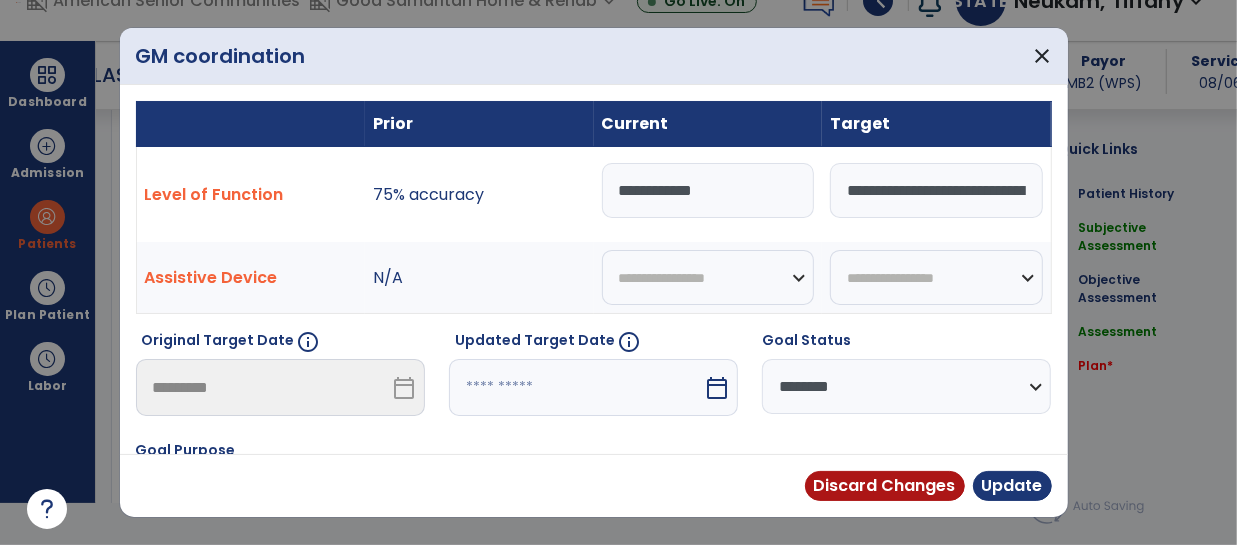 scroll, scrollTop: 1780, scrollLeft: 0, axis: vertical 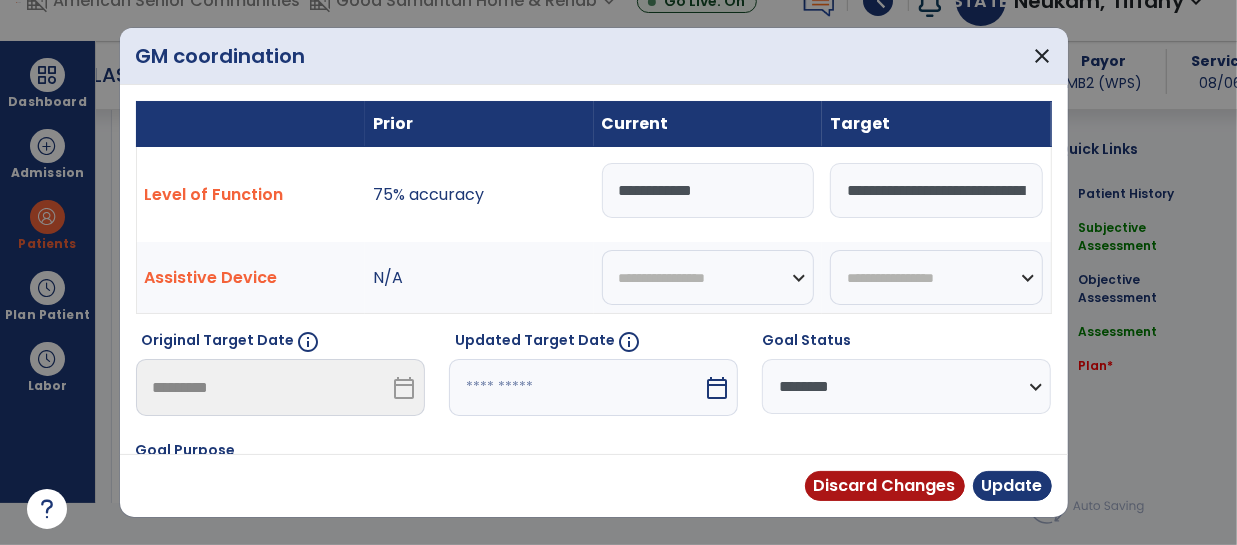 click on "**********" at bounding box center (936, 190) 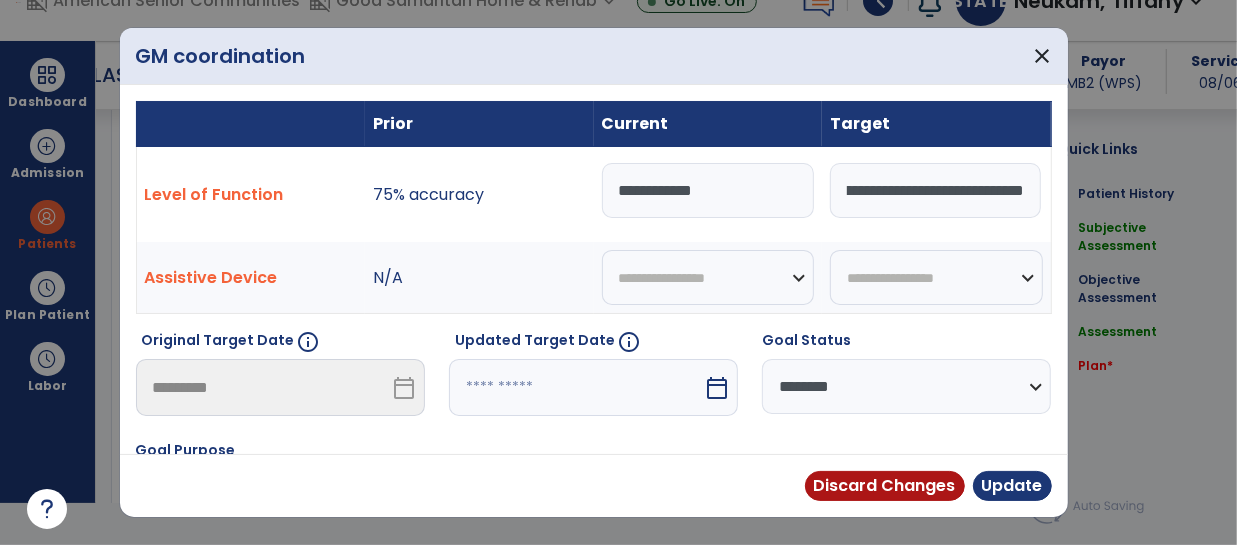 click on "**********" at bounding box center (708, 190) 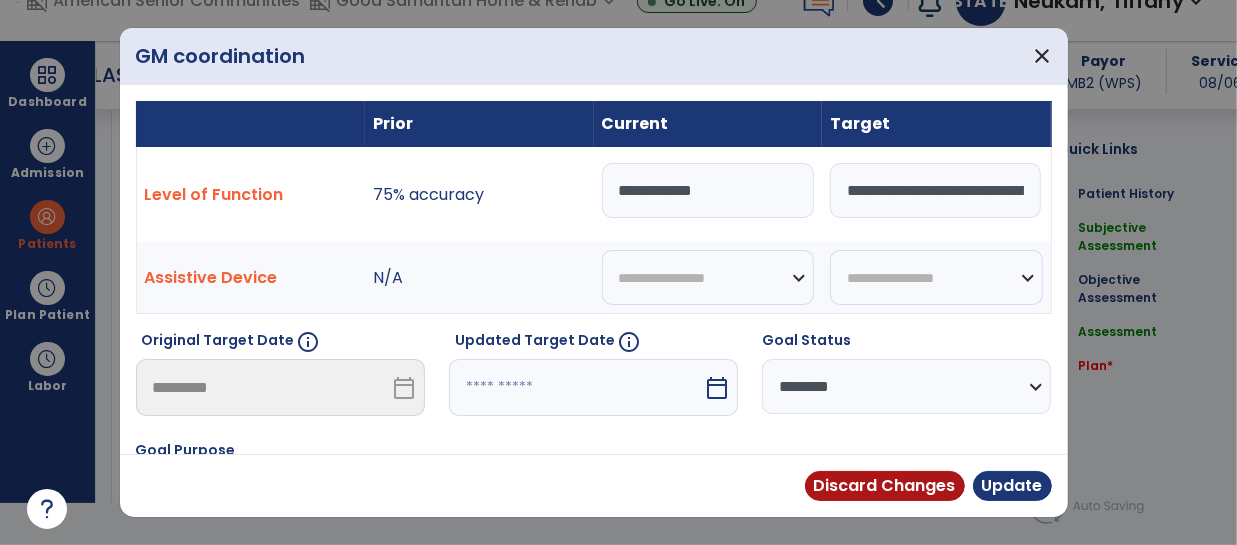 type on "*" 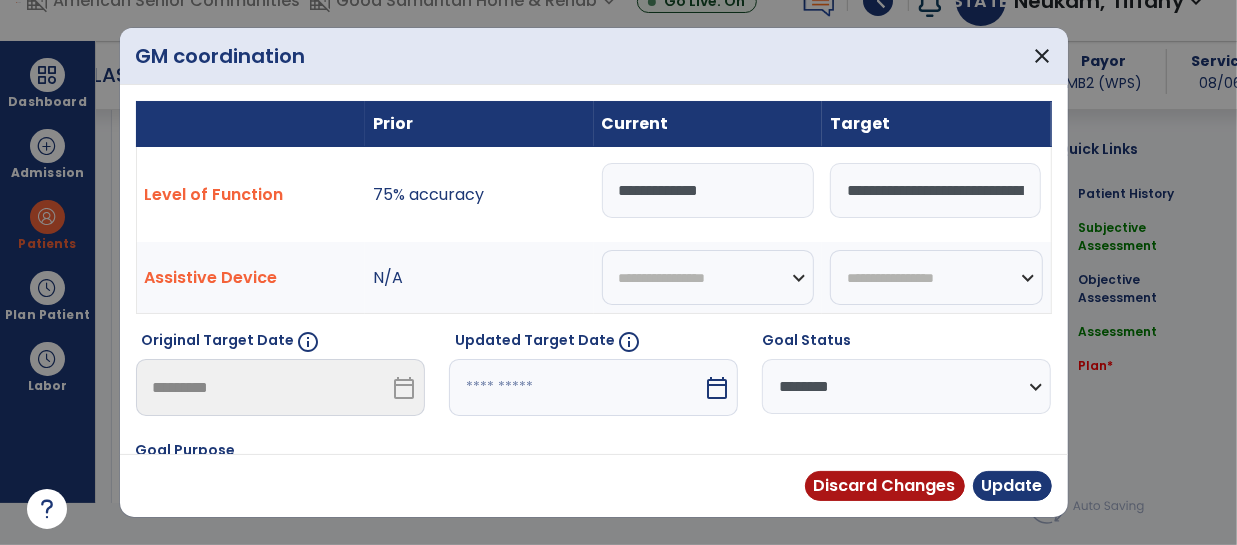 type on "**********" 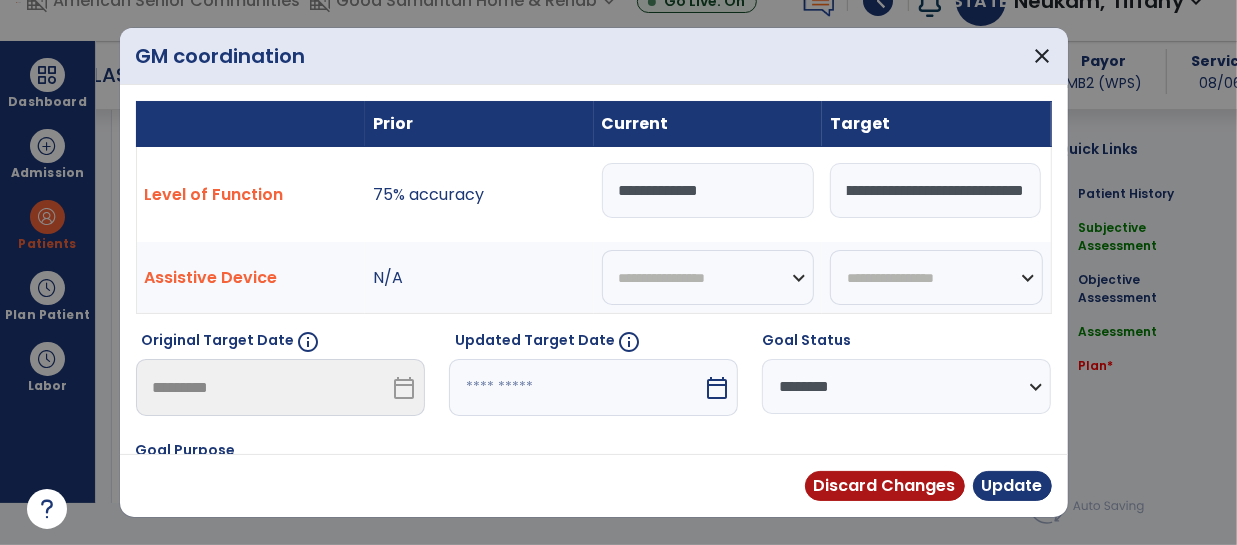 scroll, scrollTop: 0, scrollLeft: 194, axis: horizontal 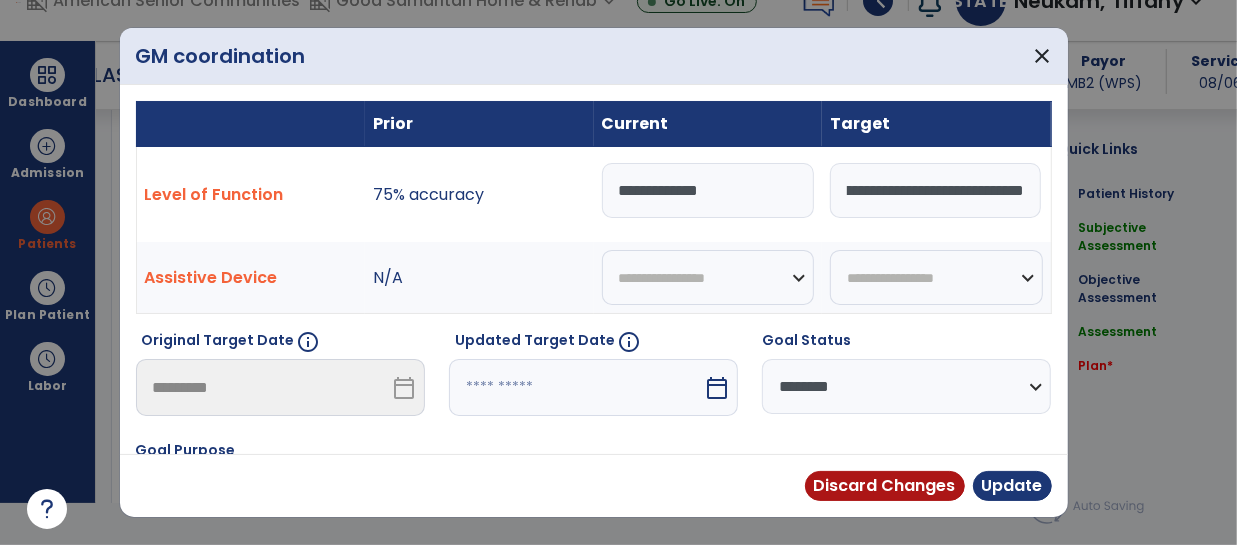 type on "**********" 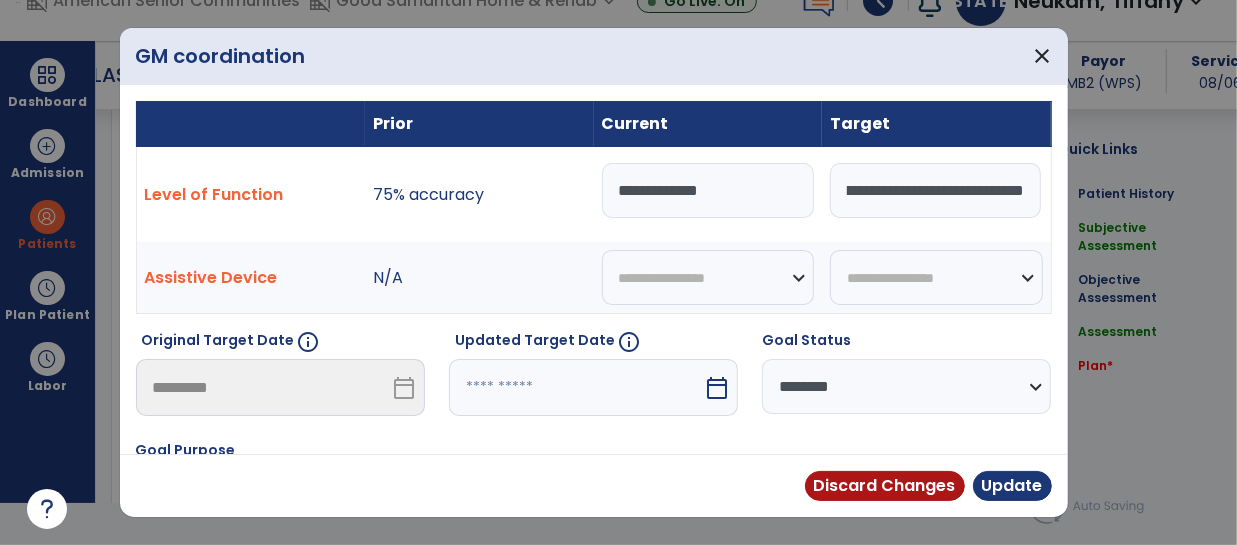 click on "**********" at bounding box center [906, 386] 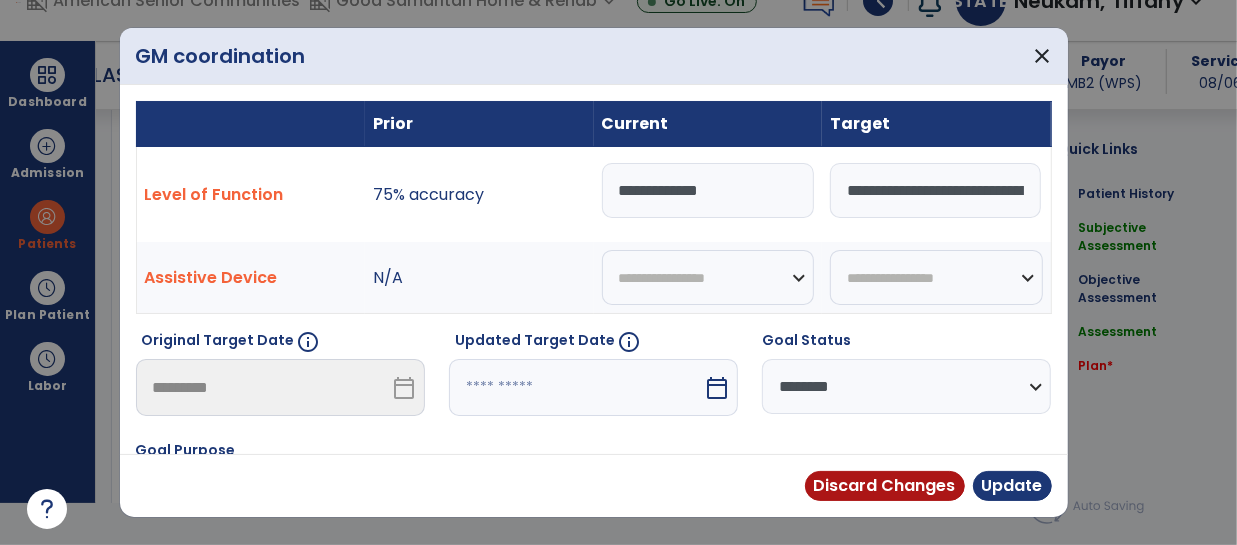 click on "**********" at bounding box center [906, 386] 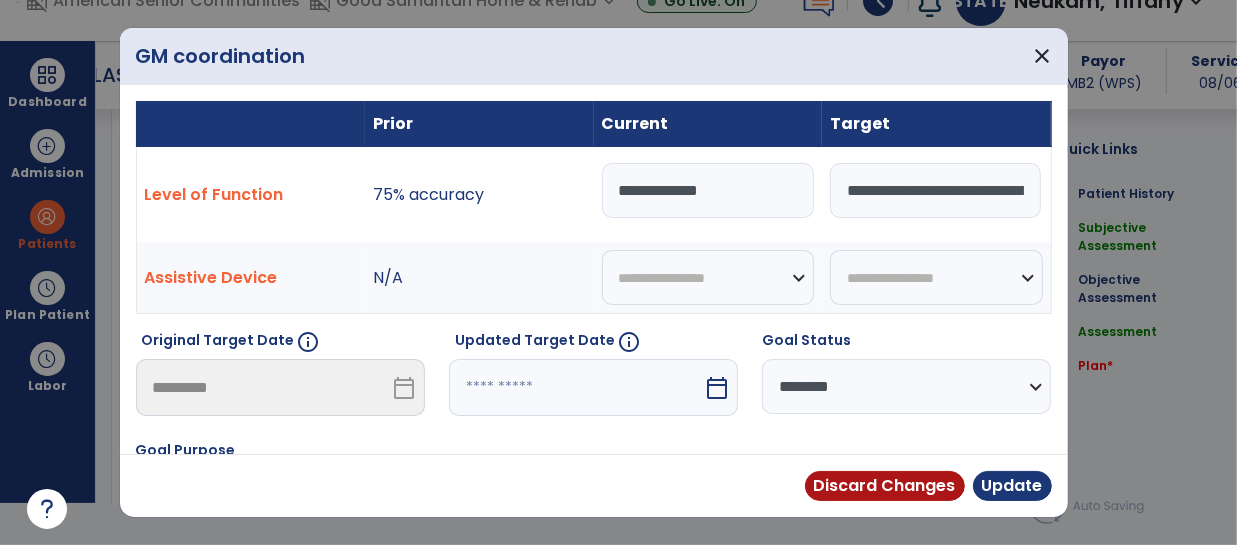 click on "calendar_today" at bounding box center (717, 388) 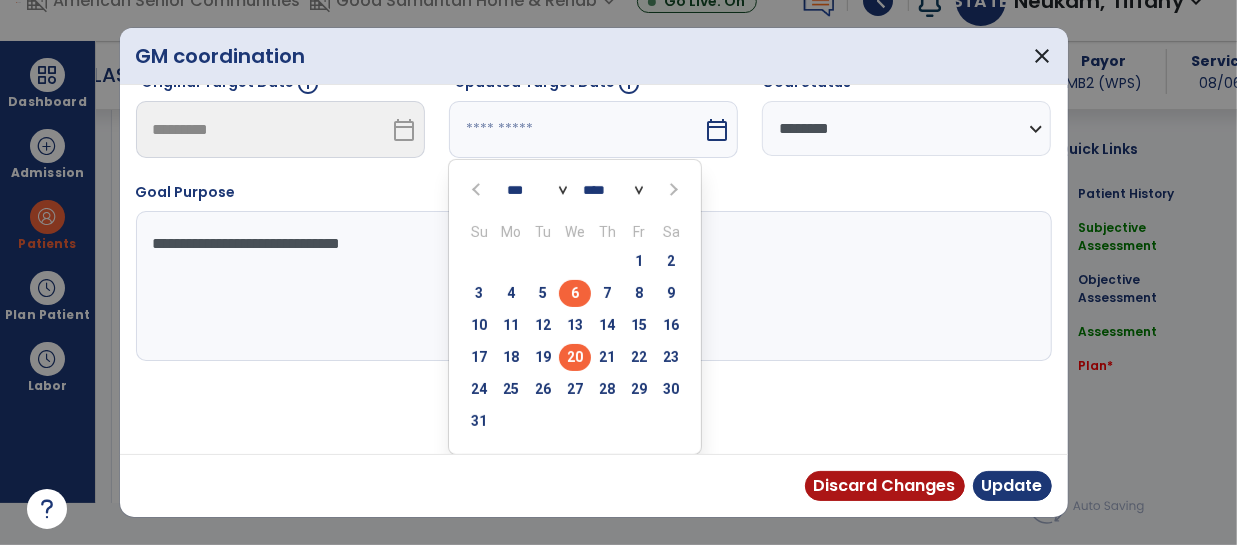 click on "20" at bounding box center [575, 357] 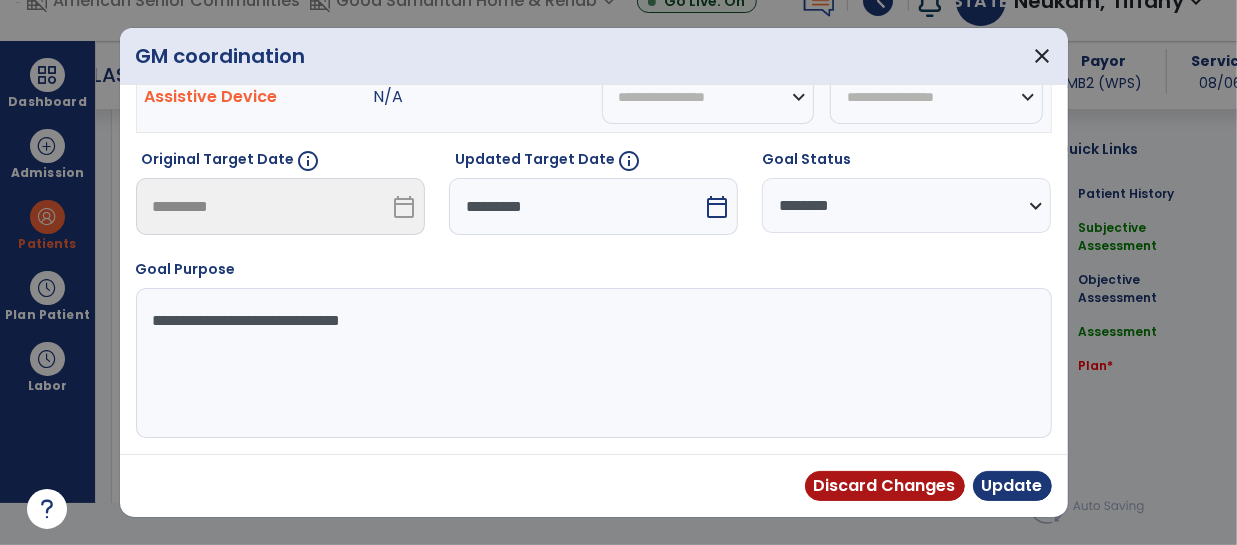 scroll, scrollTop: 180, scrollLeft: 0, axis: vertical 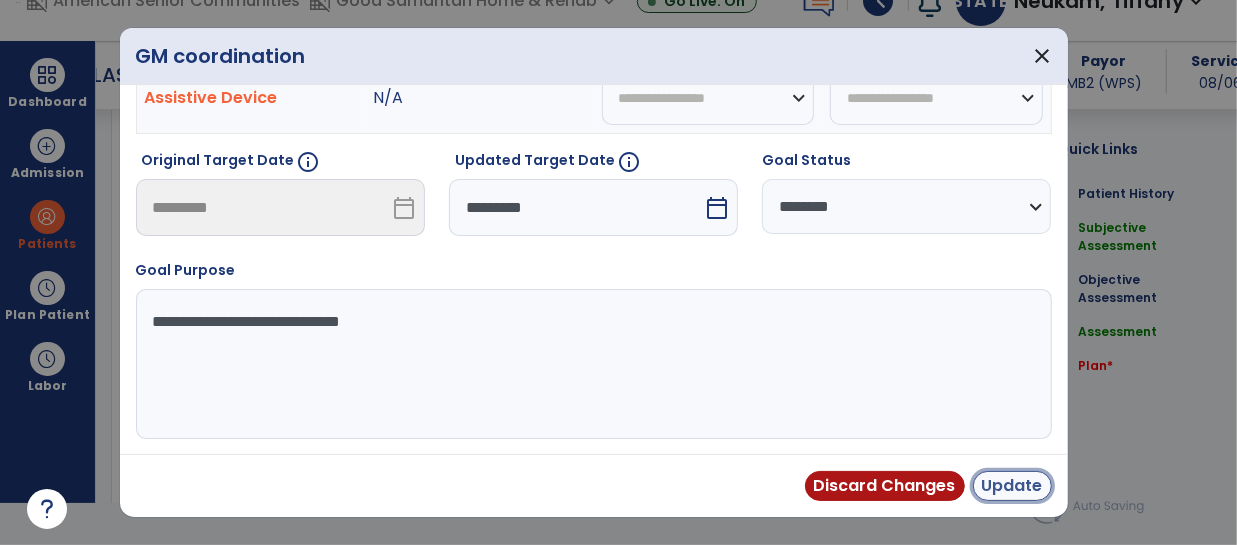 click on "Update" at bounding box center [1012, 486] 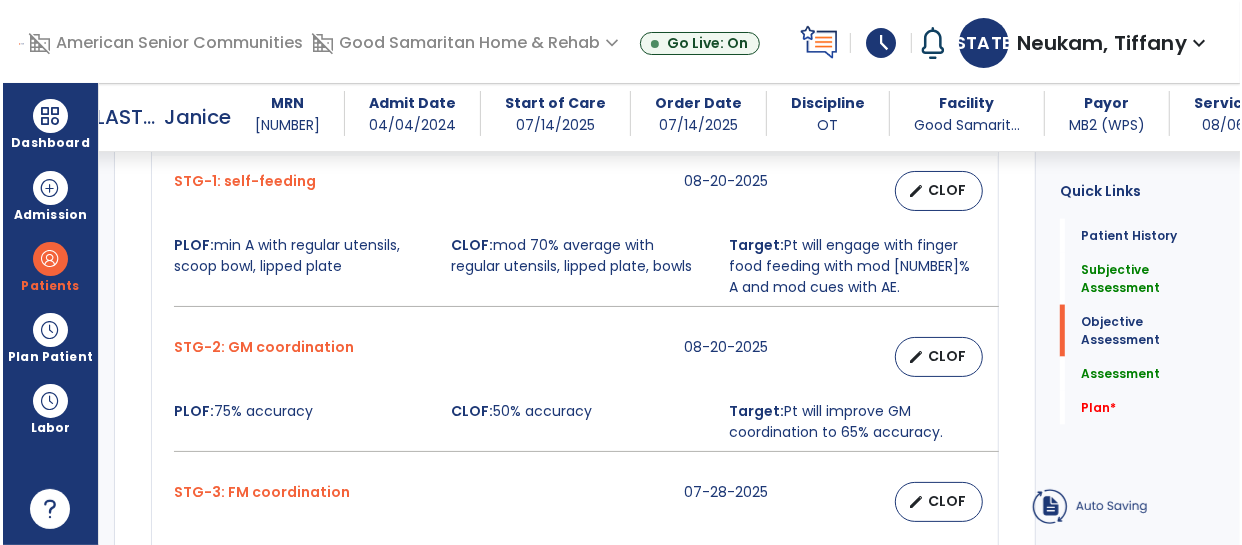 scroll, scrollTop: 41, scrollLeft: 0, axis: vertical 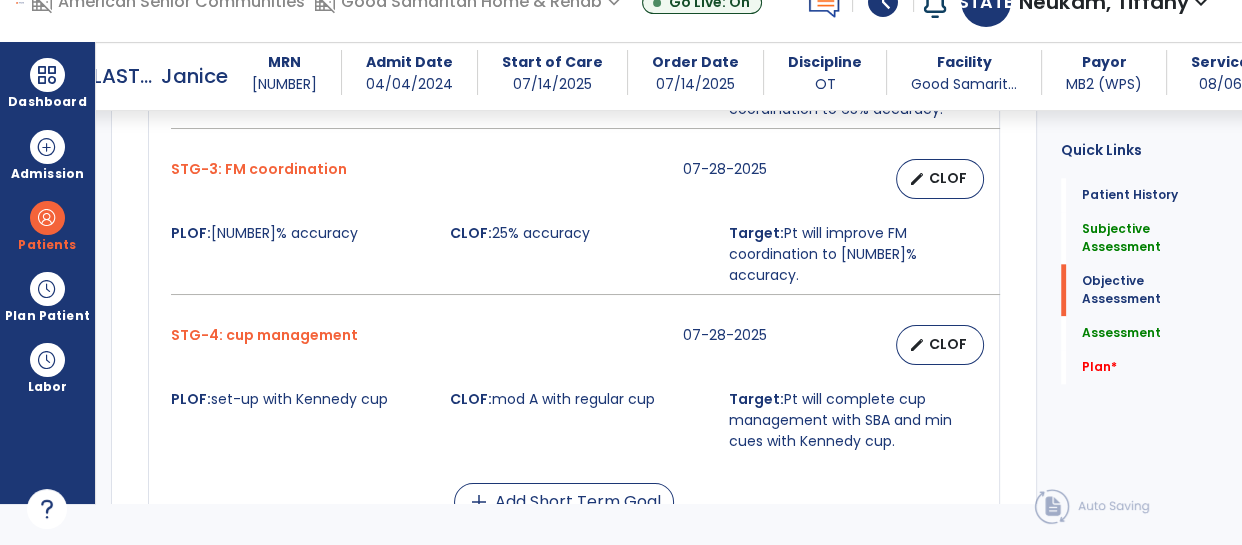 click on "CLOF" at bounding box center (948, 178) 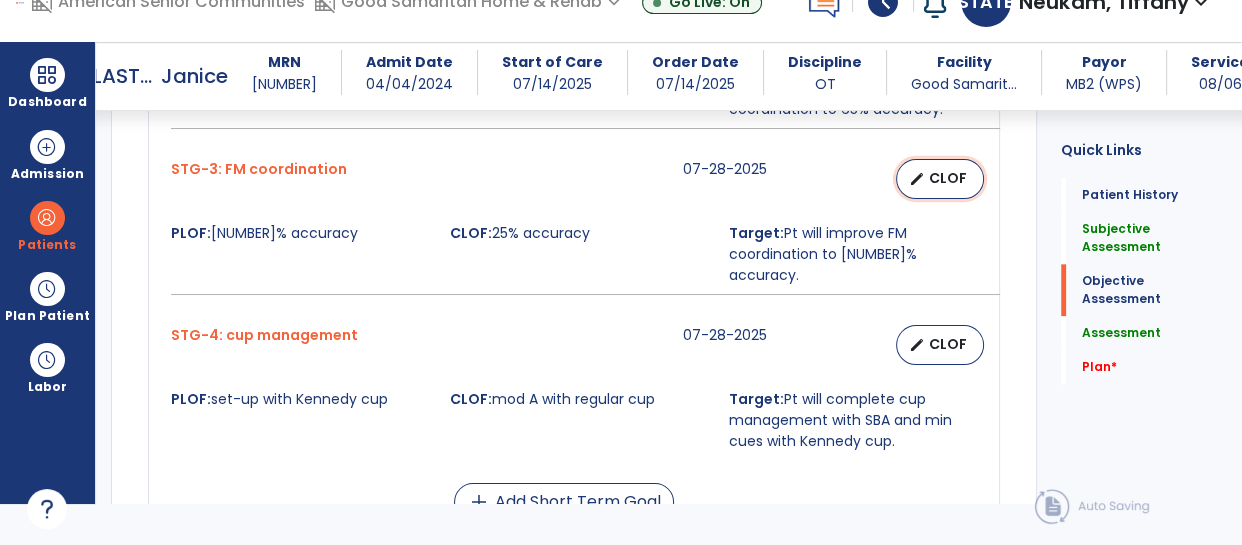 select on "********" 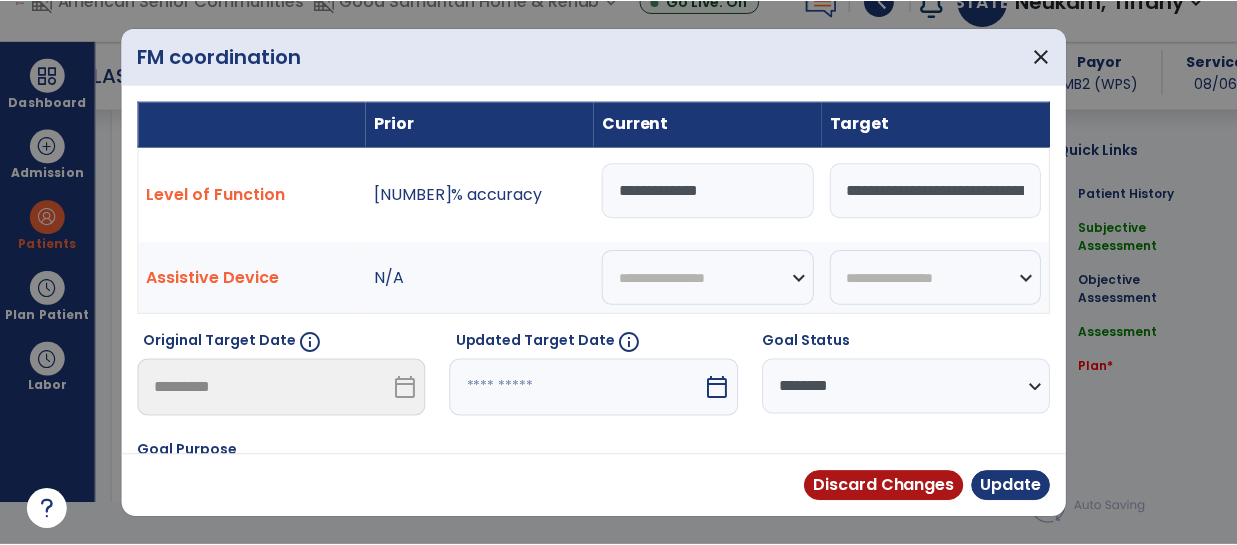 scroll, scrollTop: 0, scrollLeft: 0, axis: both 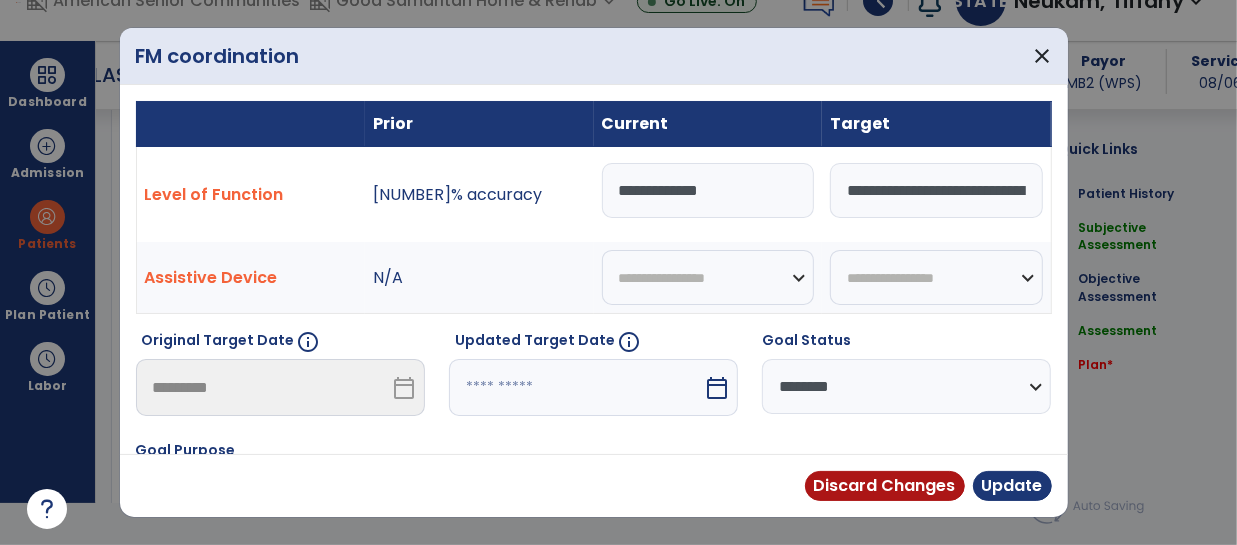 click on "**********" at bounding box center (708, 190) 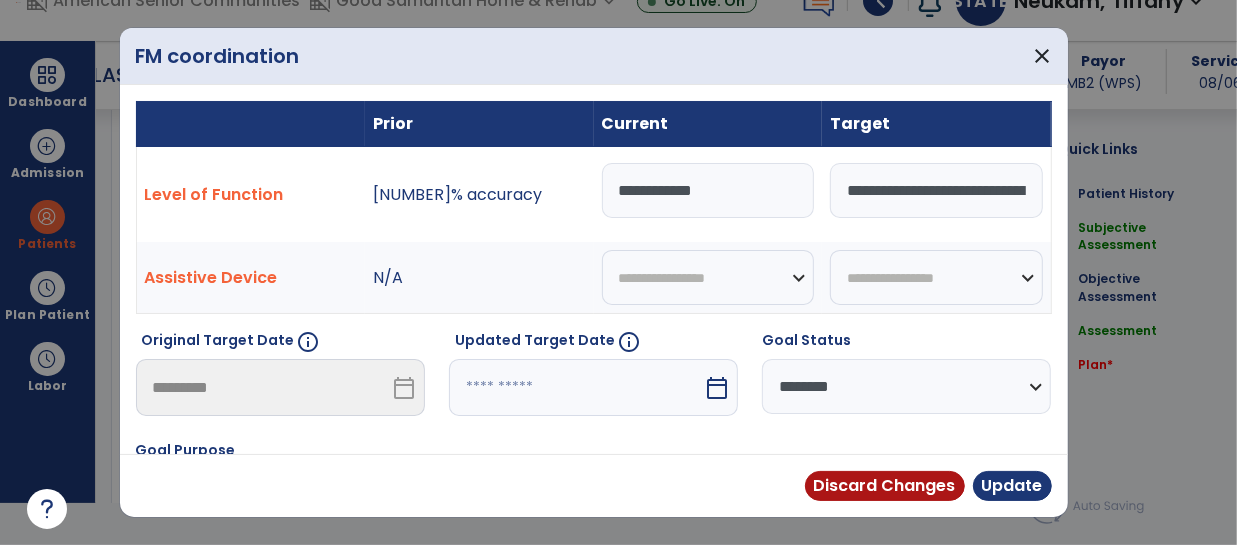 type on "**********" 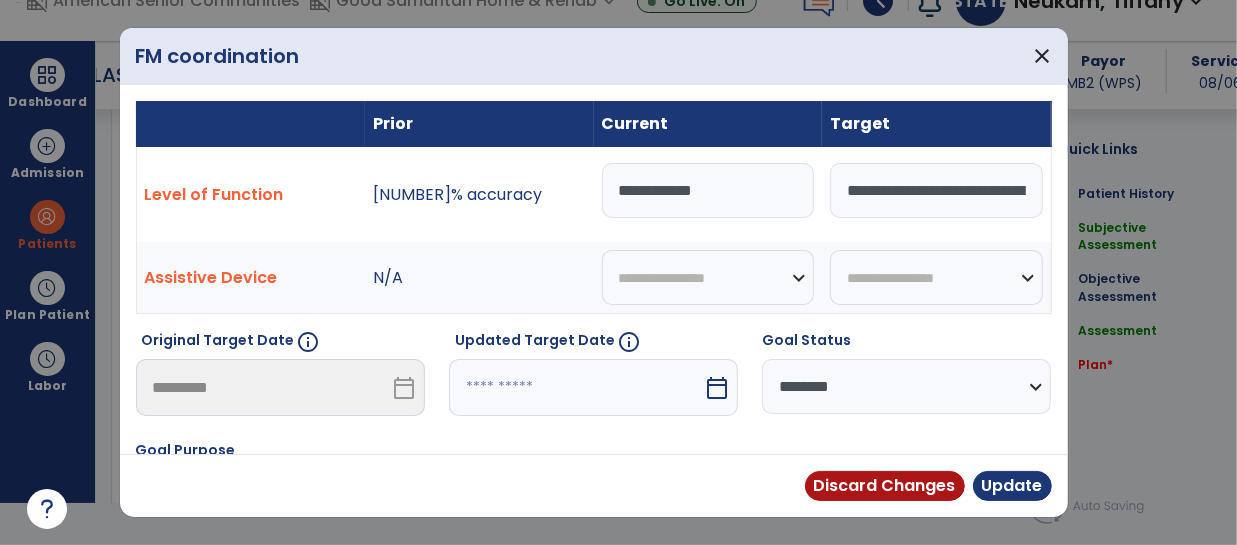 click on "**********" at bounding box center [936, 190] 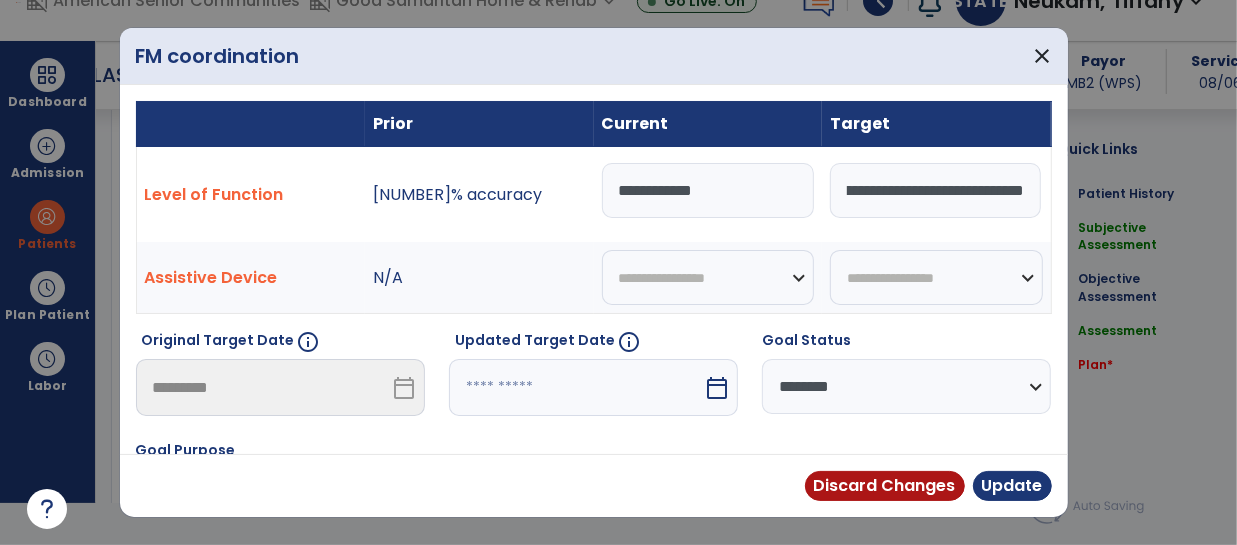 scroll, scrollTop: 0, scrollLeft: 114, axis: horizontal 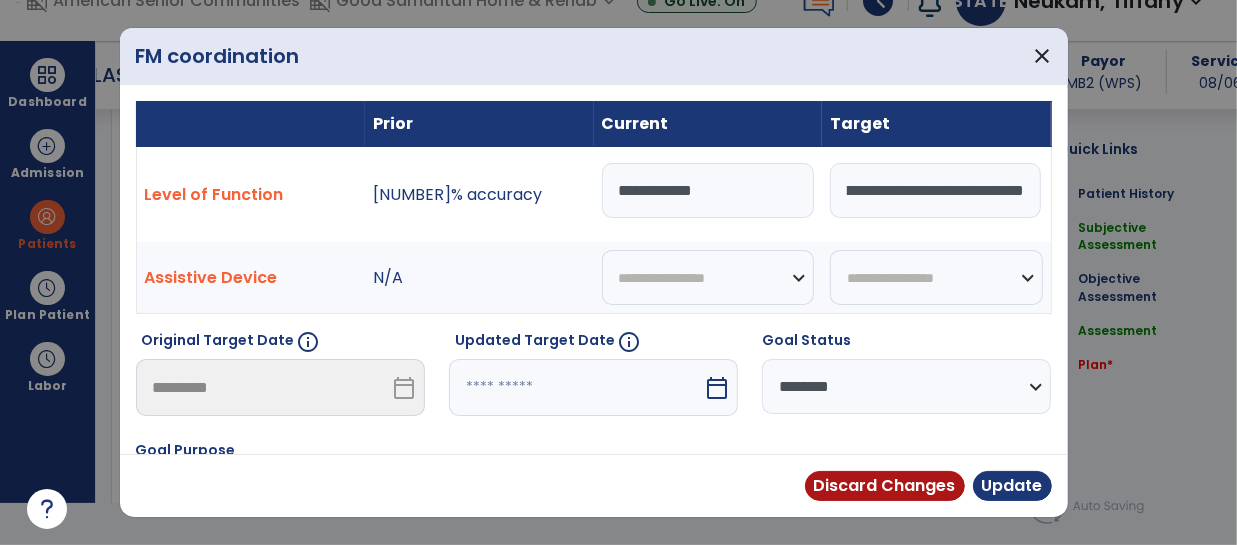click at bounding box center (576, 387) 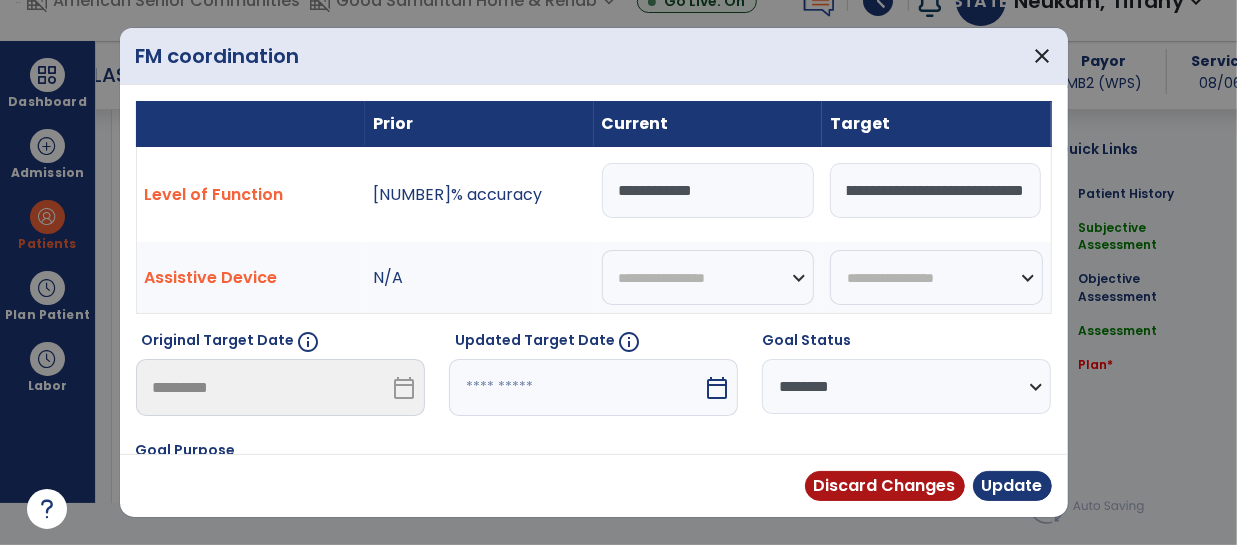 select on "*" 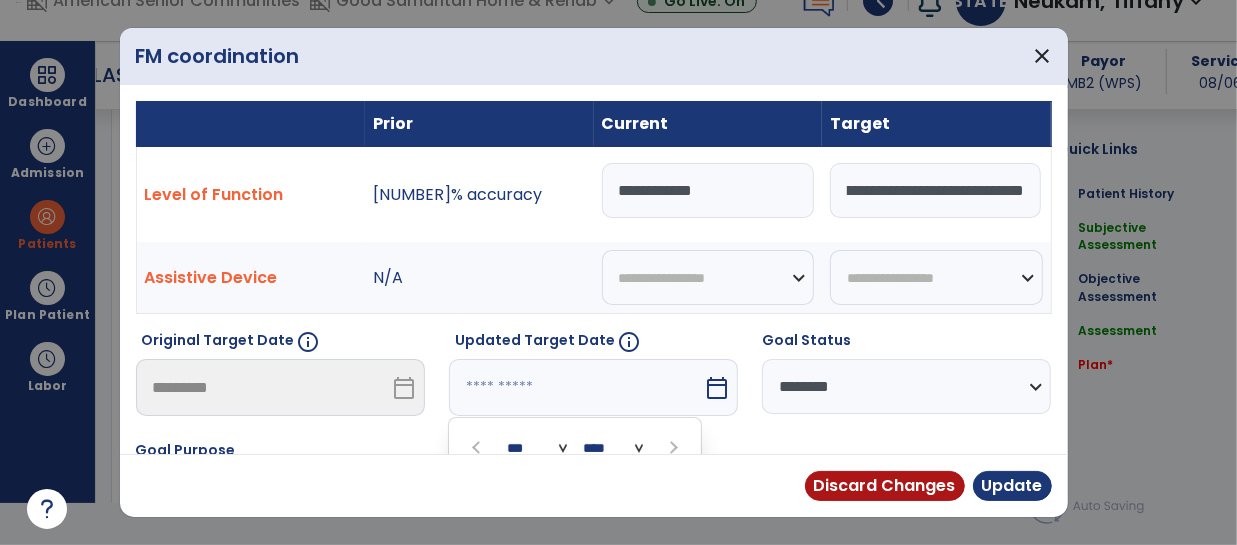 scroll, scrollTop: 0, scrollLeft: 0, axis: both 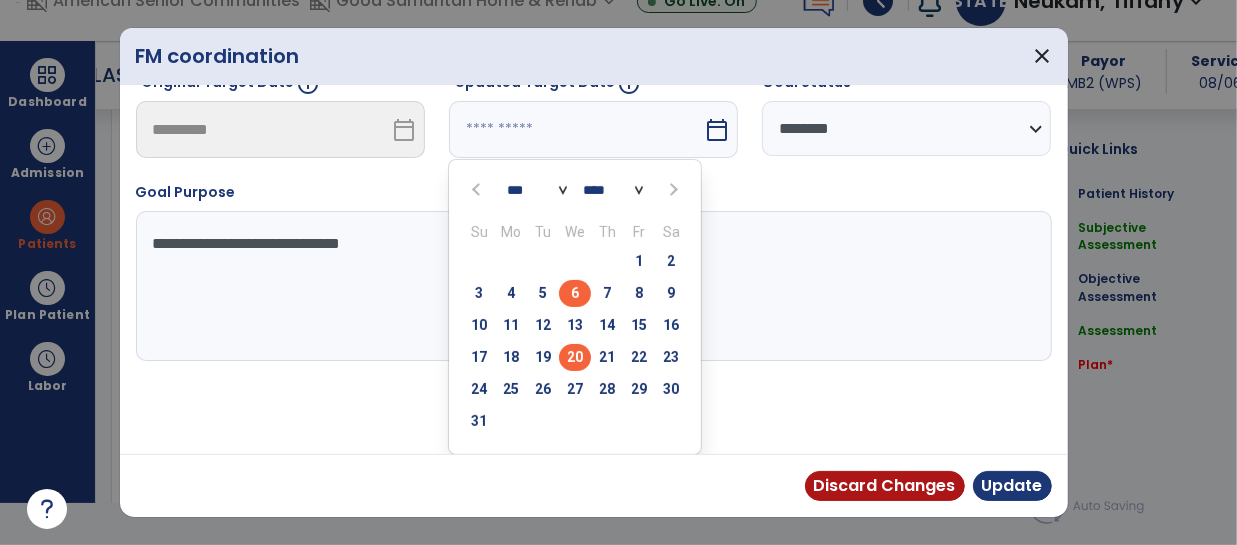 click on "20" at bounding box center [575, 357] 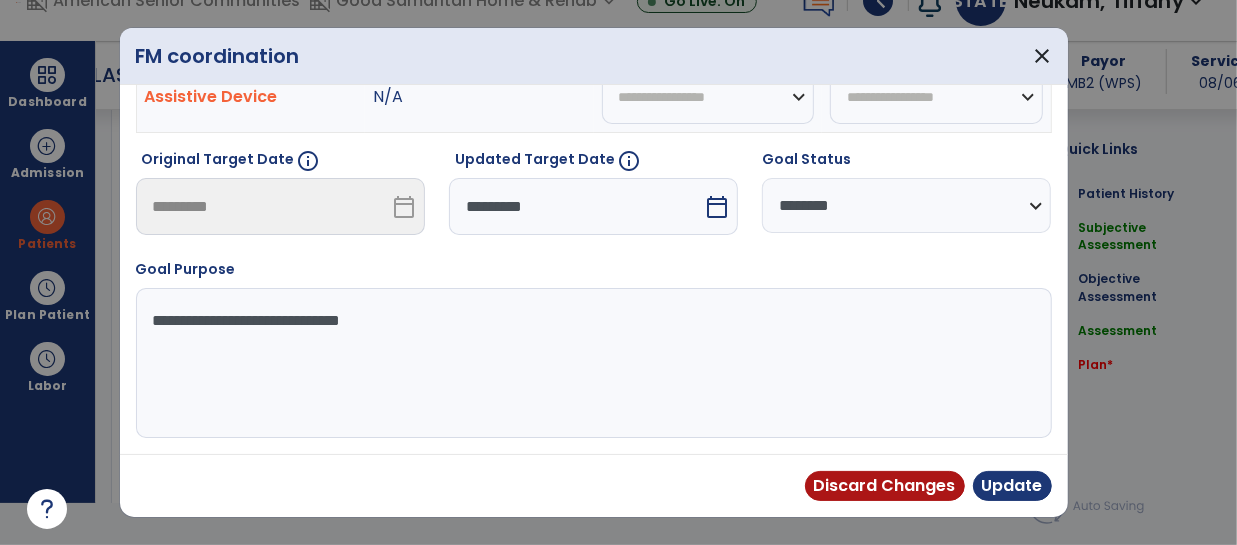 scroll, scrollTop: 180, scrollLeft: 0, axis: vertical 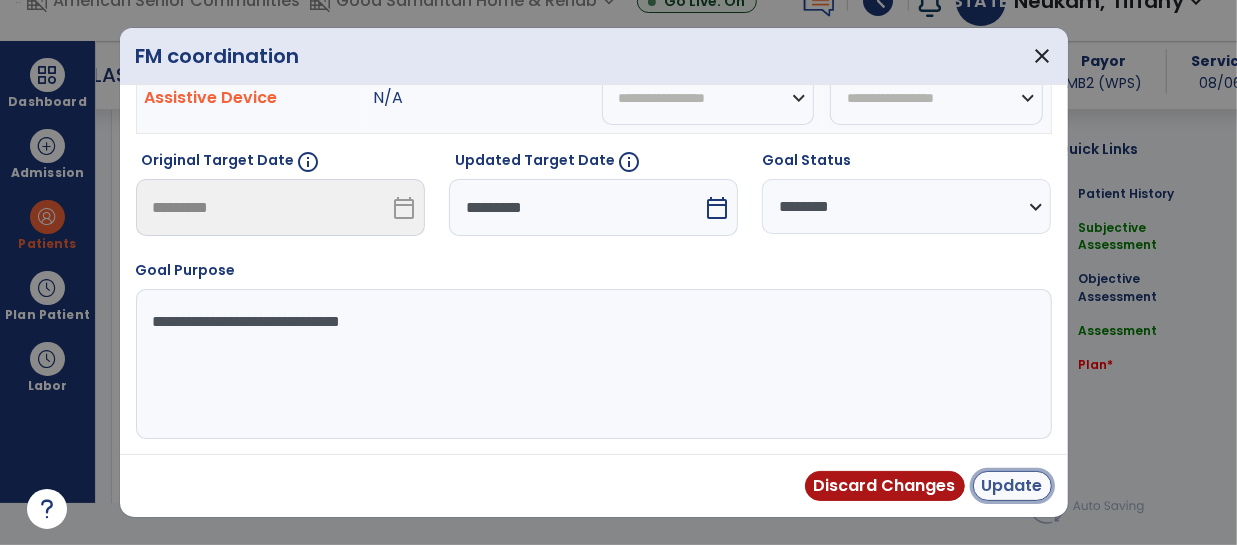 click on "Update" at bounding box center (1012, 486) 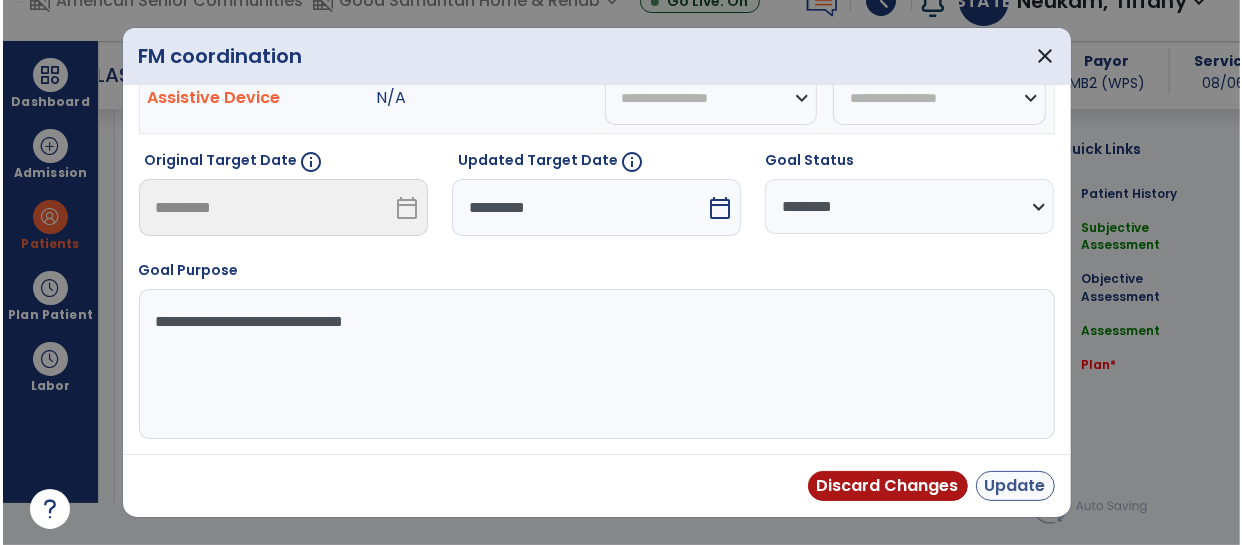 scroll, scrollTop: 41, scrollLeft: 0, axis: vertical 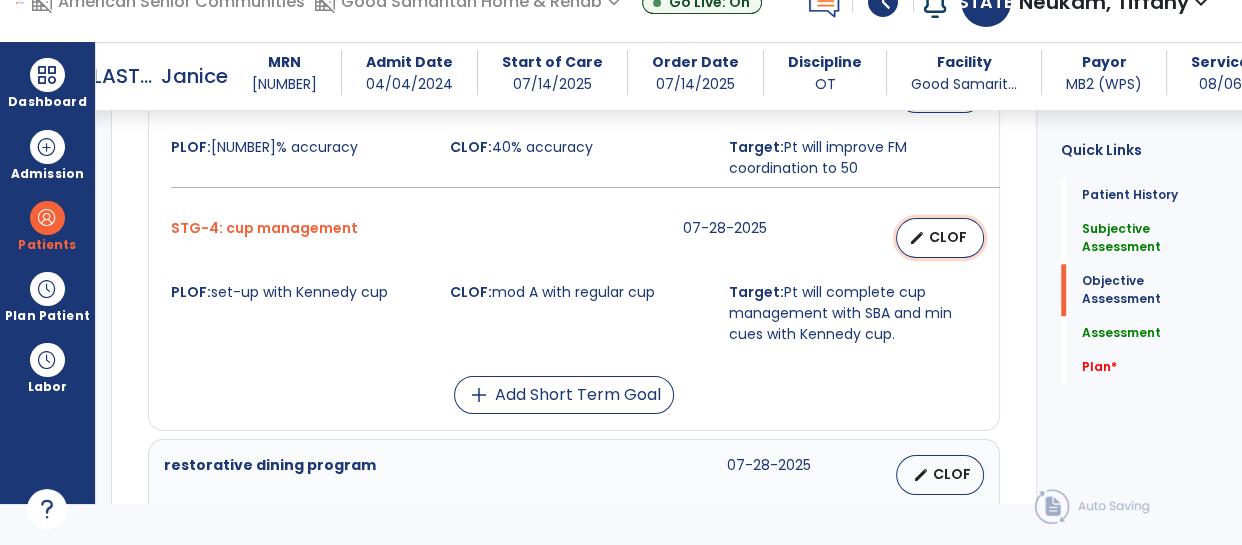 click on "CLOF" at bounding box center (948, 237) 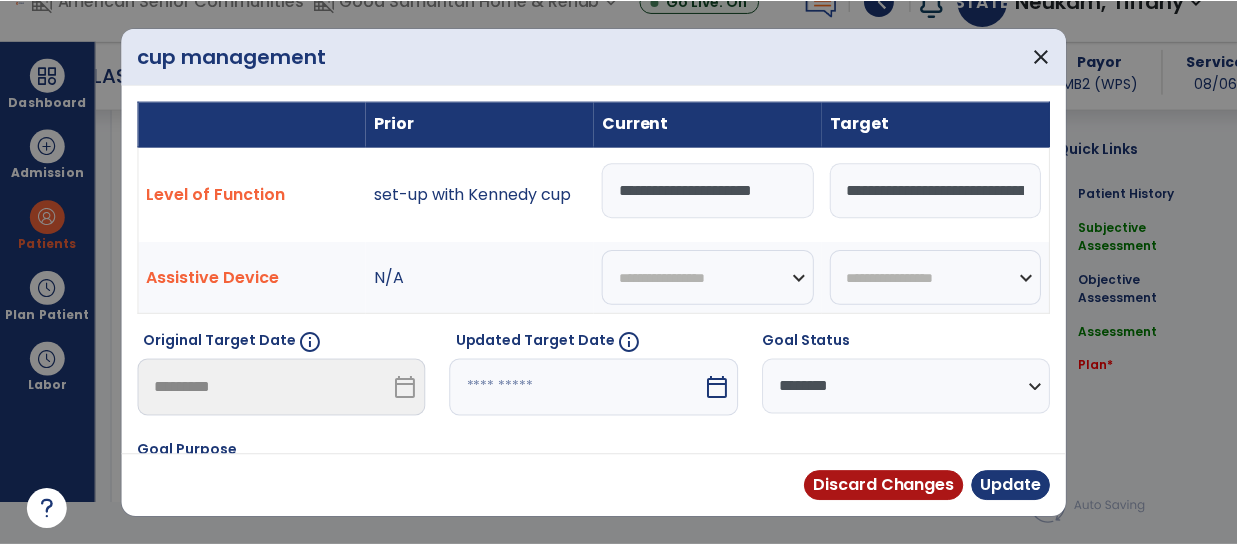 scroll, scrollTop: 0, scrollLeft: 0, axis: both 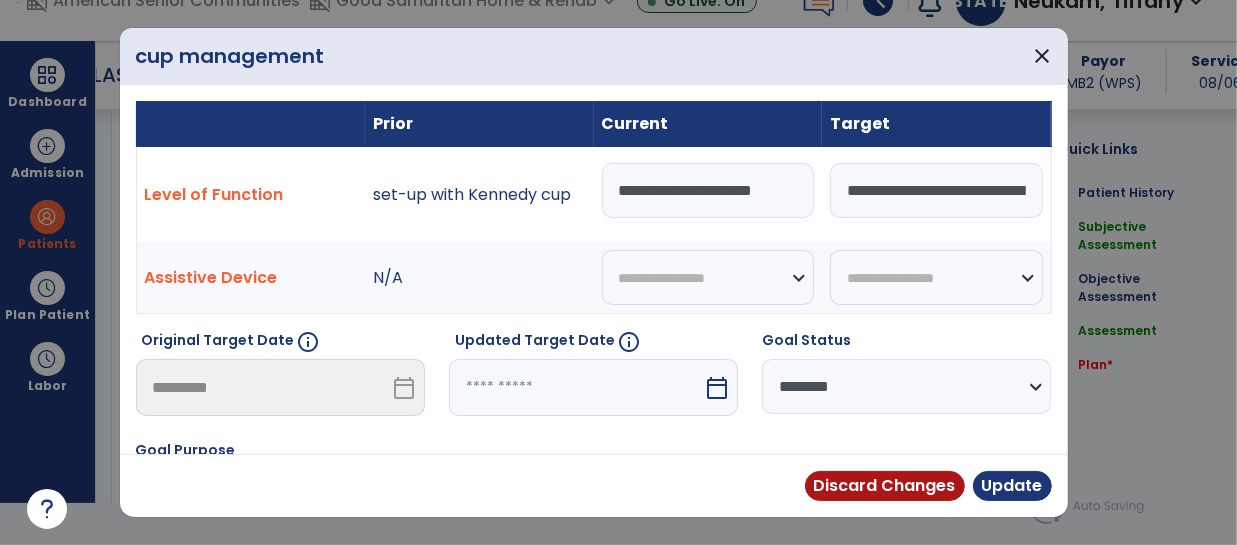 click on "**********" at bounding box center [708, 190] 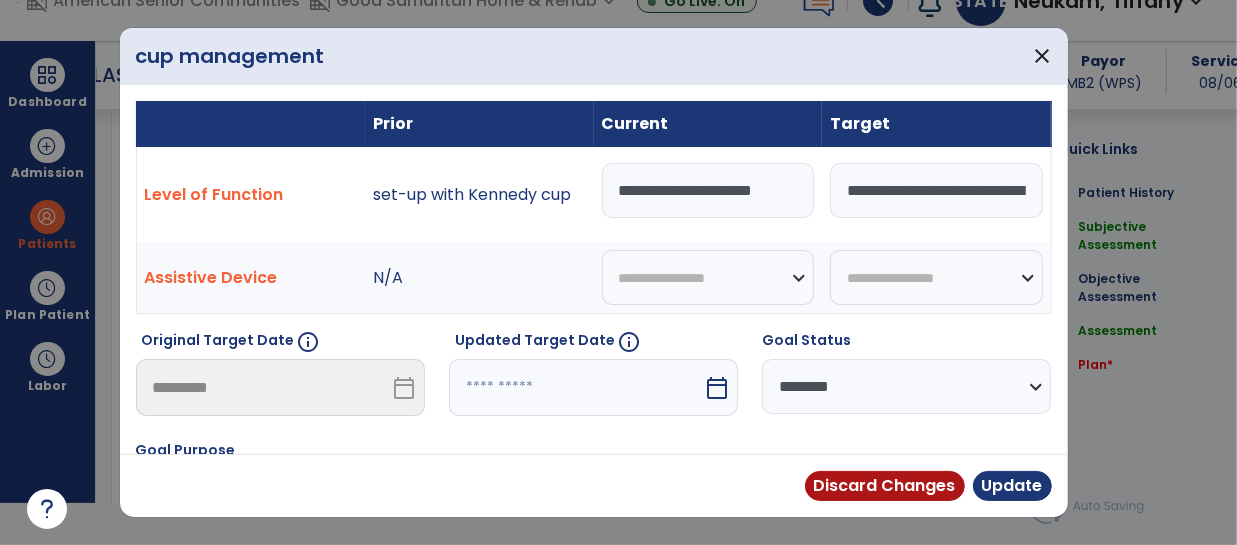 scroll, scrollTop: 0, scrollLeft: 13, axis: horizontal 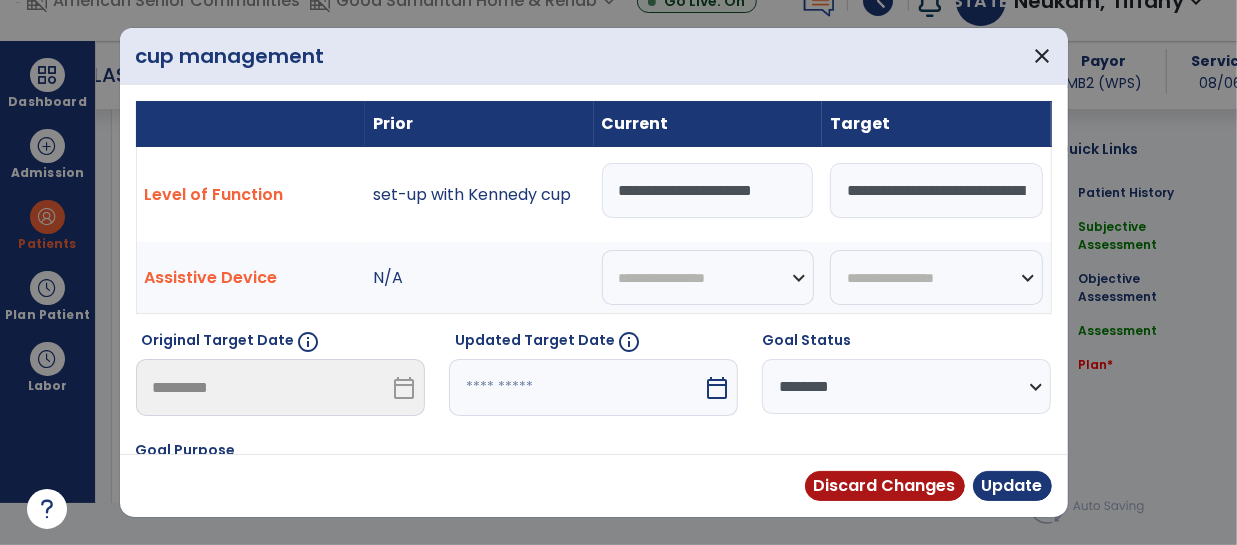 type on "**********" 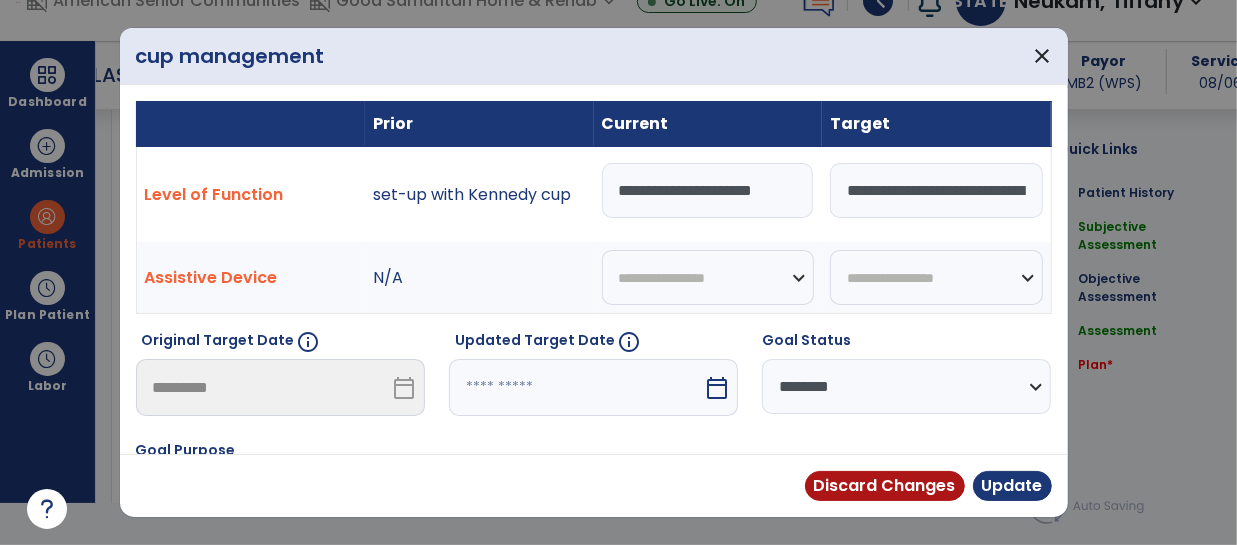 click on "**********" at bounding box center (906, 386) 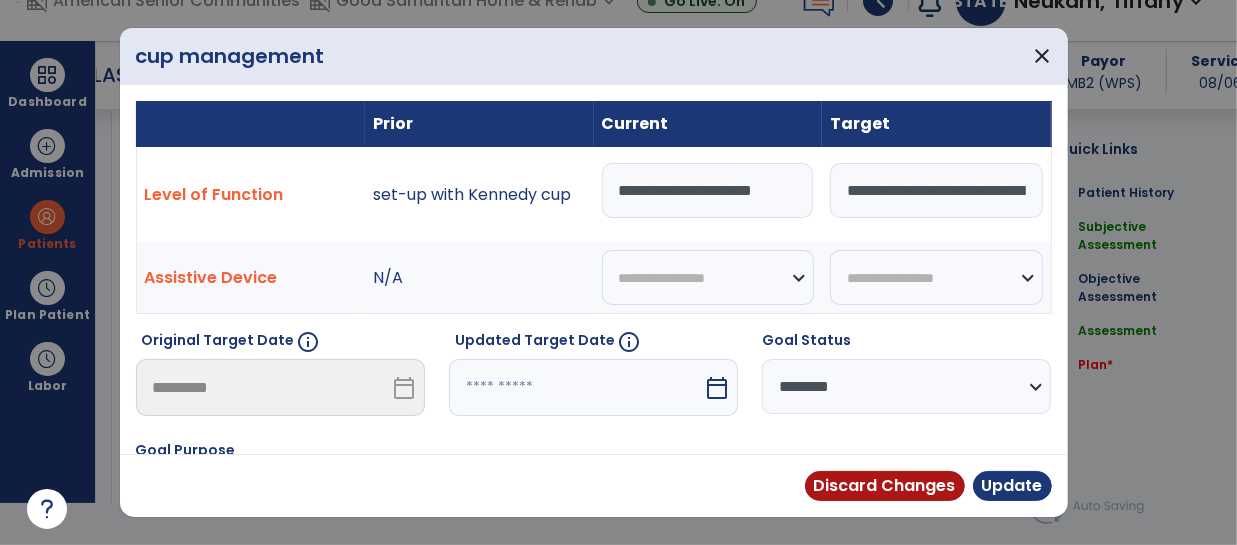 scroll, scrollTop: 0, scrollLeft: 0, axis: both 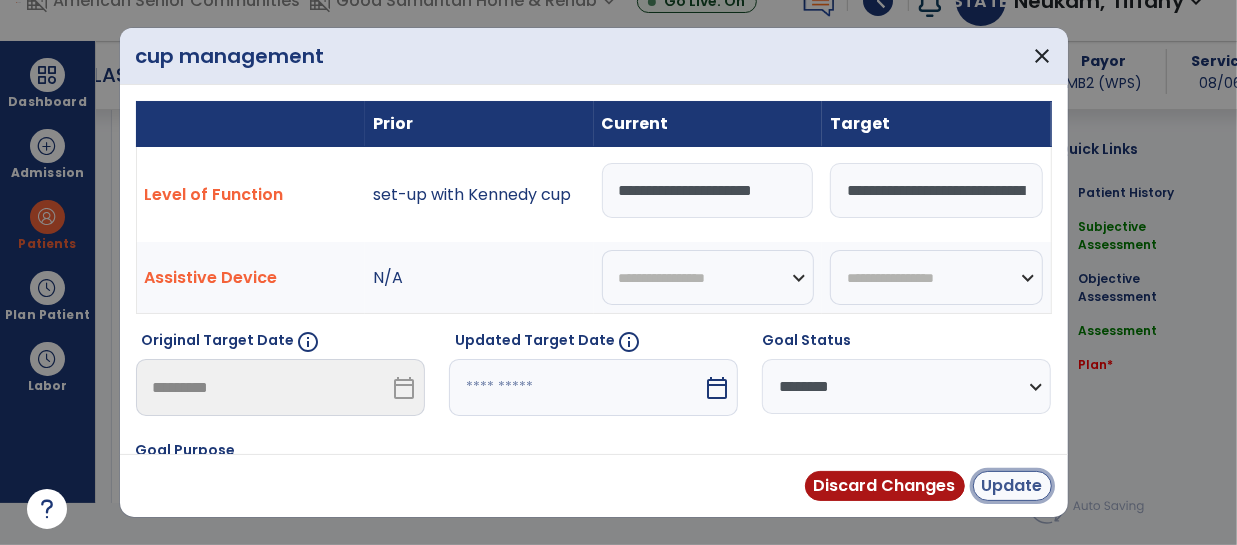 click on "Update" at bounding box center (1012, 486) 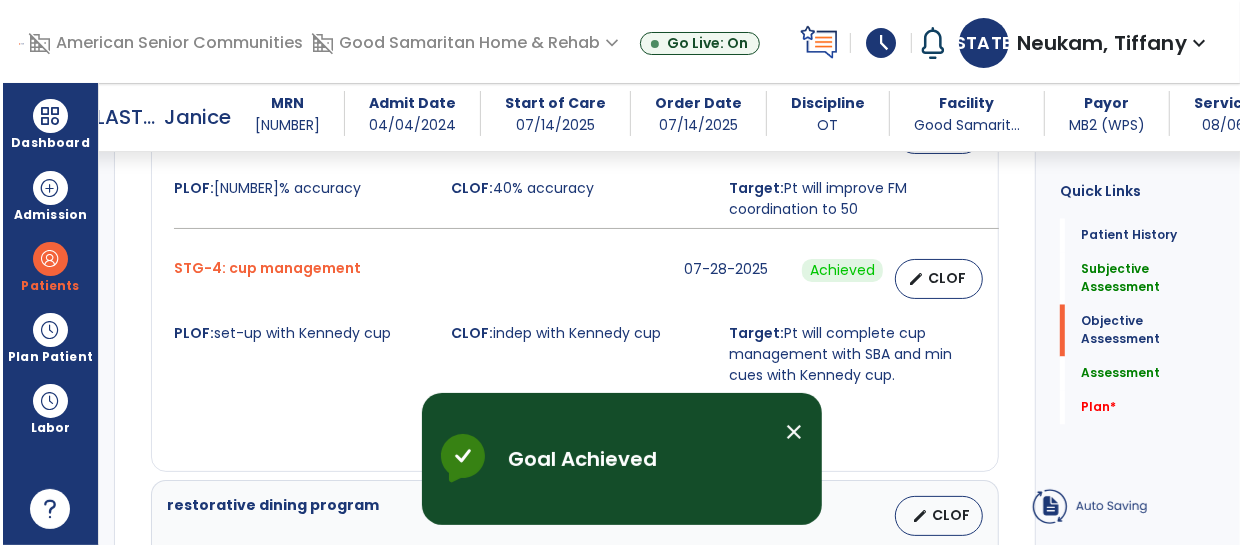 scroll, scrollTop: 41, scrollLeft: 0, axis: vertical 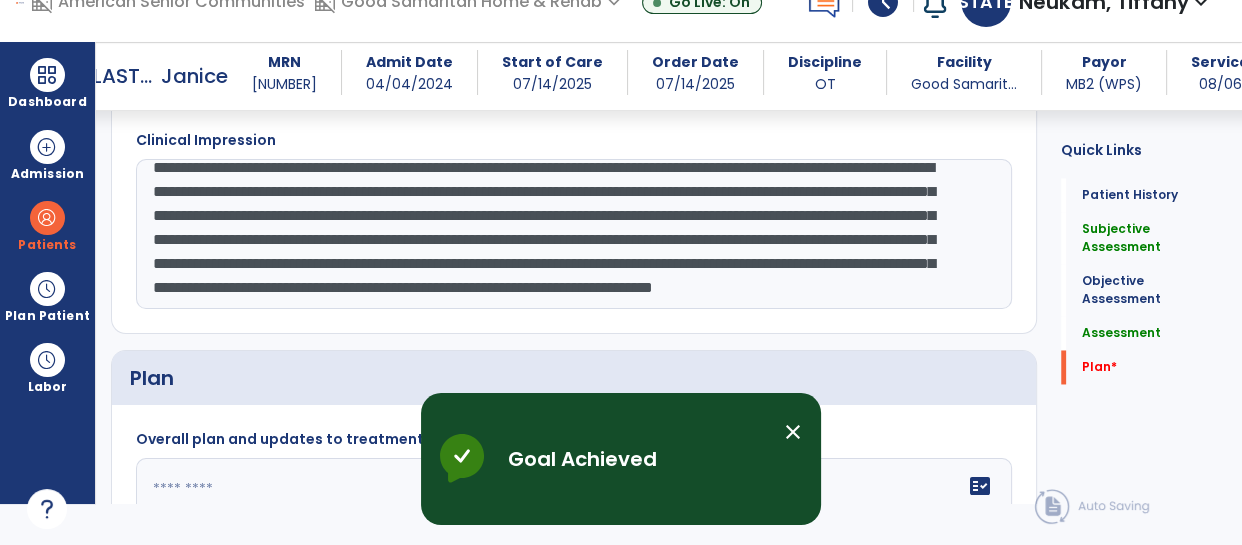 click on "**********" 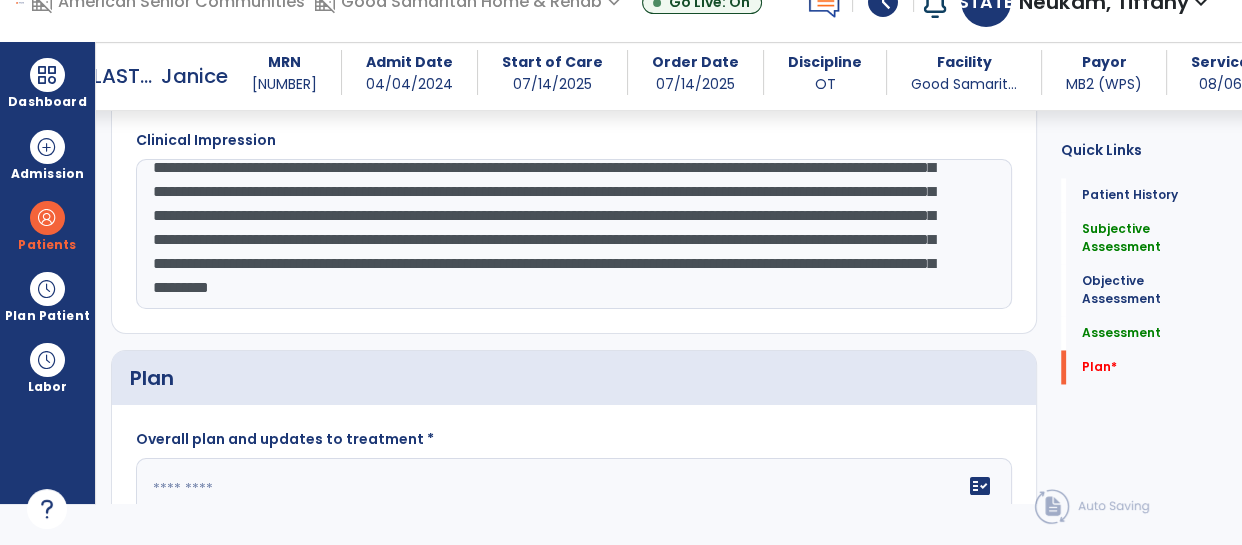 scroll, scrollTop: 87, scrollLeft: 0, axis: vertical 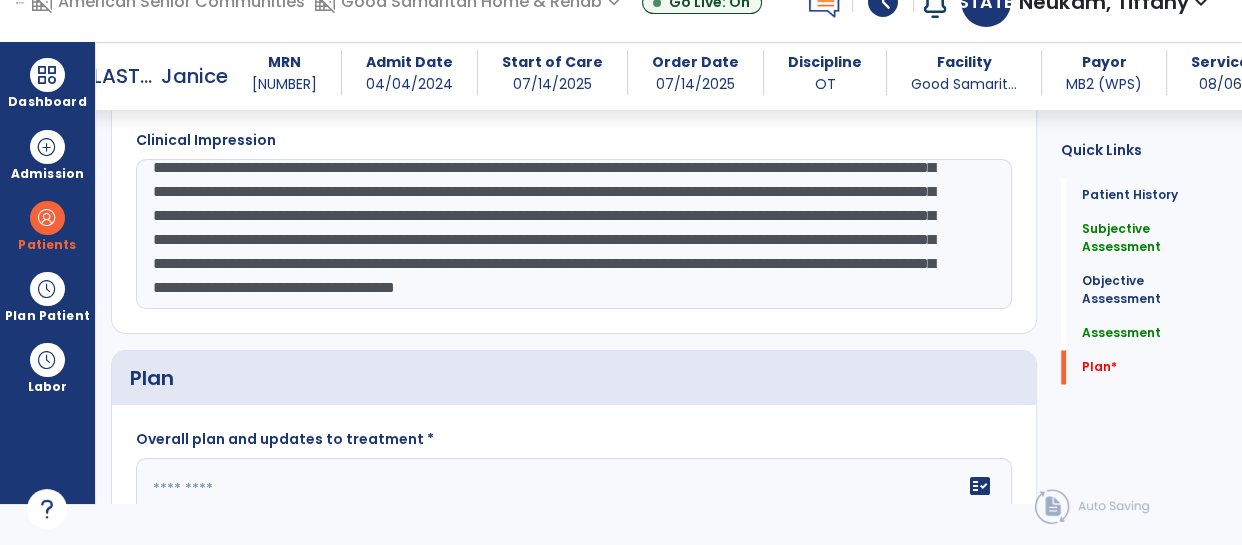 type on "**********" 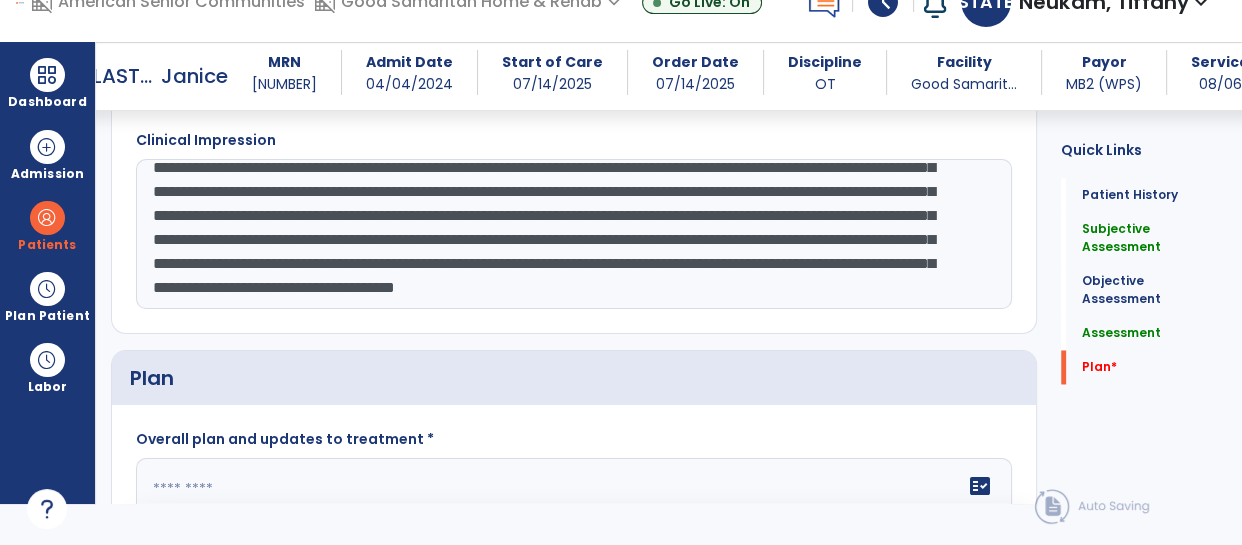 scroll, scrollTop: 2868, scrollLeft: 0, axis: vertical 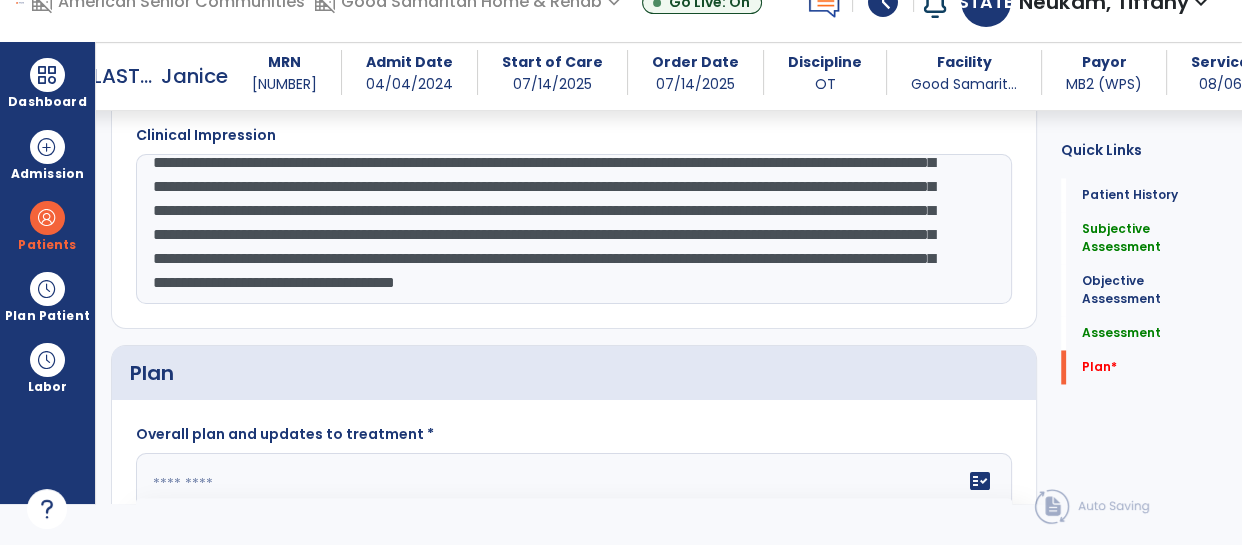 click 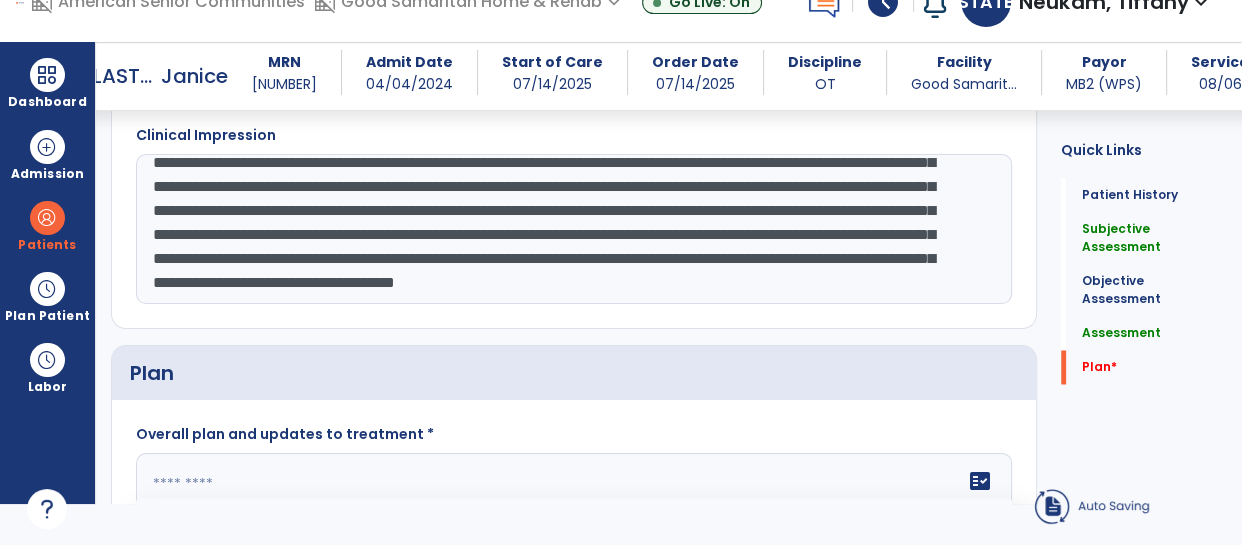 scroll, scrollTop: 0, scrollLeft: 0, axis: both 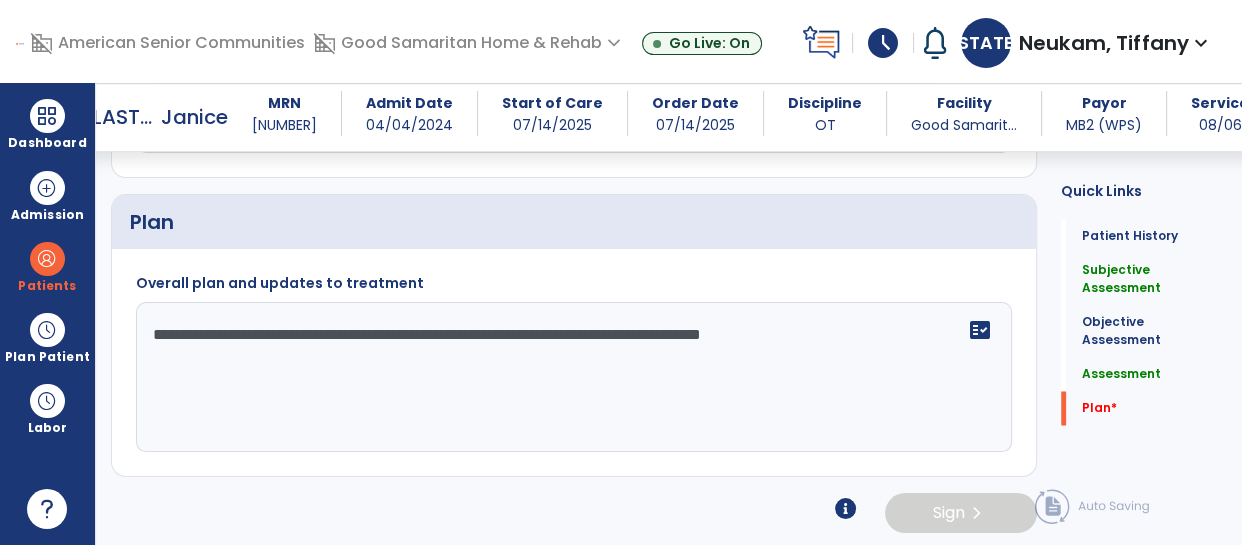 click on "**********" 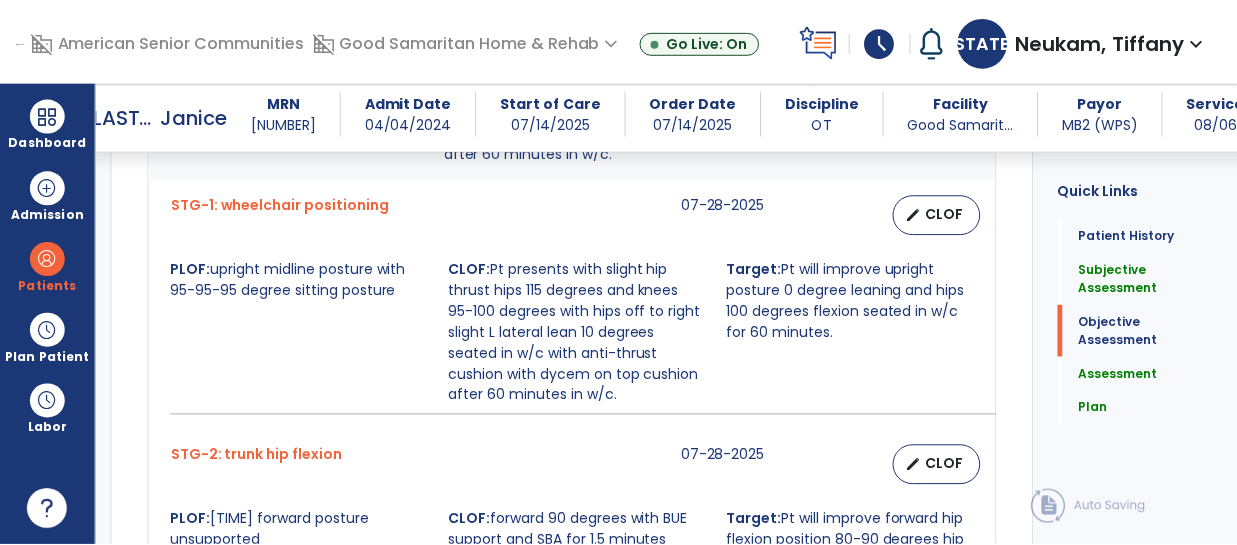 scroll, scrollTop: 1111, scrollLeft: 0, axis: vertical 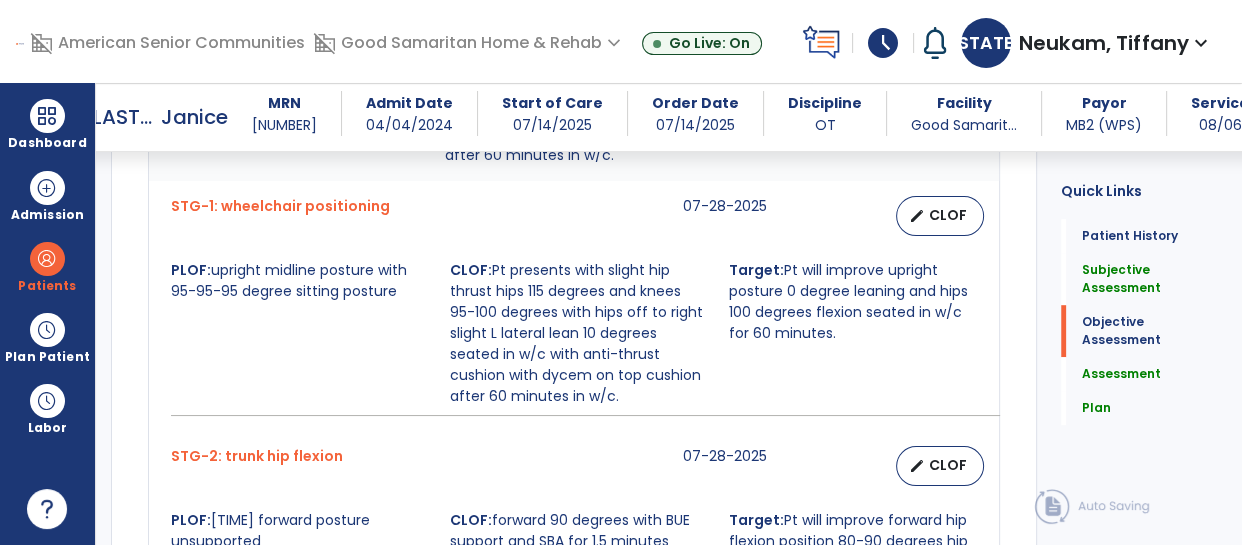 type on "**********" 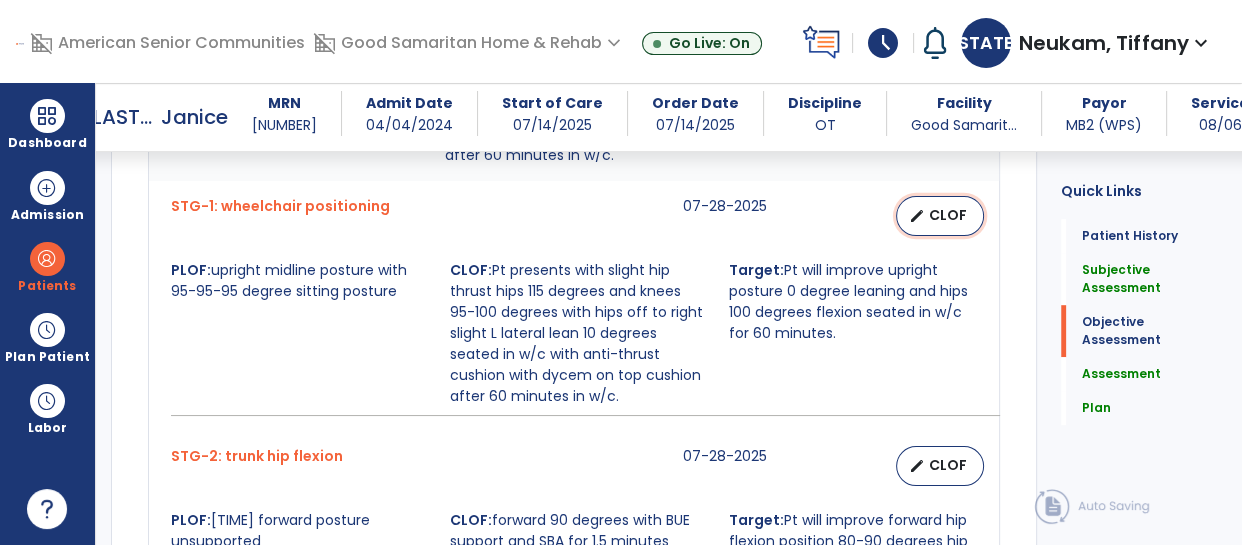 click on "CLOF" at bounding box center [948, 215] 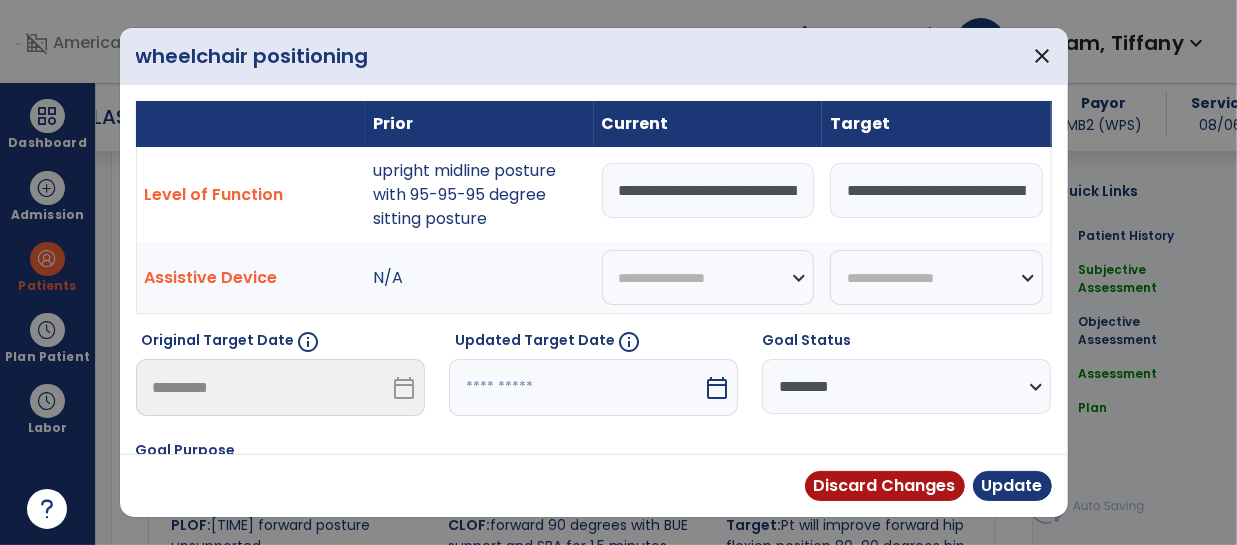 scroll, scrollTop: 1111, scrollLeft: 0, axis: vertical 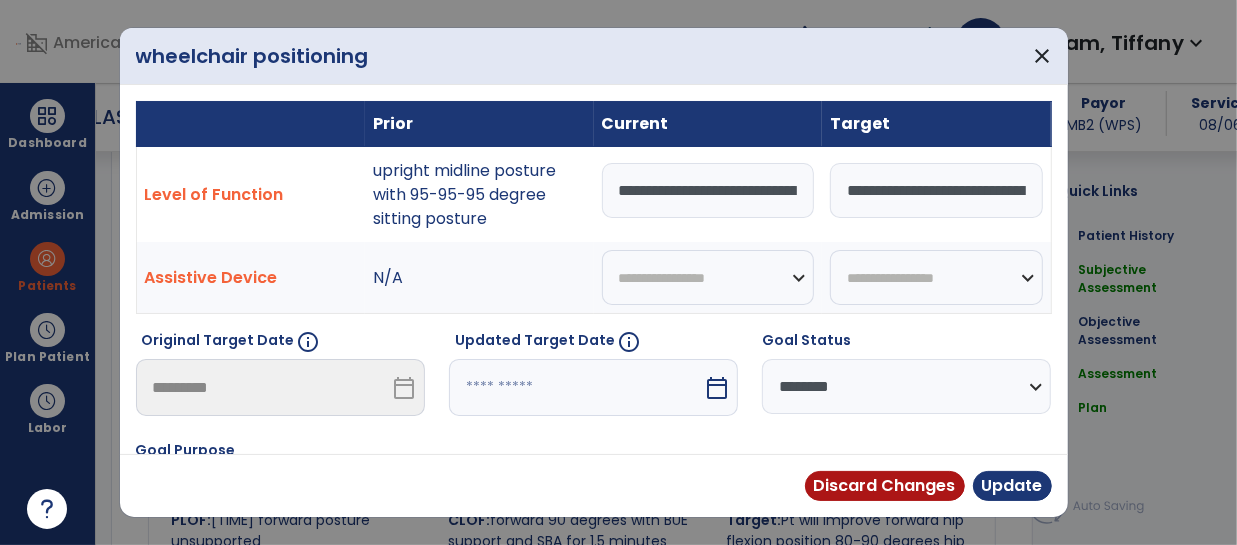 click on "**********" at bounding box center (708, 190) 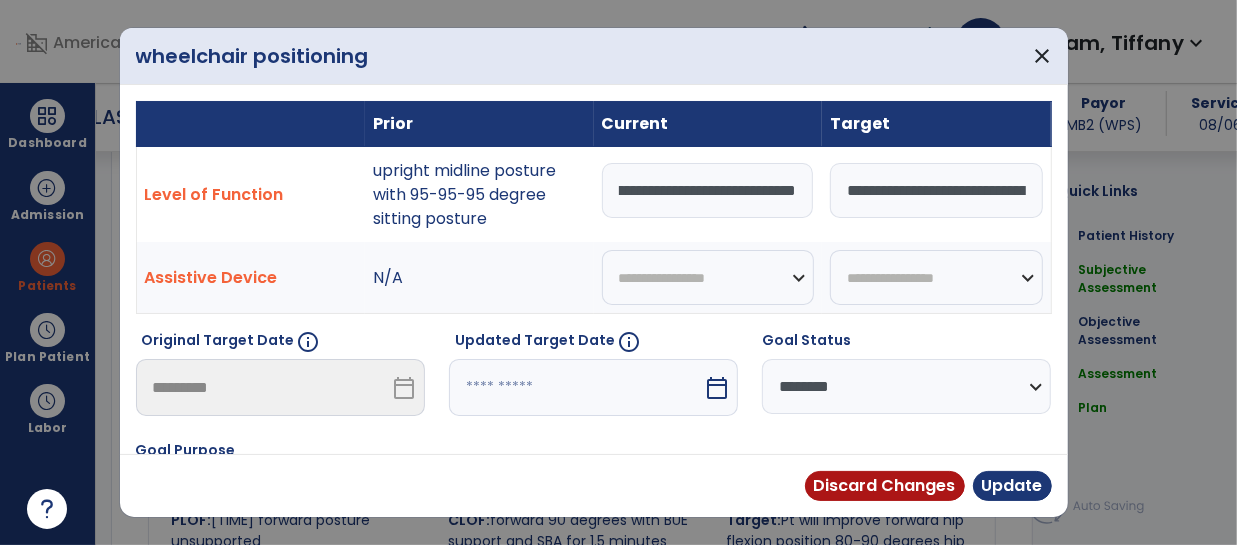 scroll, scrollTop: 0, scrollLeft: 358, axis: horizontal 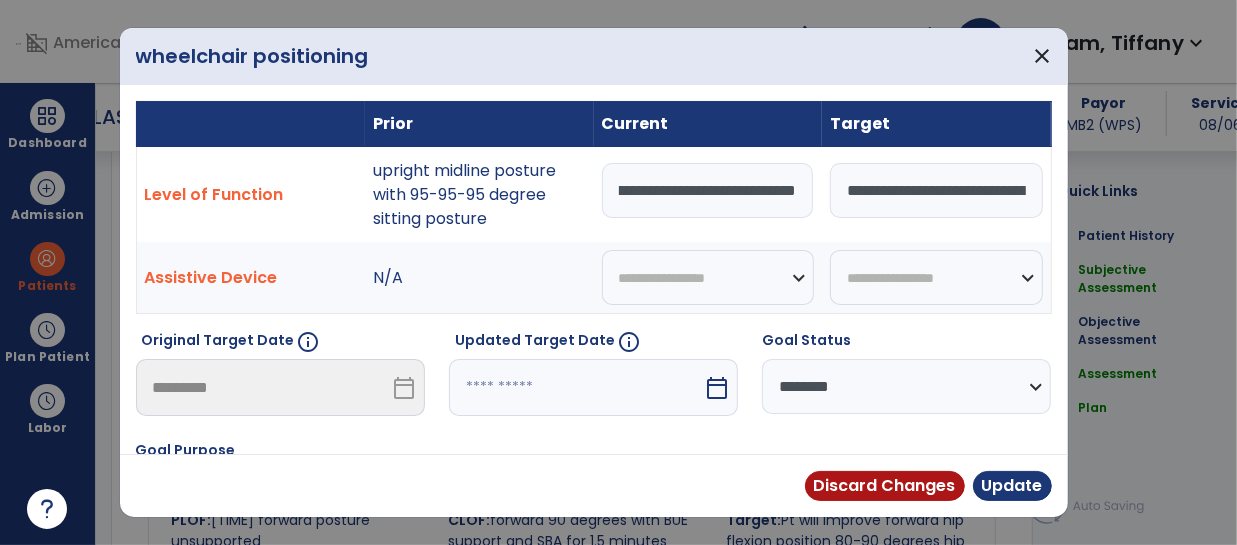 click on "**********" at bounding box center [936, 190] 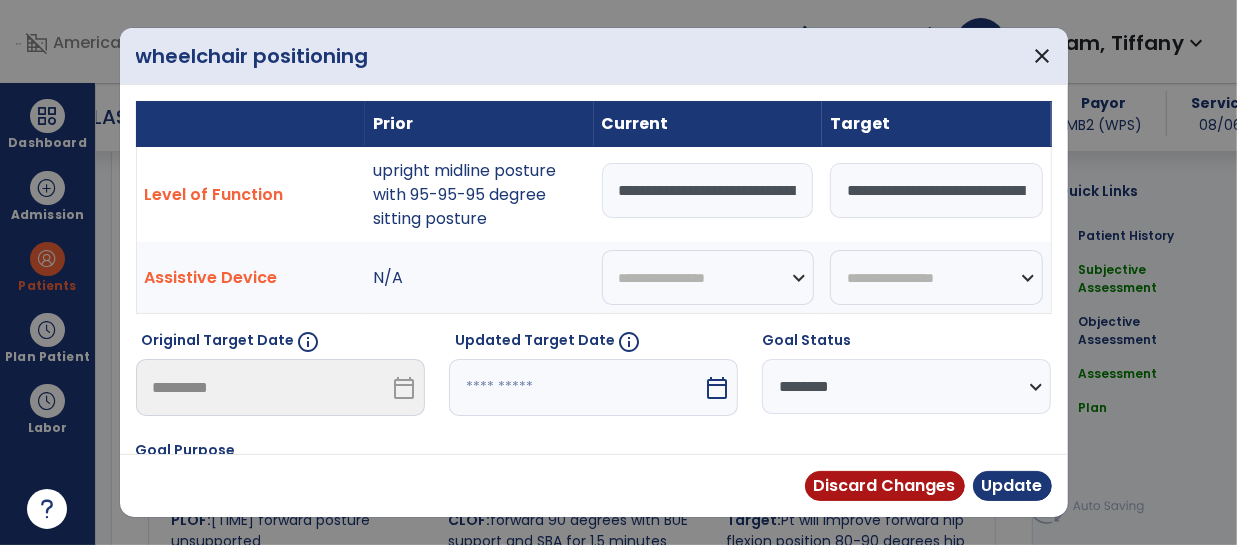 click on "**********" at bounding box center [708, 190] 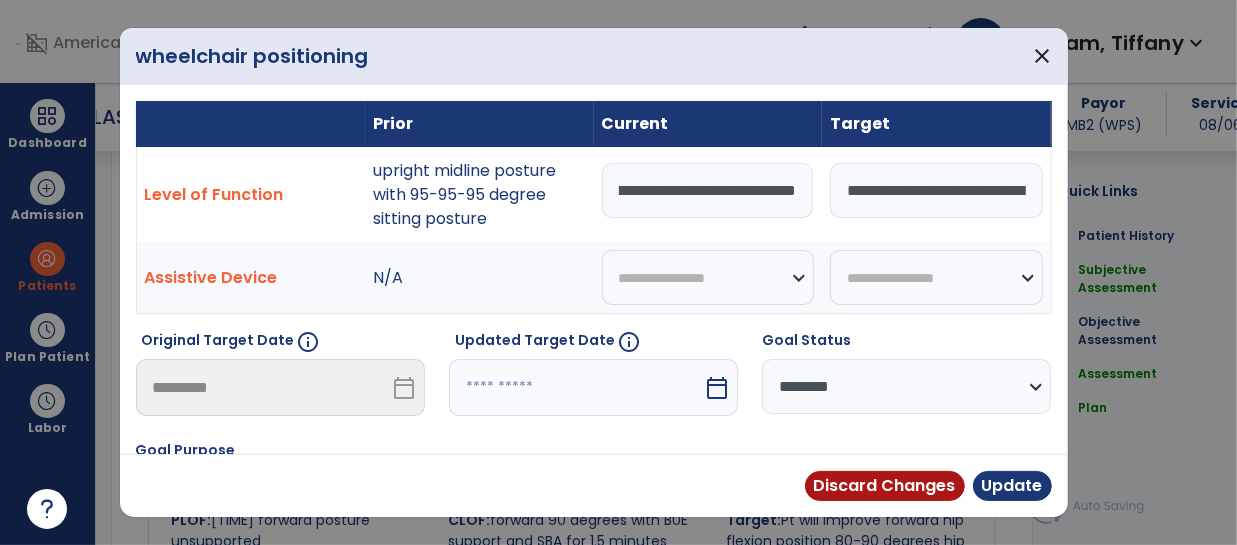 scroll, scrollTop: 0, scrollLeft: 447, axis: horizontal 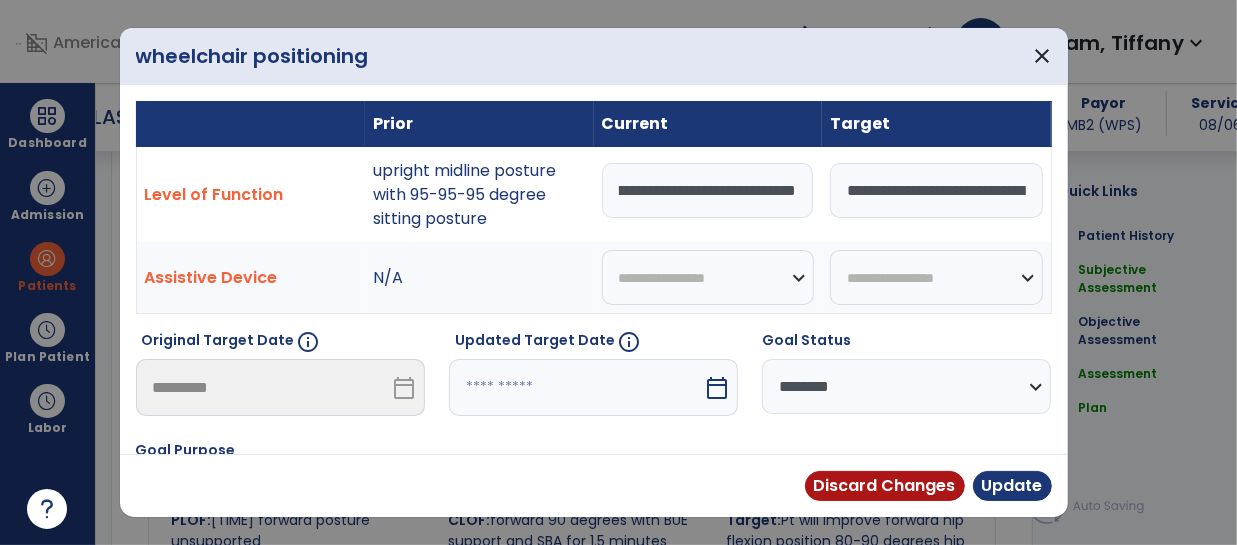 type on "**********" 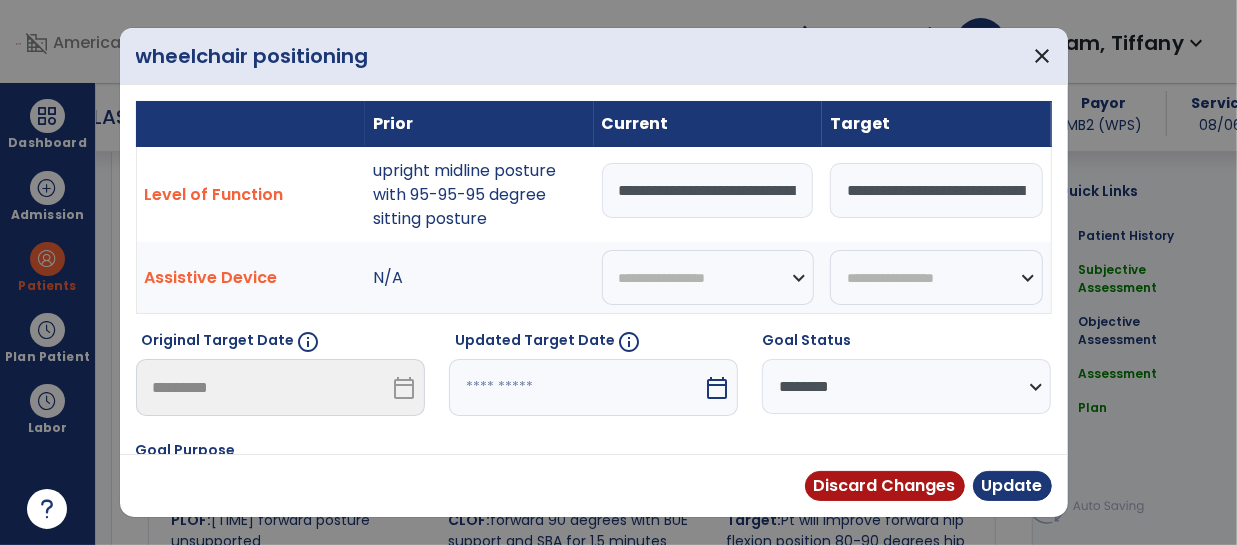 scroll, scrollTop: 0, scrollLeft: 669, axis: horizontal 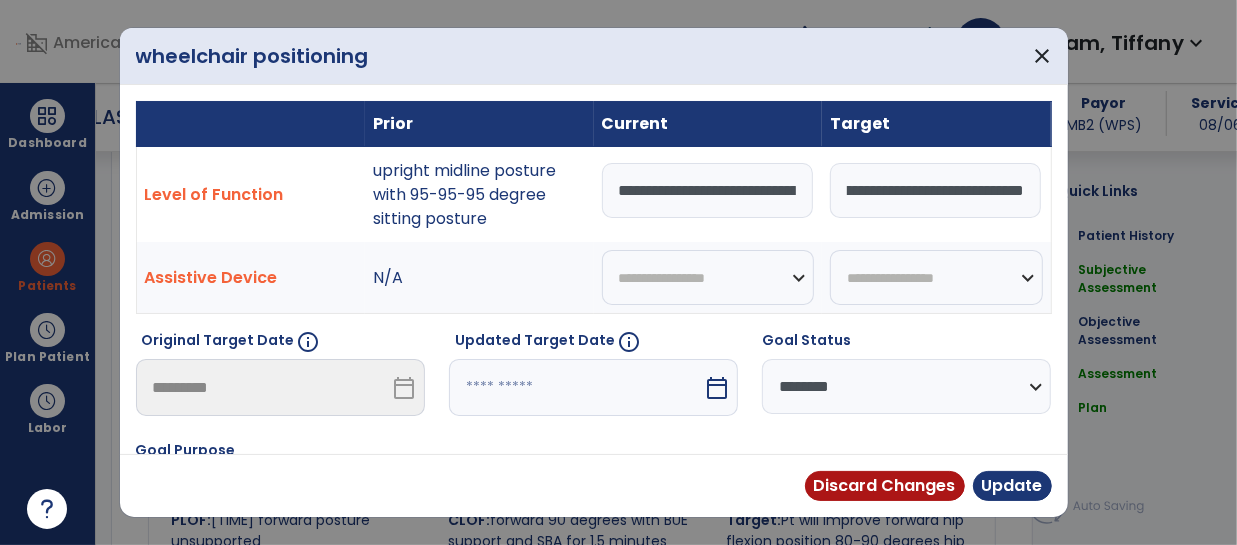 type on "**********" 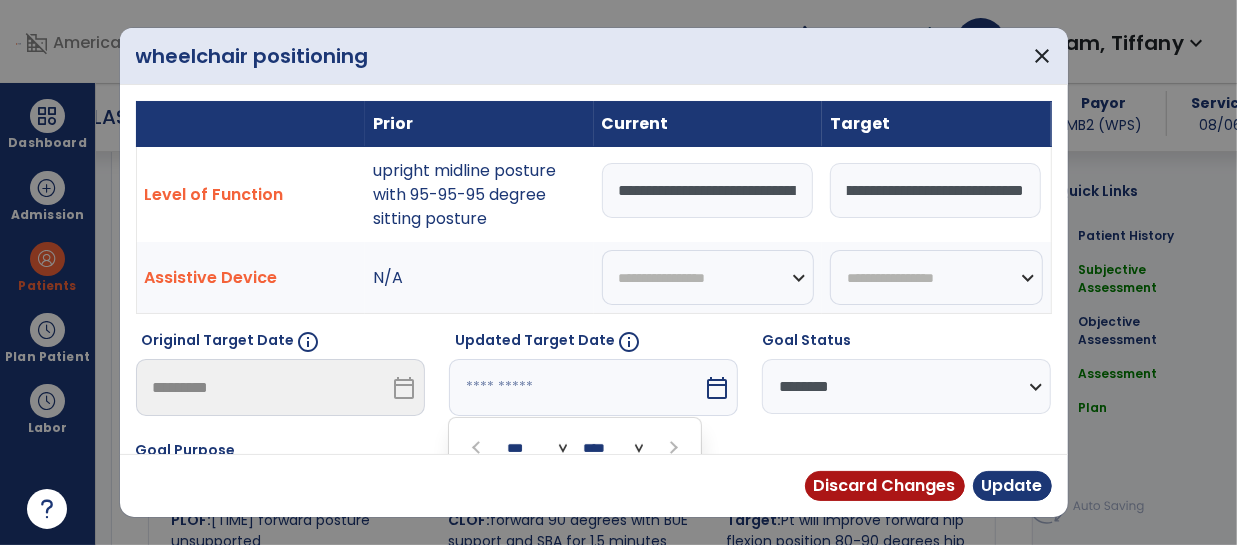 scroll, scrollTop: 0, scrollLeft: 0, axis: both 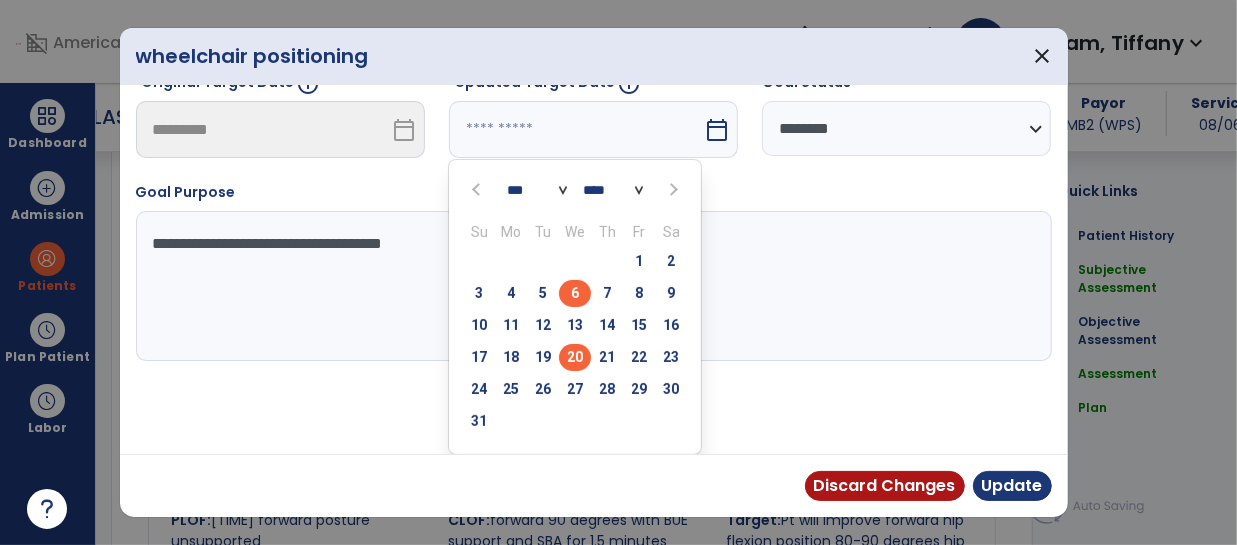 click on "20" at bounding box center (575, 357) 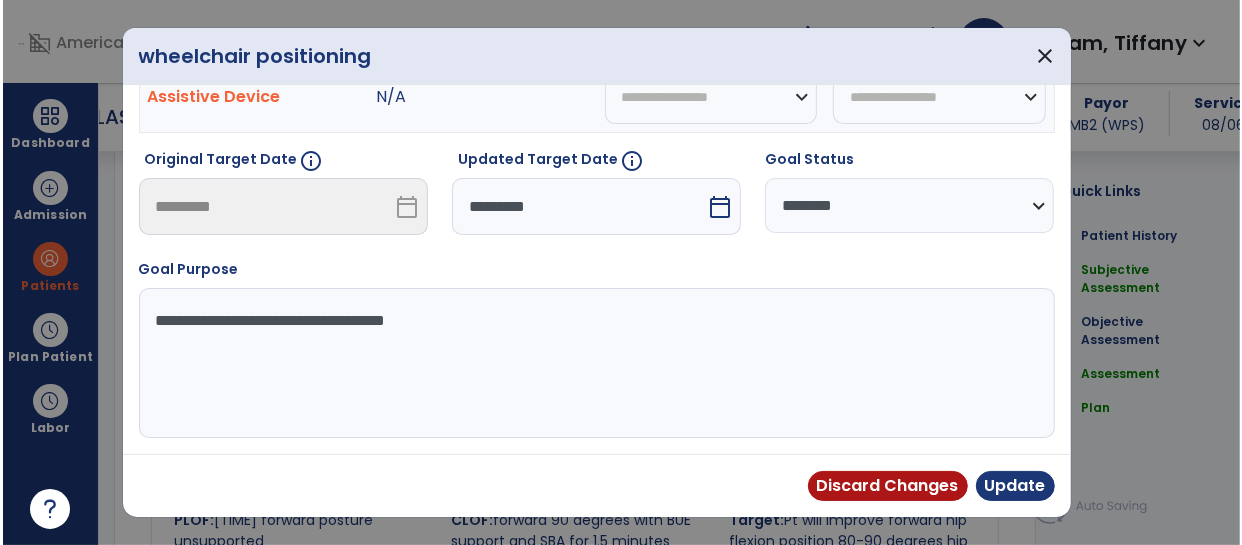 scroll, scrollTop: 180, scrollLeft: 0, axis: vertical 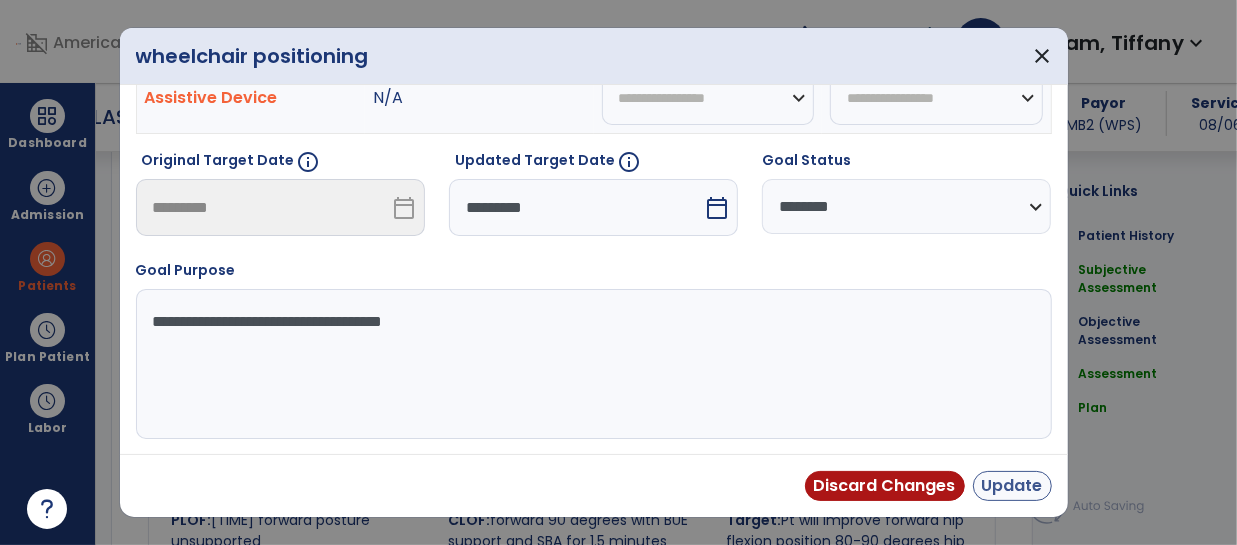 click on "Update" at bounding box center (1012, 486) 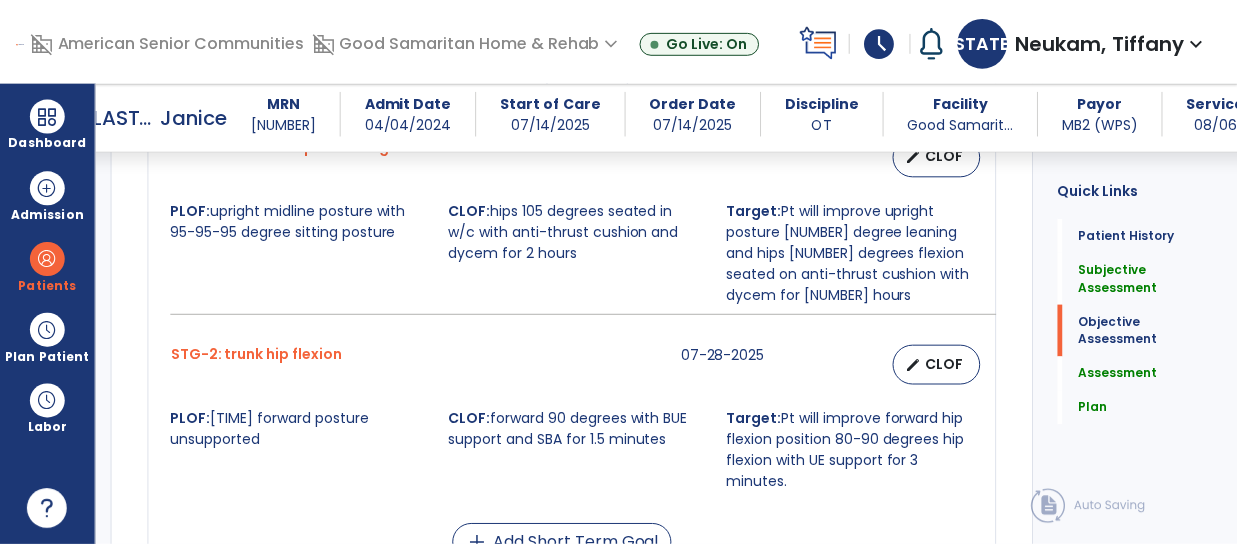 scroll, scrollTop: 1194, scrollLeft: 0, axis: vertical 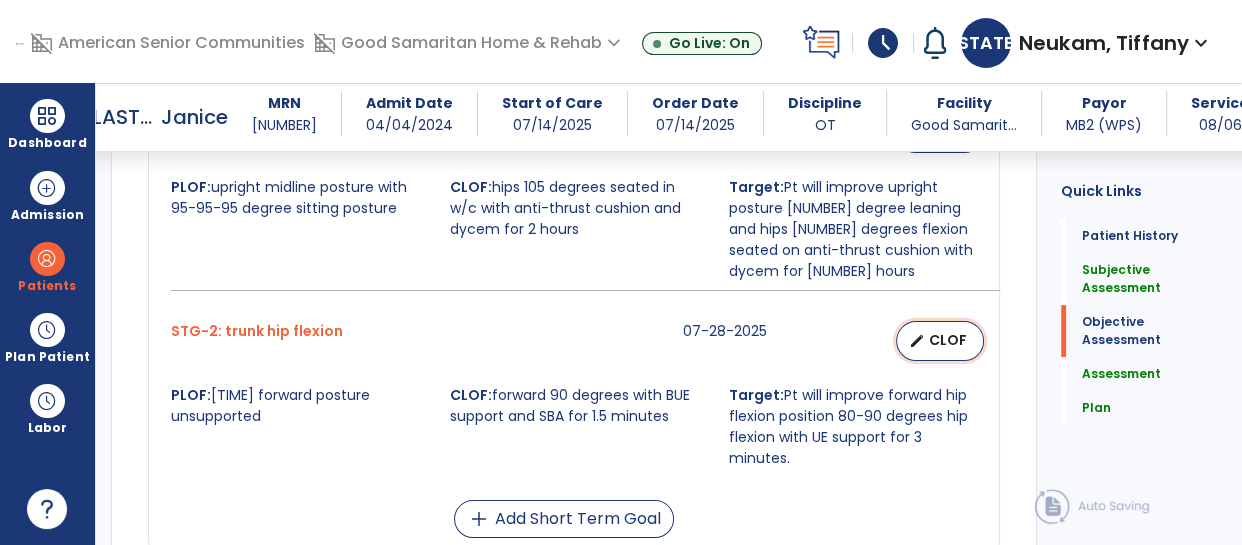 click on "CLOF" at bounding box center [948, 340] 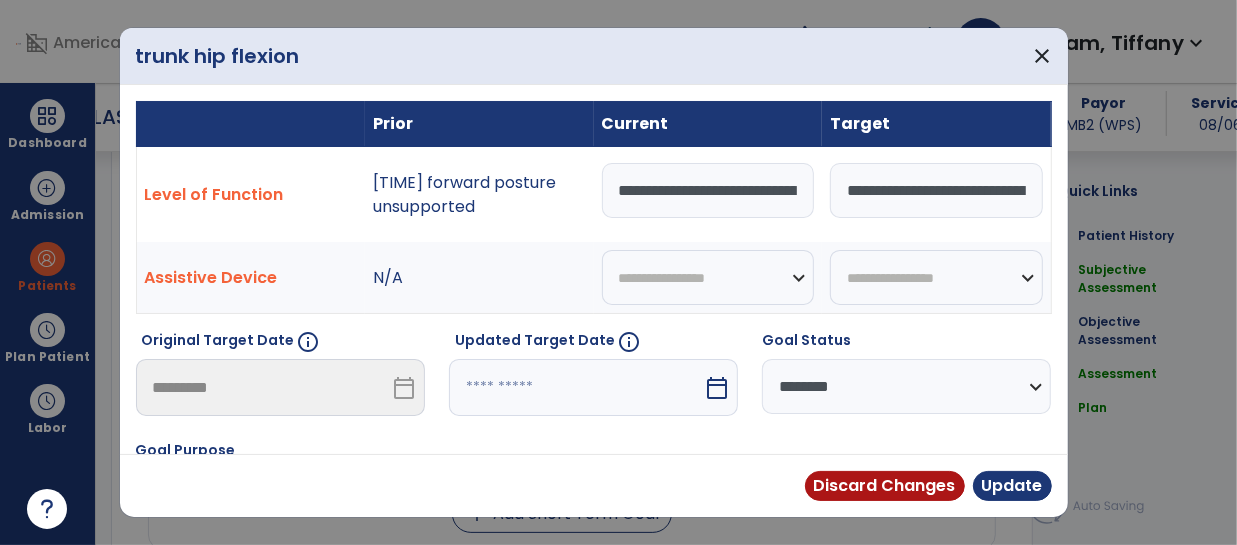 scroll, scrollTop: 1194, scrollLeft: 0, axis: vertical 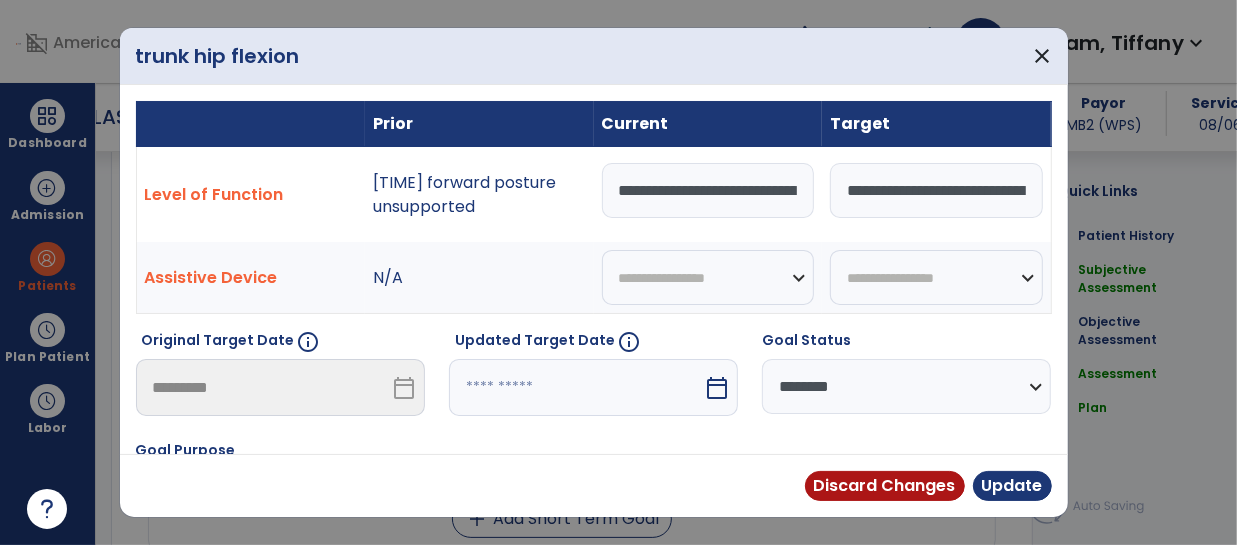 click on "calendar_today" at bounding box center [717, 388] 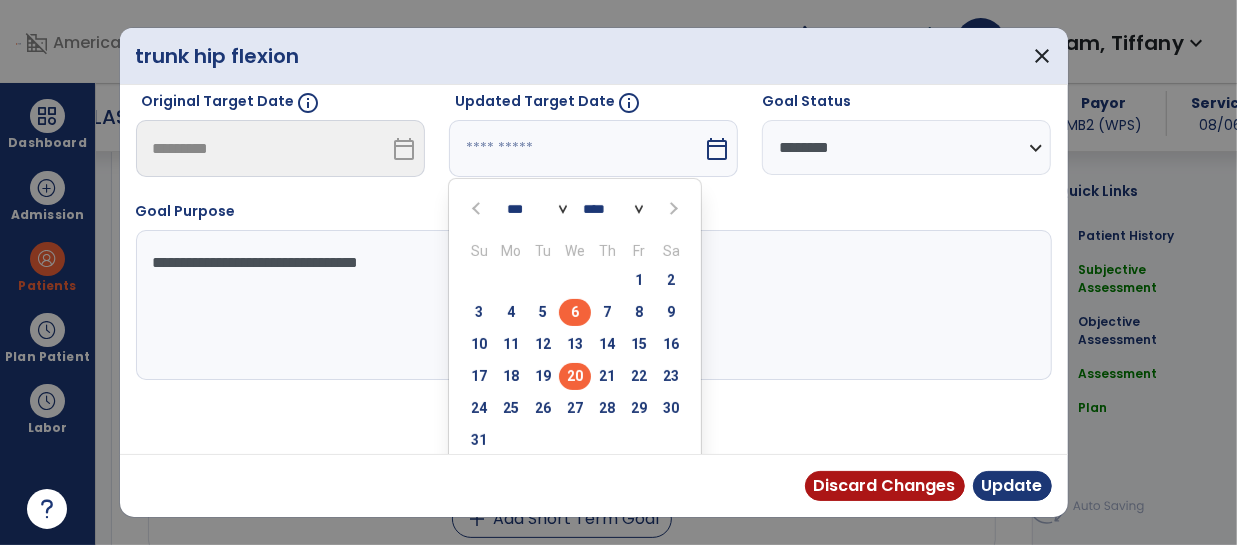 click on "20" at bounding box center [575, 376] 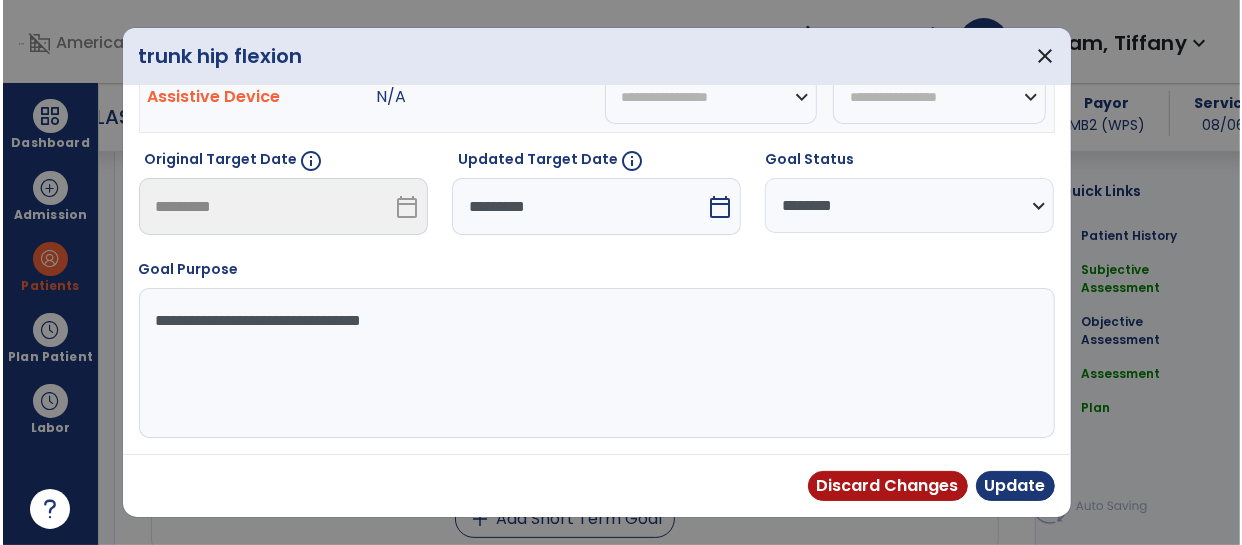 scroll, scrollTop: 180, scrollLeft: 0, axis: vertical 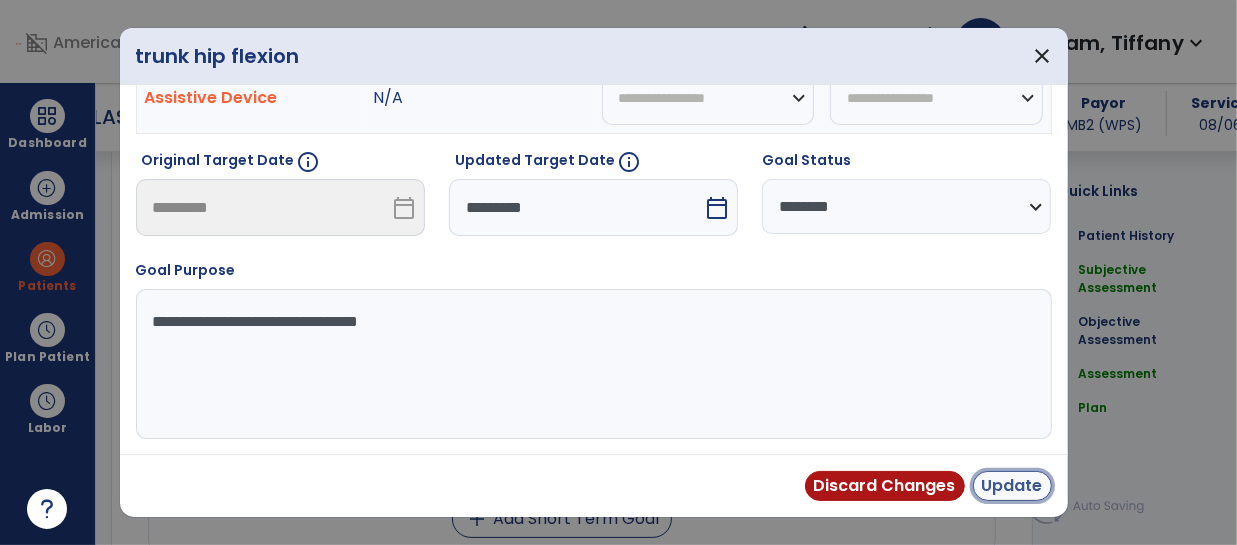click on "Update" at bounding box center (1012, 486) 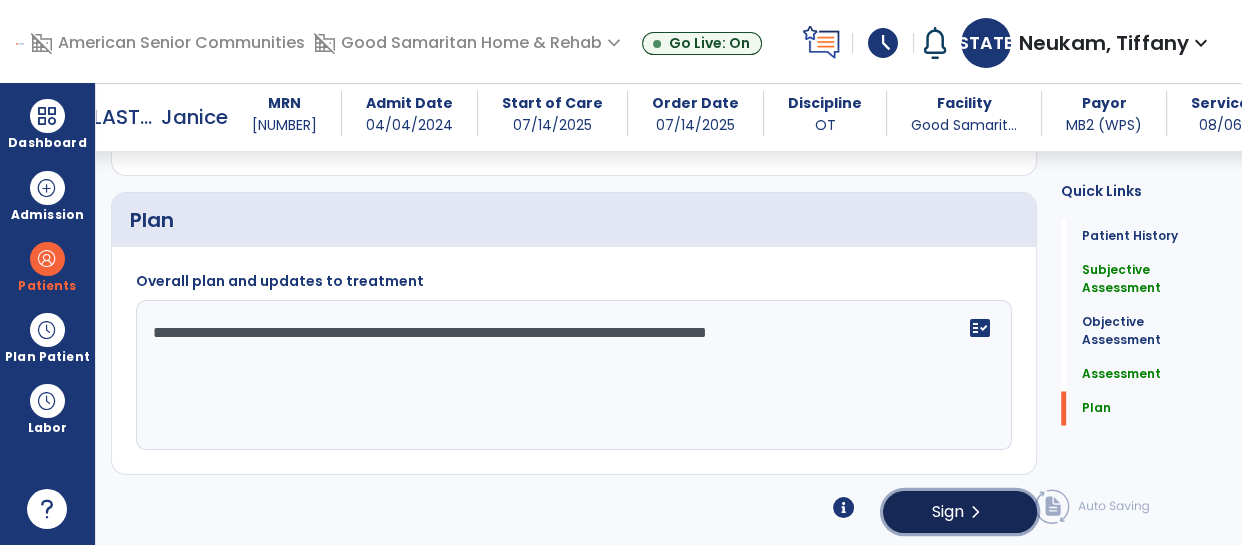 click on "chevron_right" 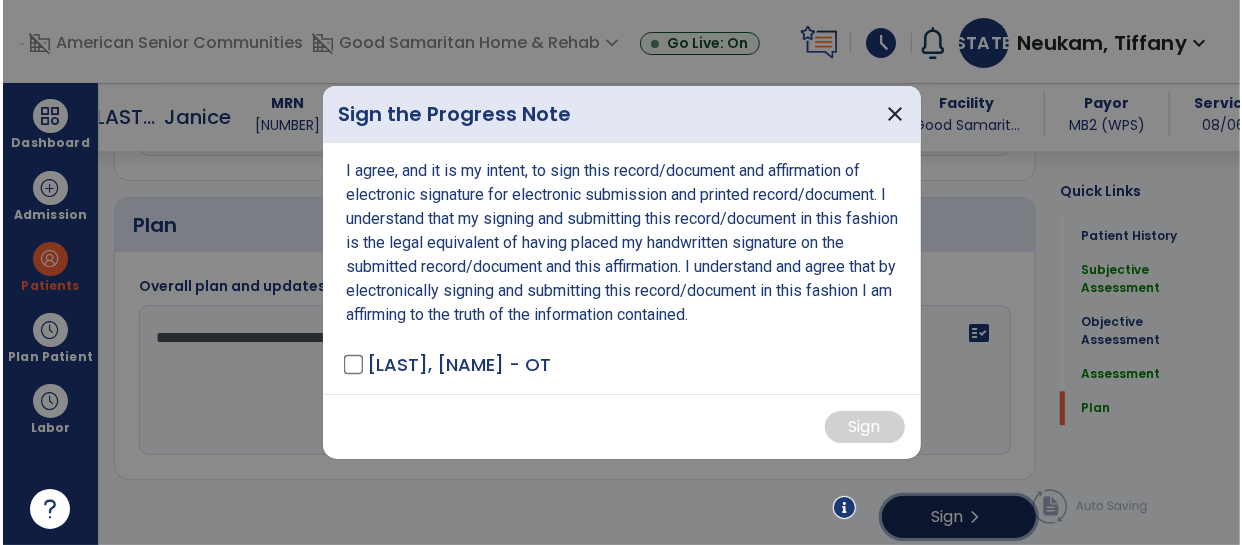 scroll, scrollTop: 3020, scrollLeft: 0, axis: vertical 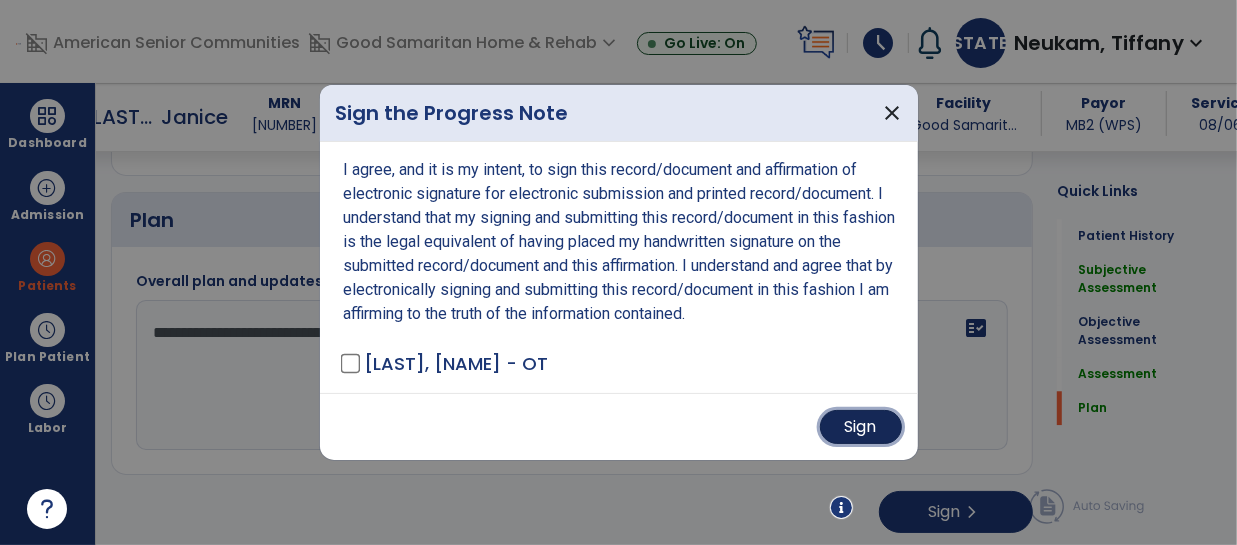 click on "Sign" at bounding box center (861, 427) 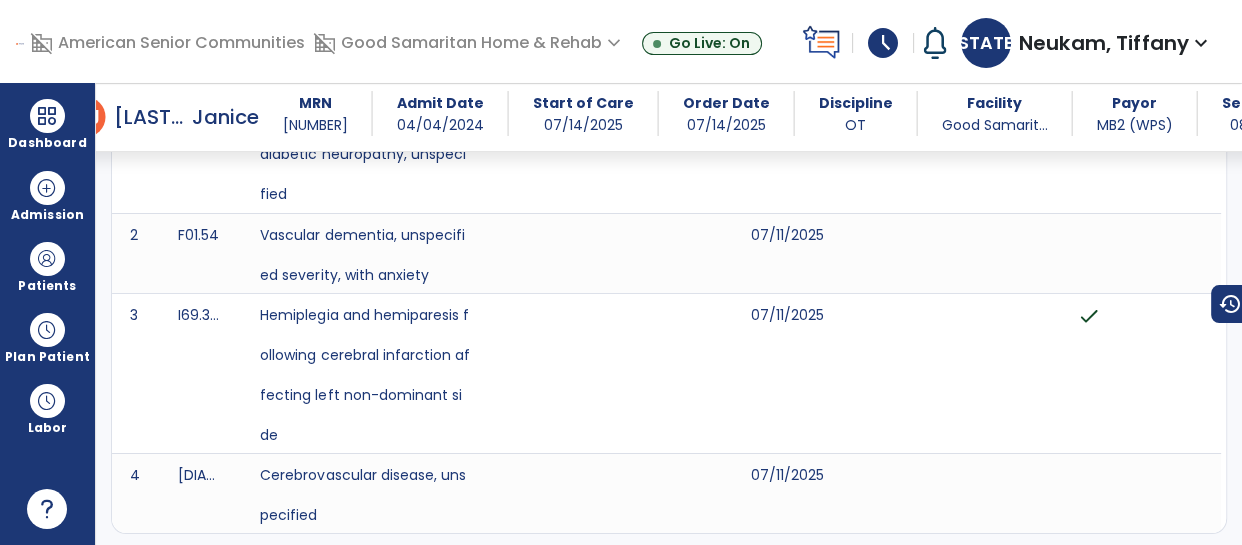 scroll, scrollTop: 0, scrollLeft: 0, axis: both 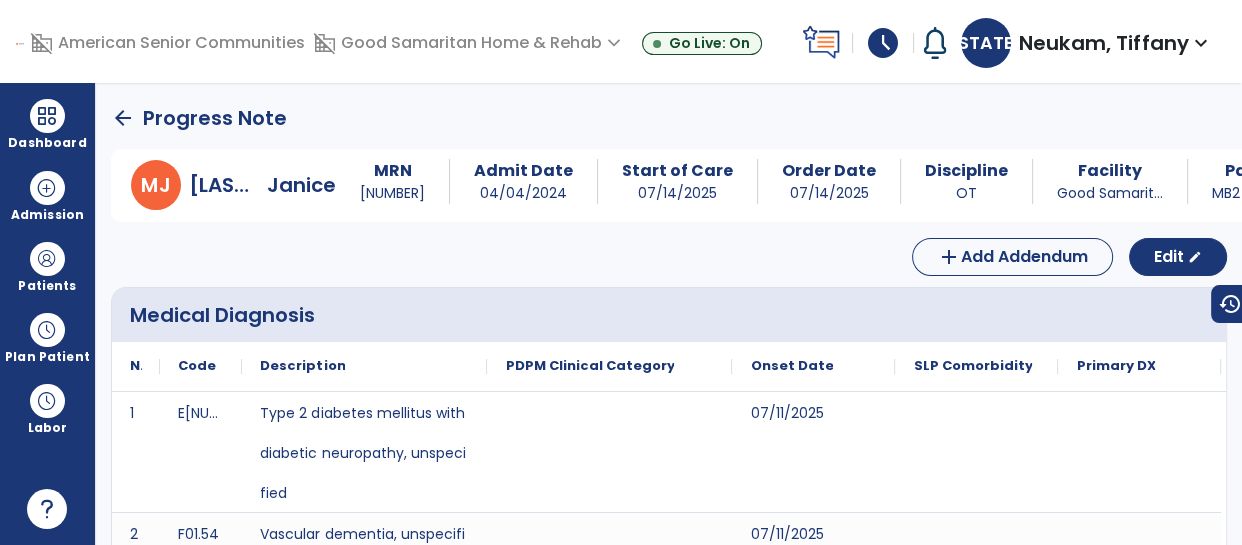 click on "arrow_back" 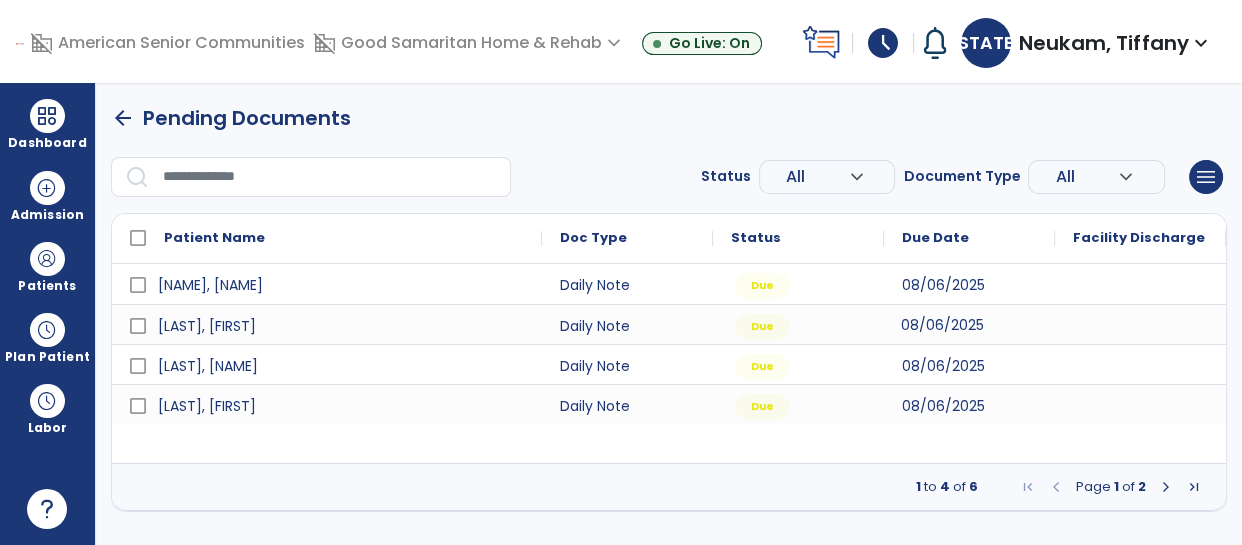 click on "08/06/2025" at bounding box center [969, 324] 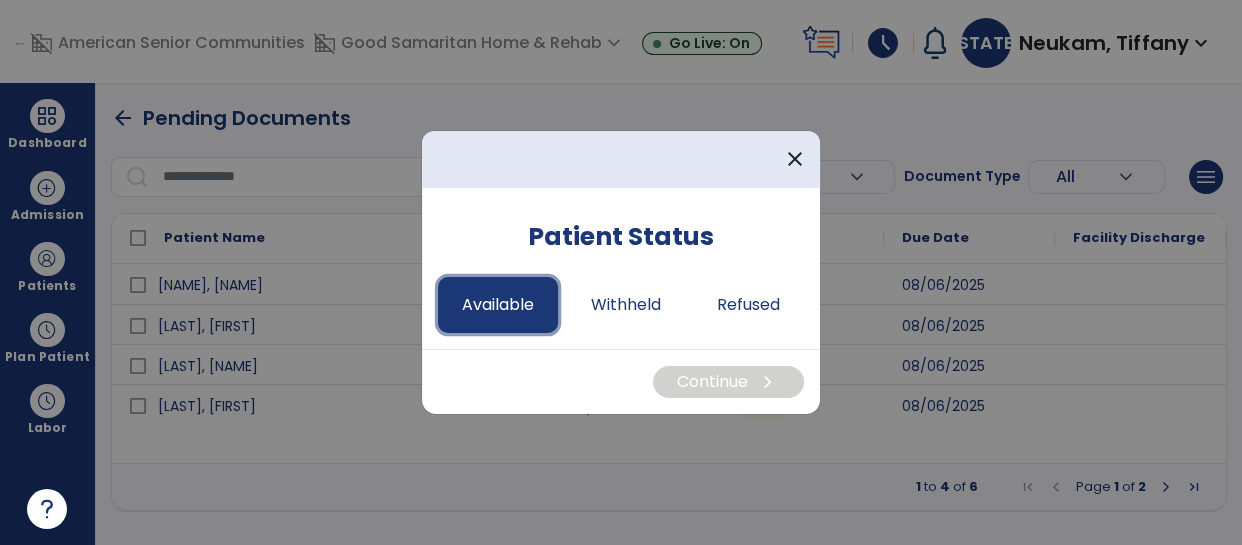 click on "Available" at bounding box center (498, 305) 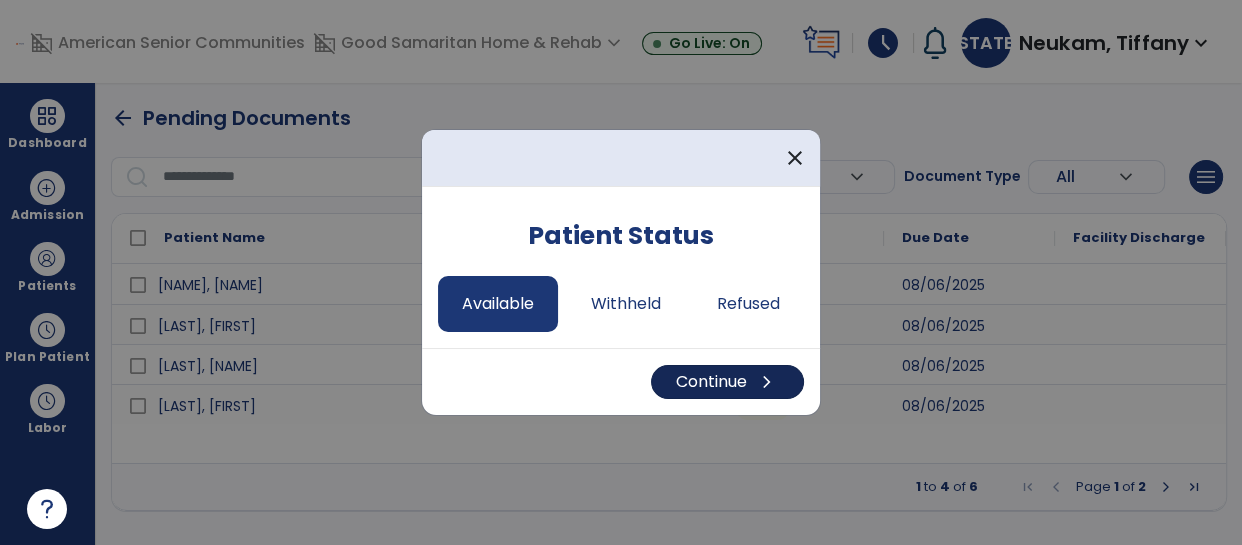 click on "Continue   chevron_right" at bounding box center (727, 382) 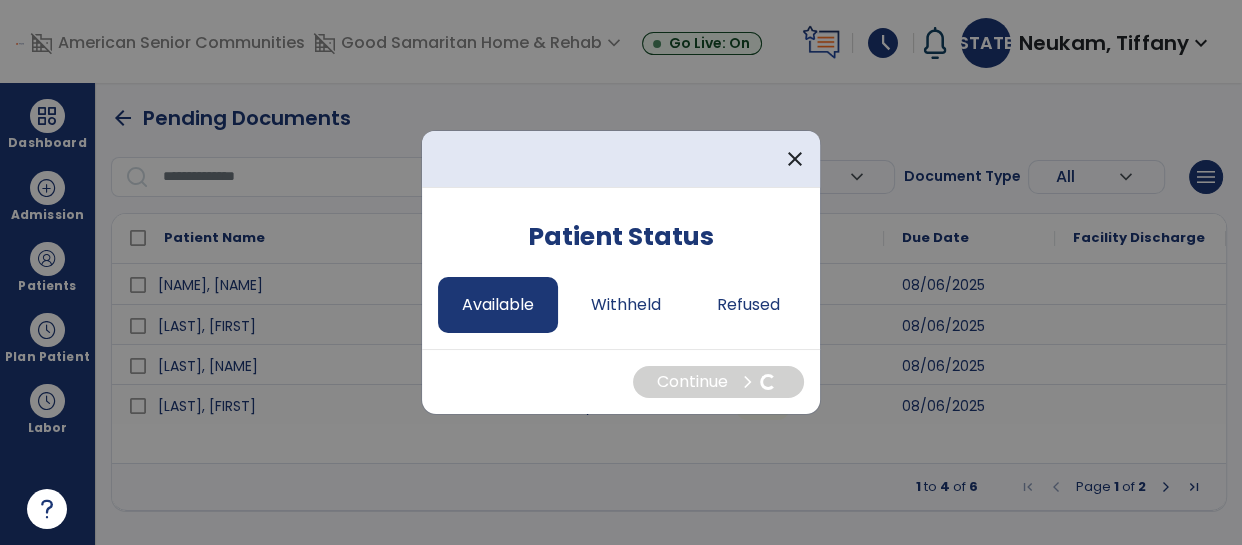 select on "*" 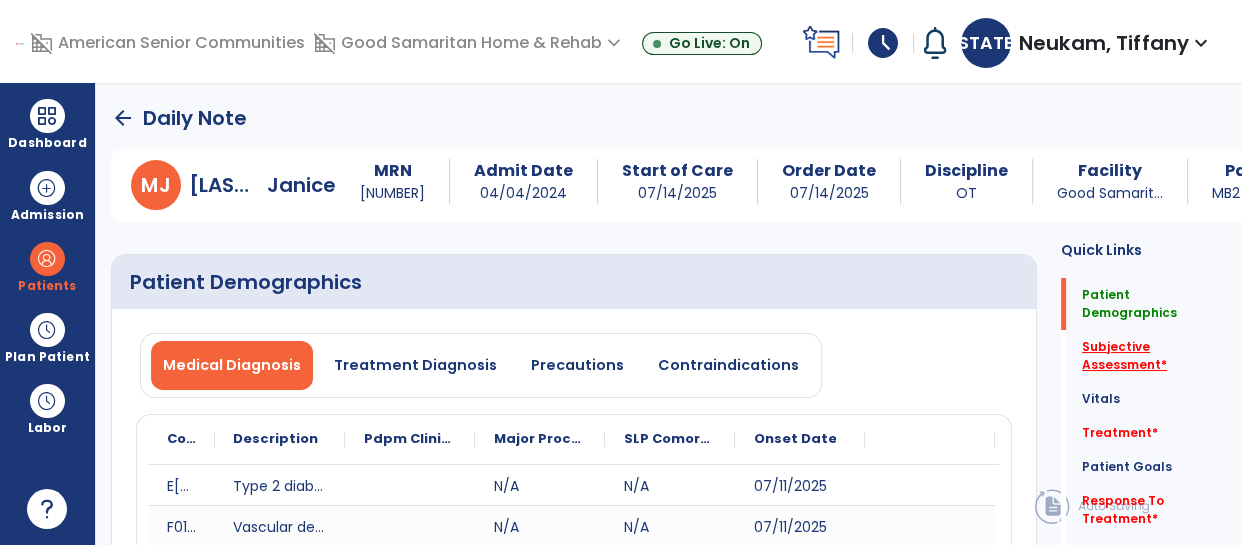 click on "Subjective Assessment   *" 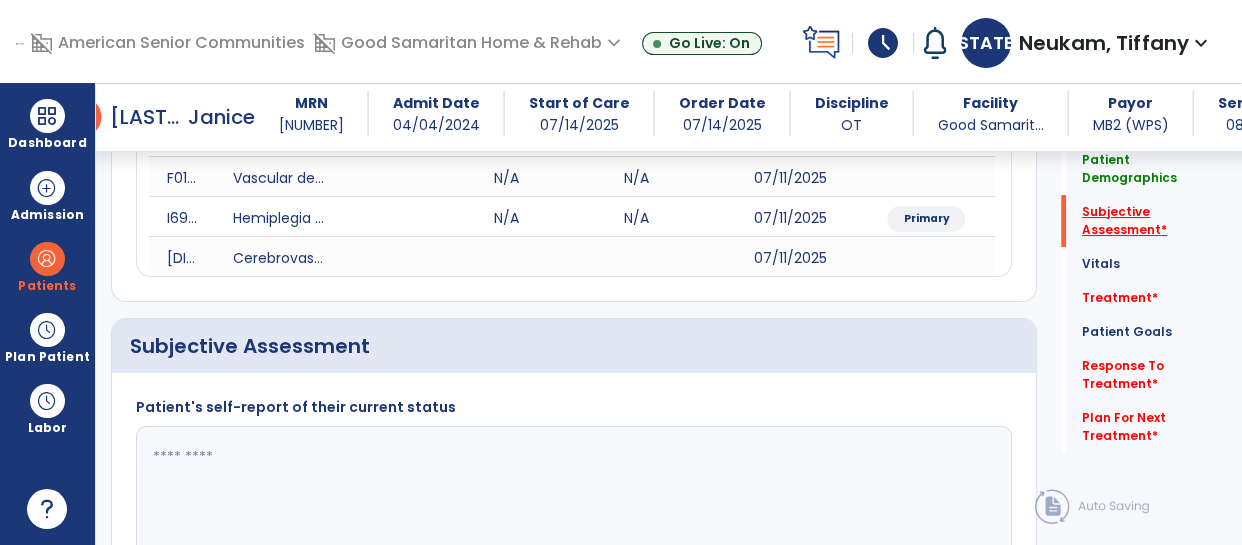 scroll, scrollTop: 493, scrollLeft: 0, axis: vertical 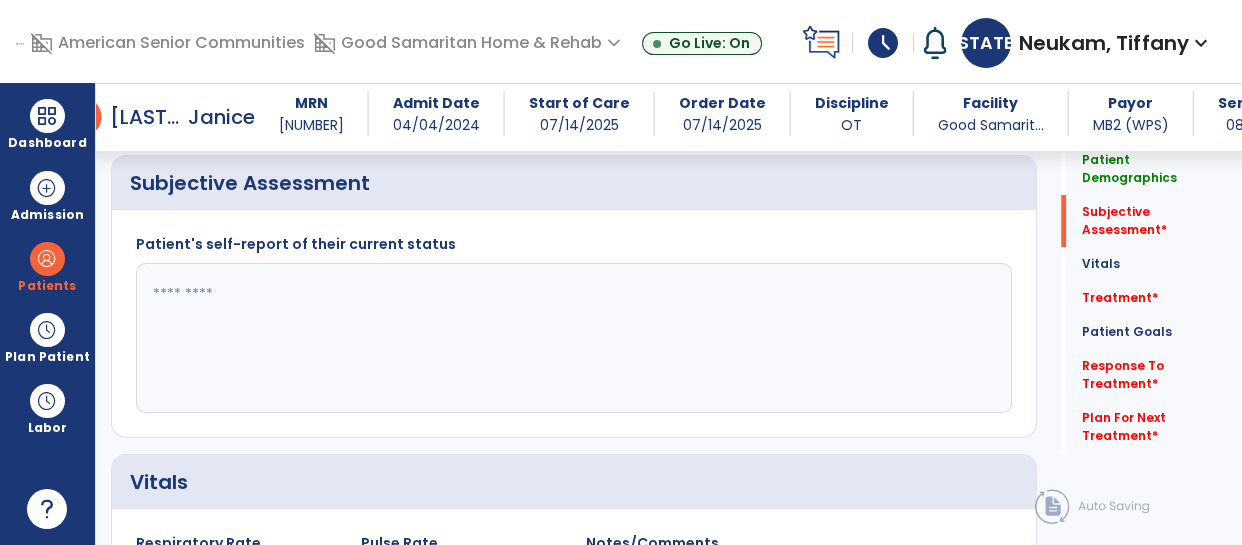 click 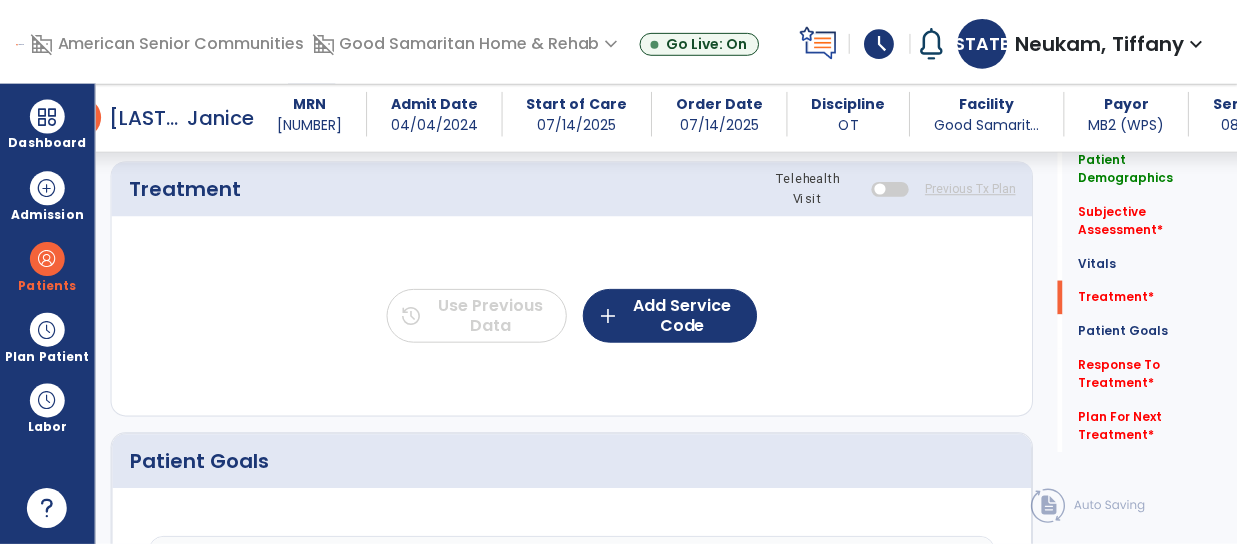 scroll, scrollTop: 1199, scrollLeft: 0, axis: vertical 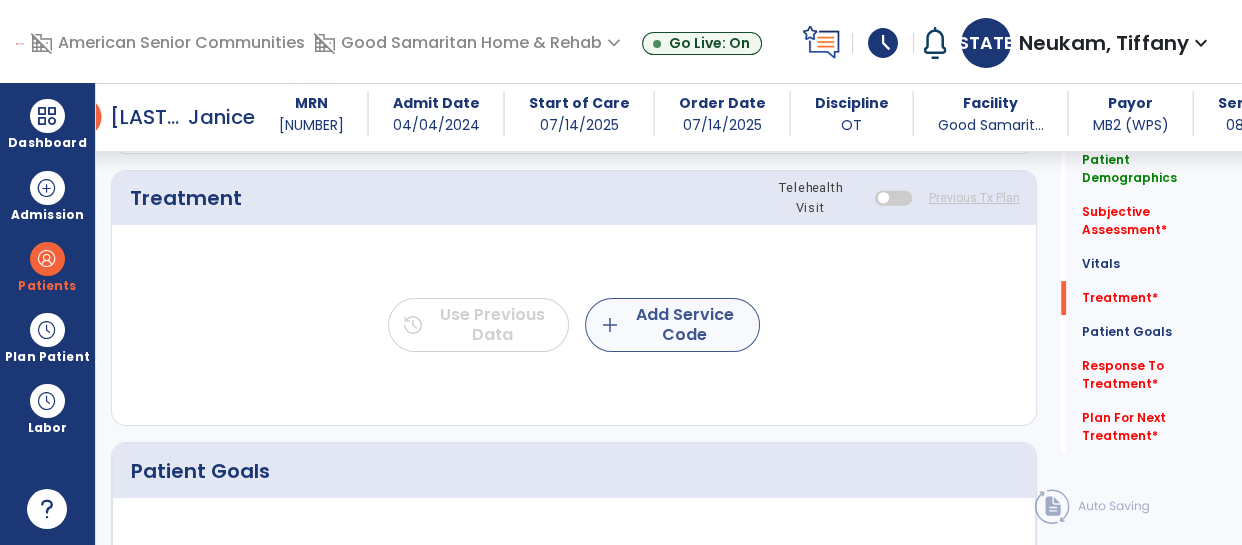 type on "**********" 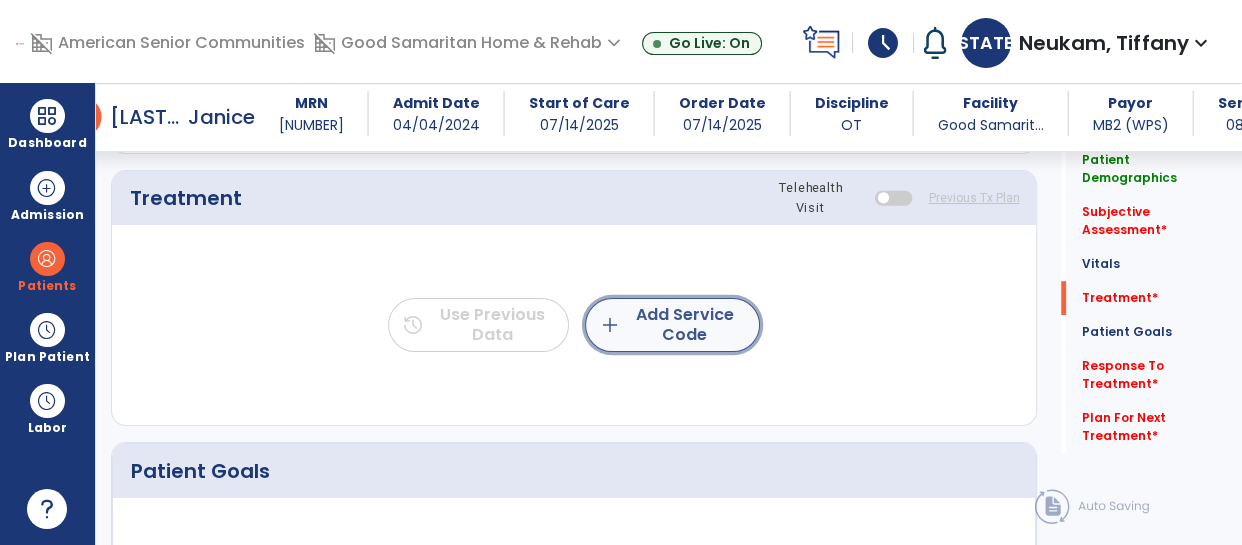 click on "add  Add Service Code" 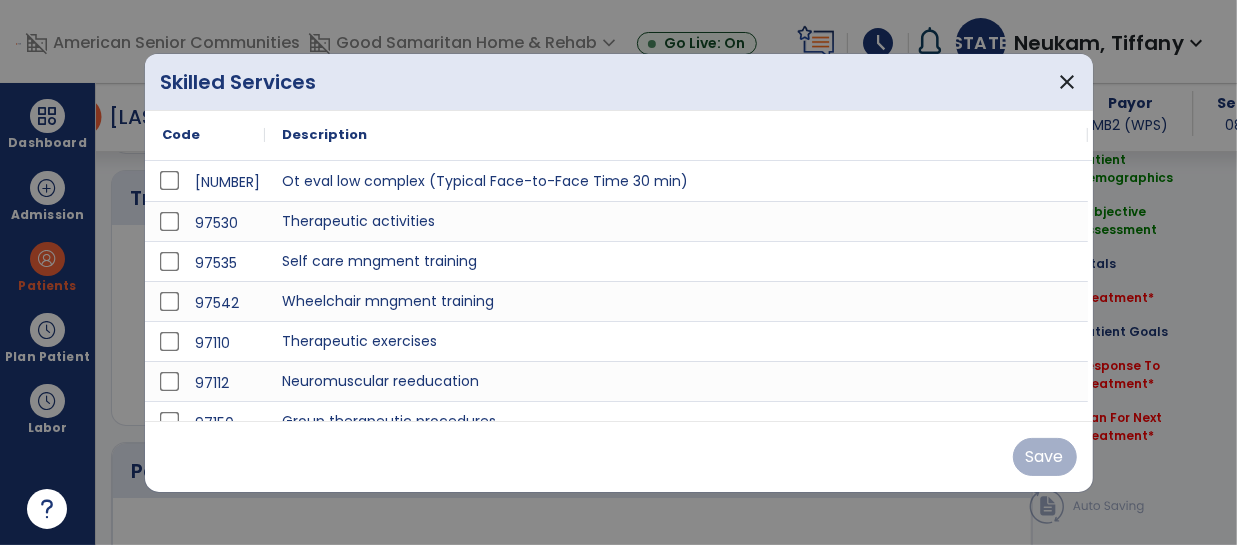 scroll, scrollTop: 1199, scrollLeft: 0, axis: vertical 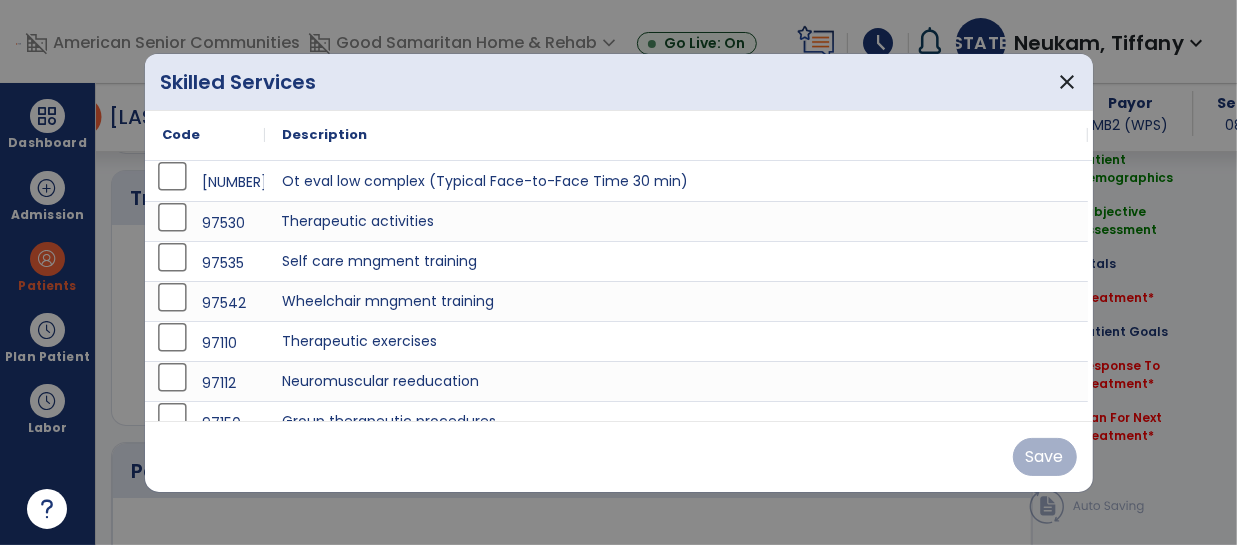 click on "Therapeutic activities" at bounding box center (676, 221) 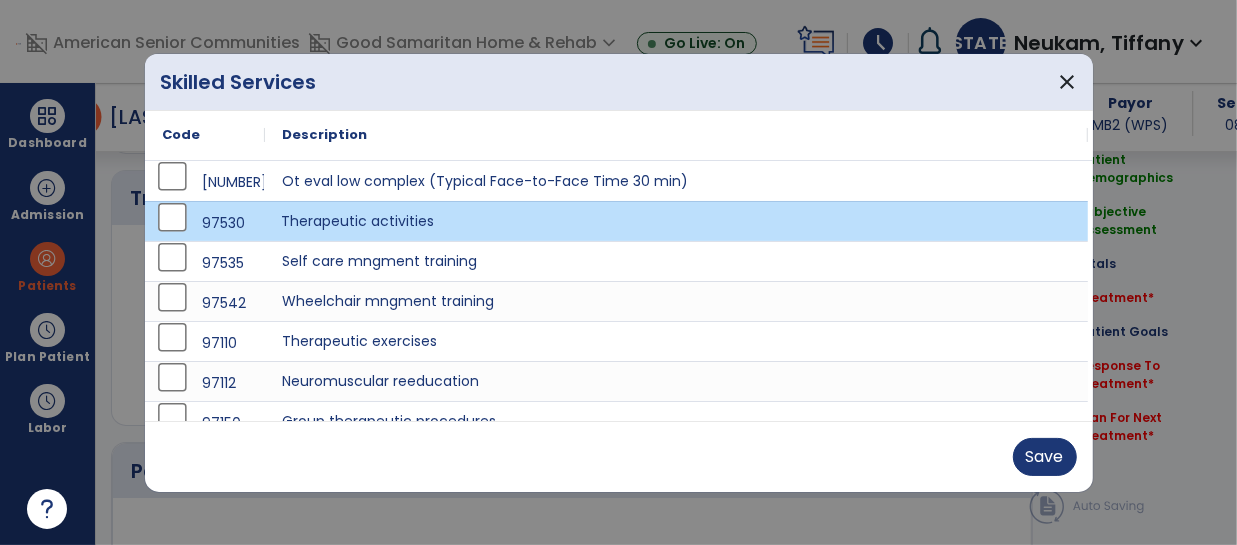scroll, scrollTop: 20, scrollLeft: 0, axis: vertical 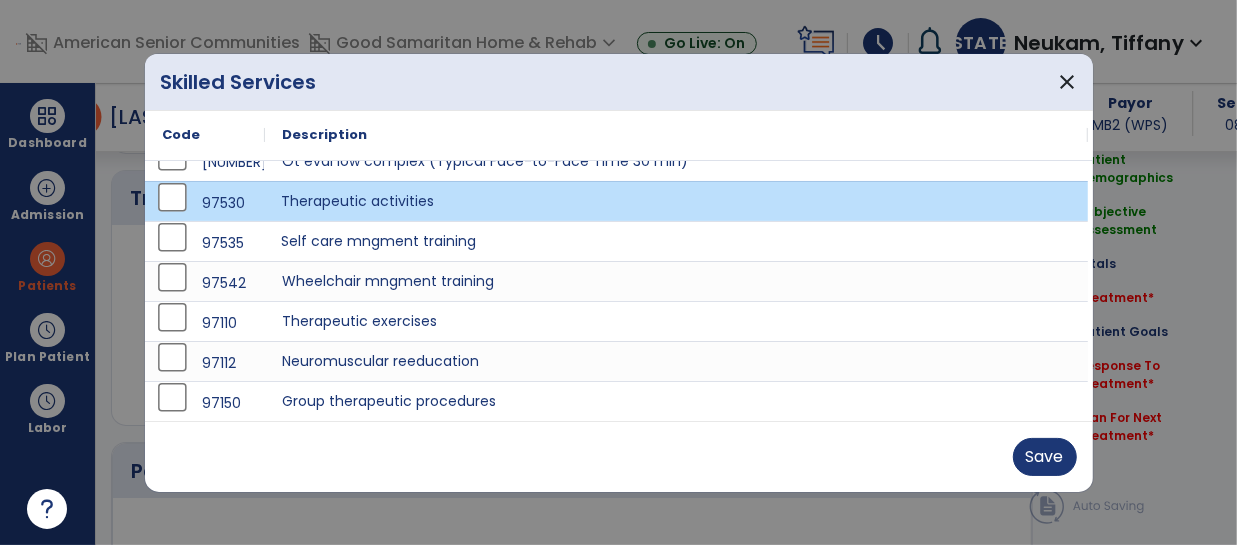 click on "Self care mngment training" at bounding box center (676, 241) 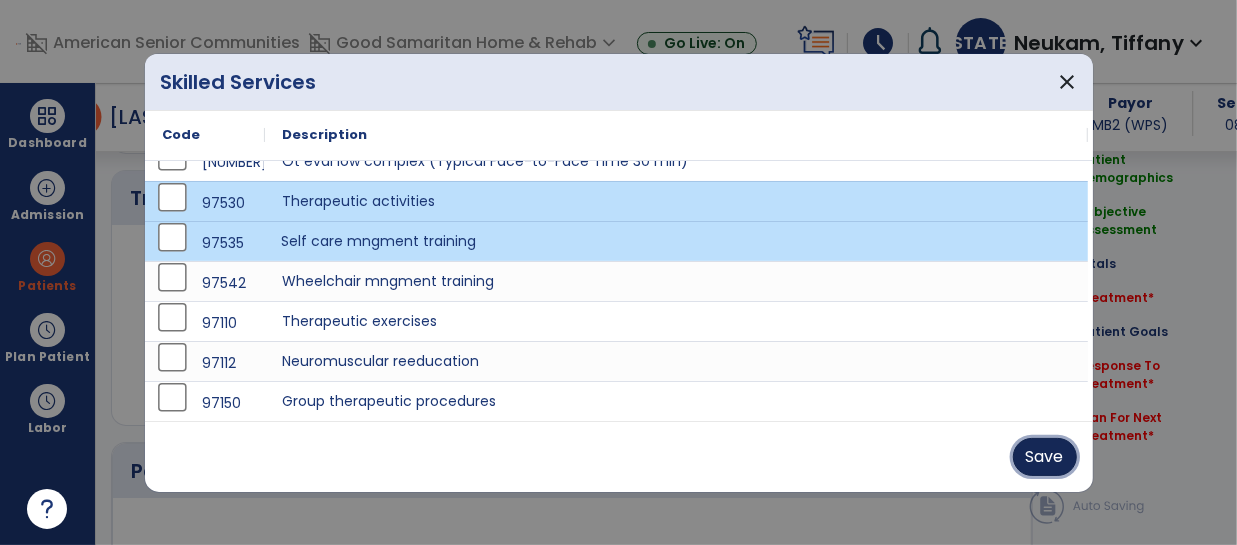 click on "Save" at bounding box center (1045, 457) 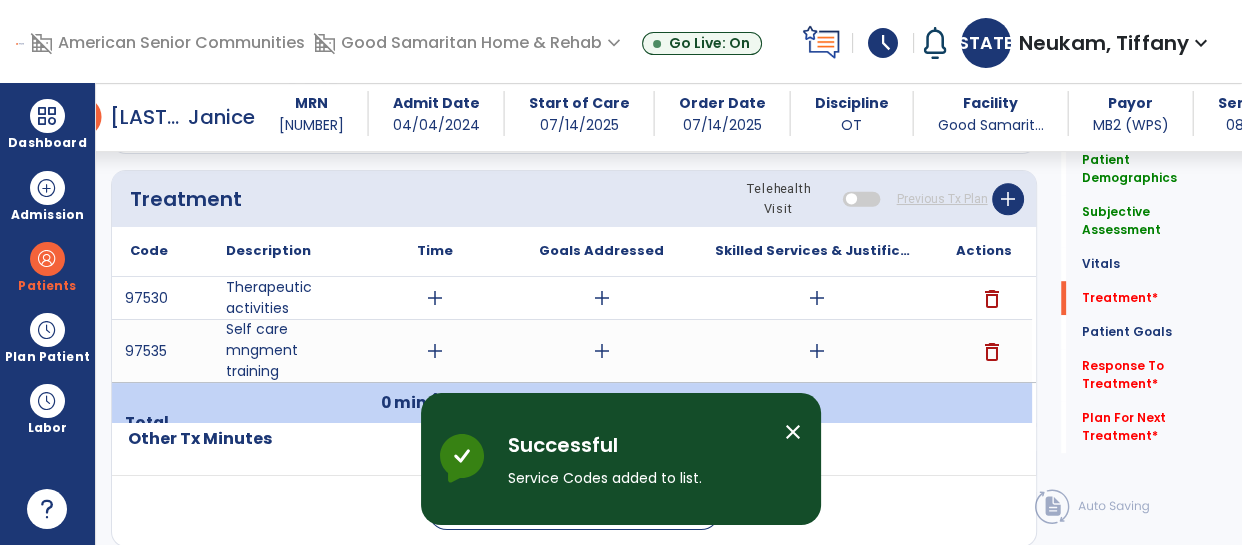 click on "add" at bounding box center [435, 298] 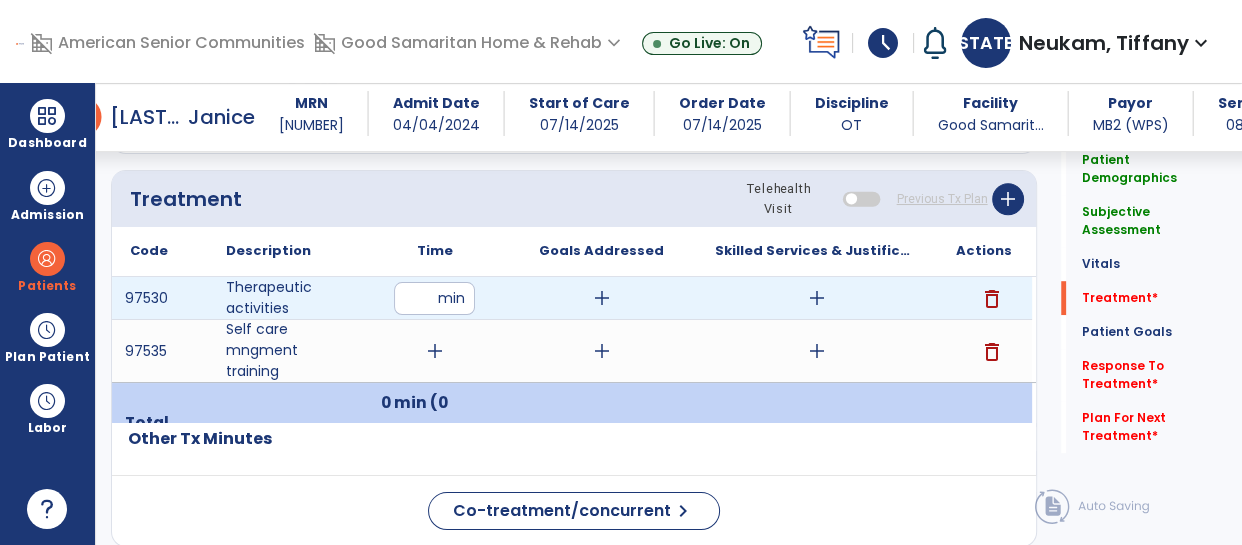 type on "**" 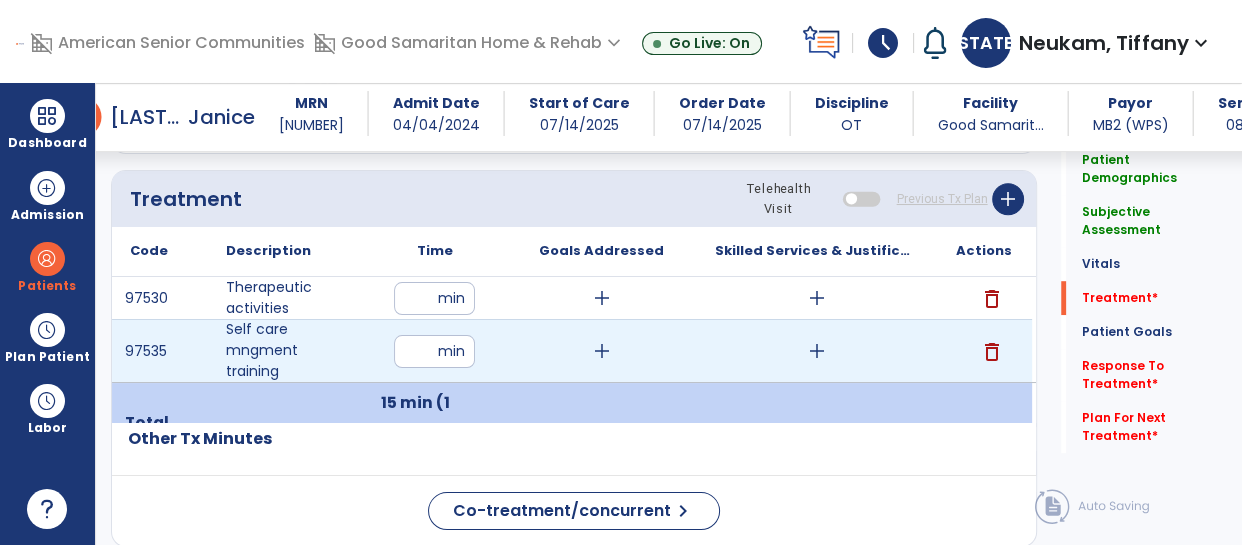 type on "**" 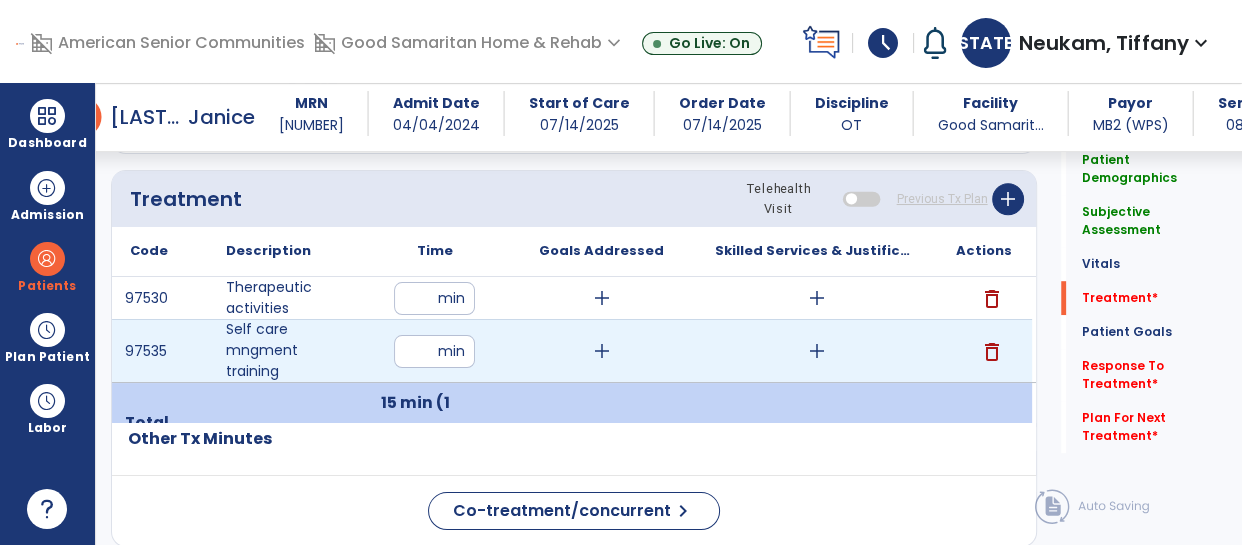 click on "Code
Description
Time" 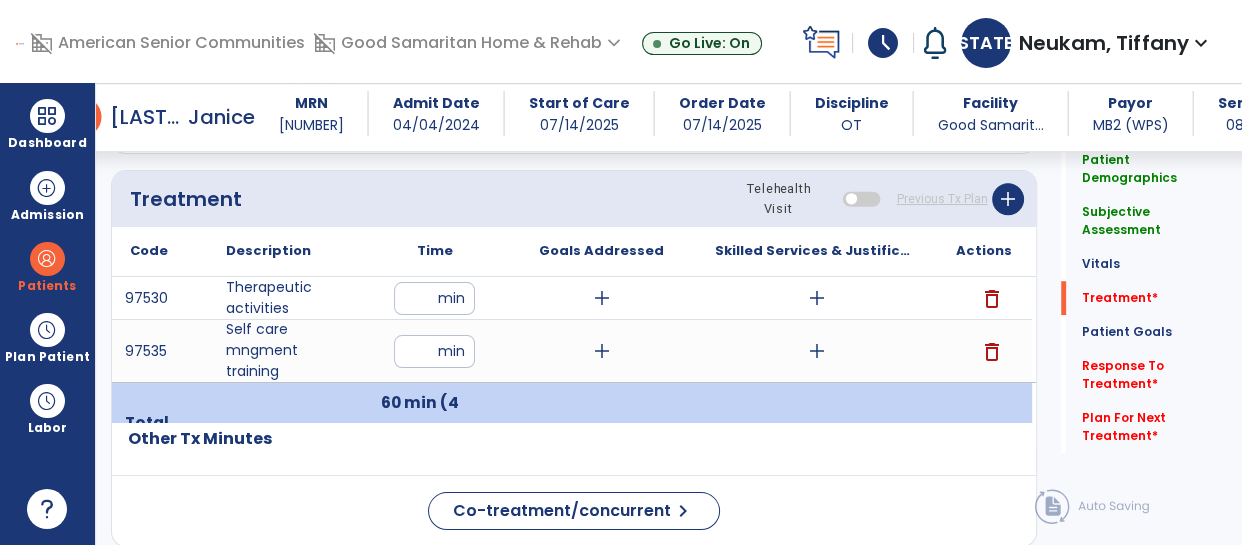 click on "**" at bounding box center [434, 351] 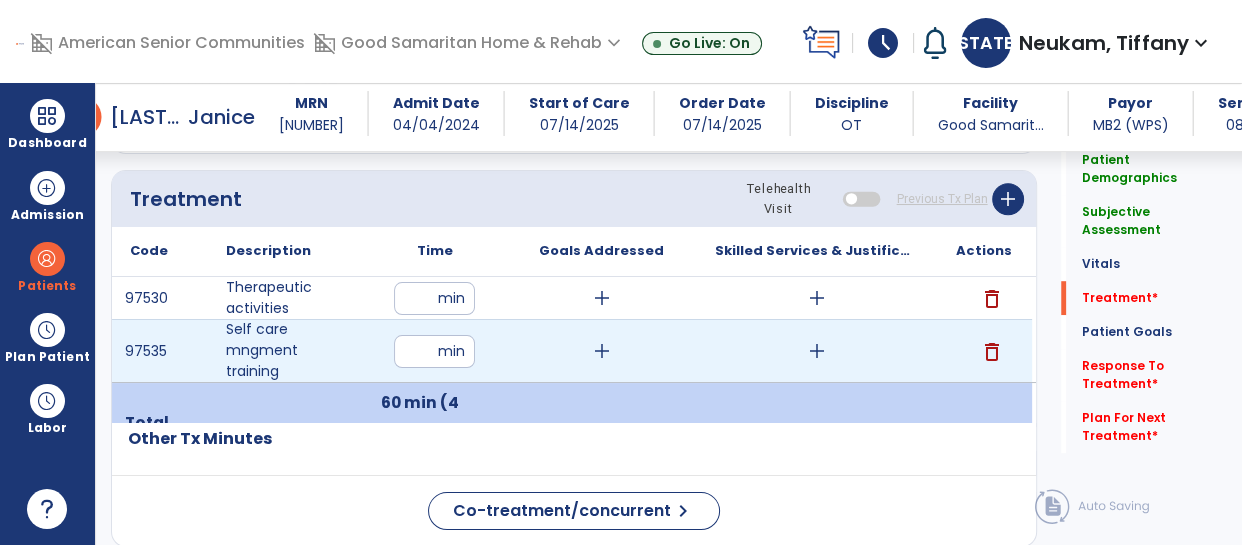 type on "**" 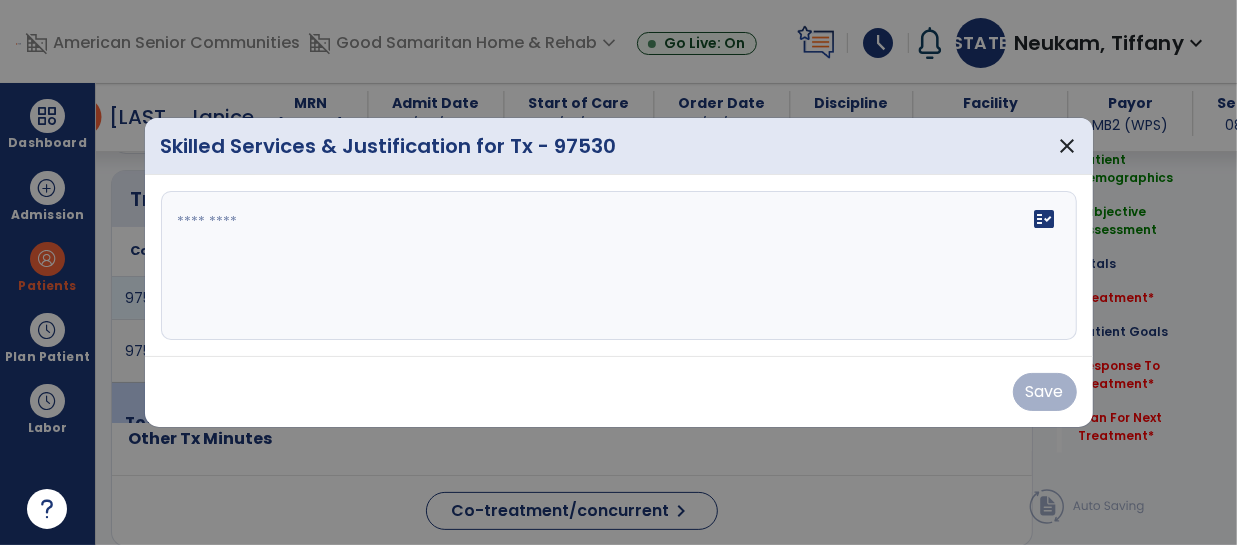click on "fact_check" at bounding box center [619, 266] 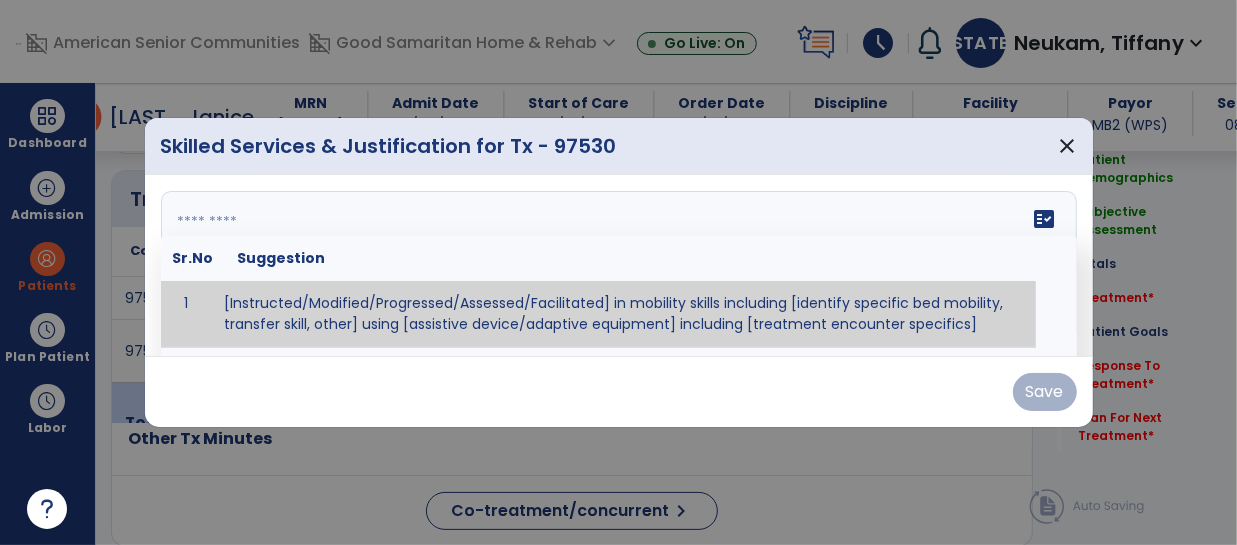 scroll, scrollTop: 1199, scrollLeft: 0, axis: vertical 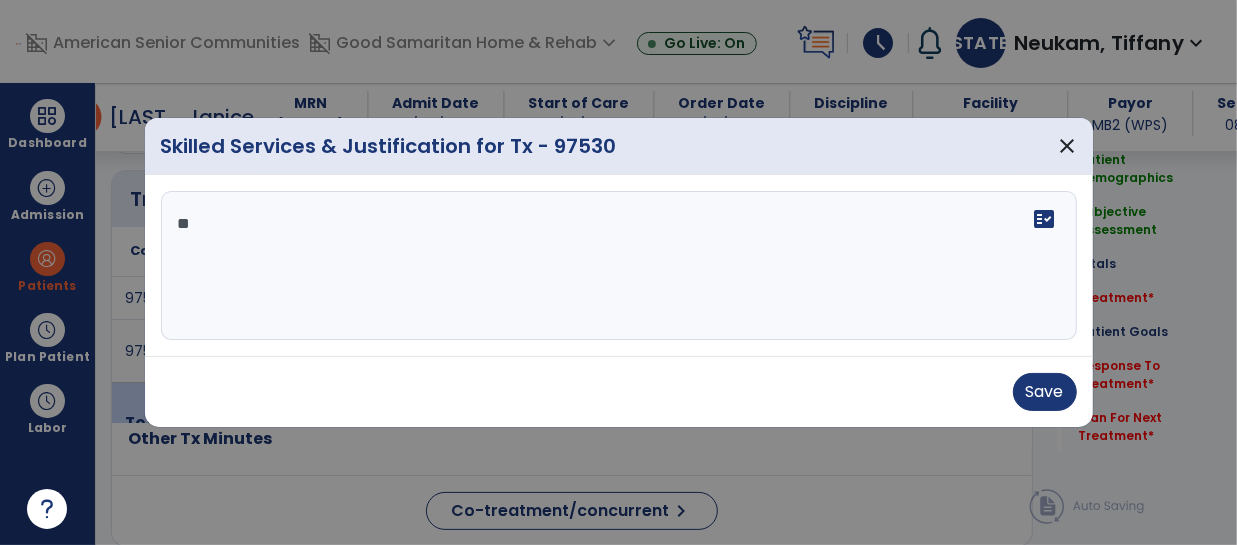 type on "*" 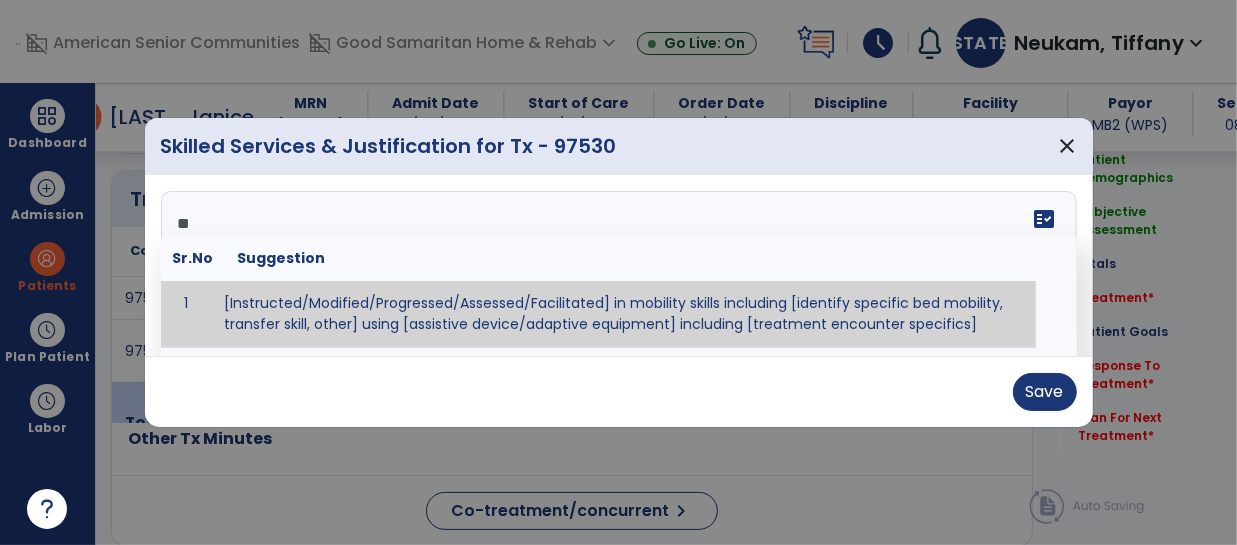 type on "*" 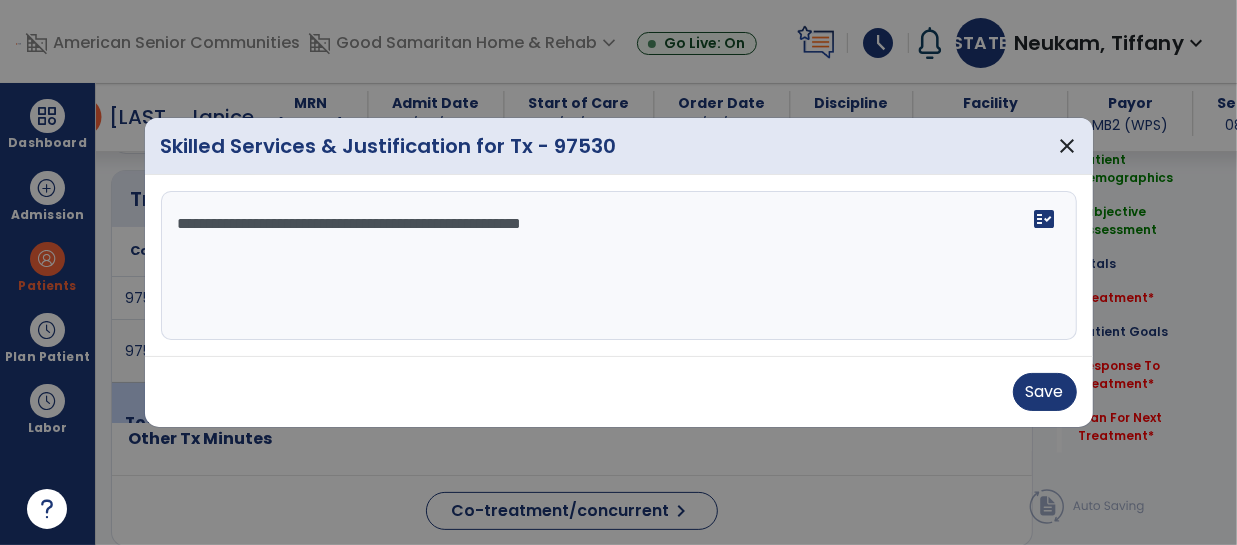 type on "**********" 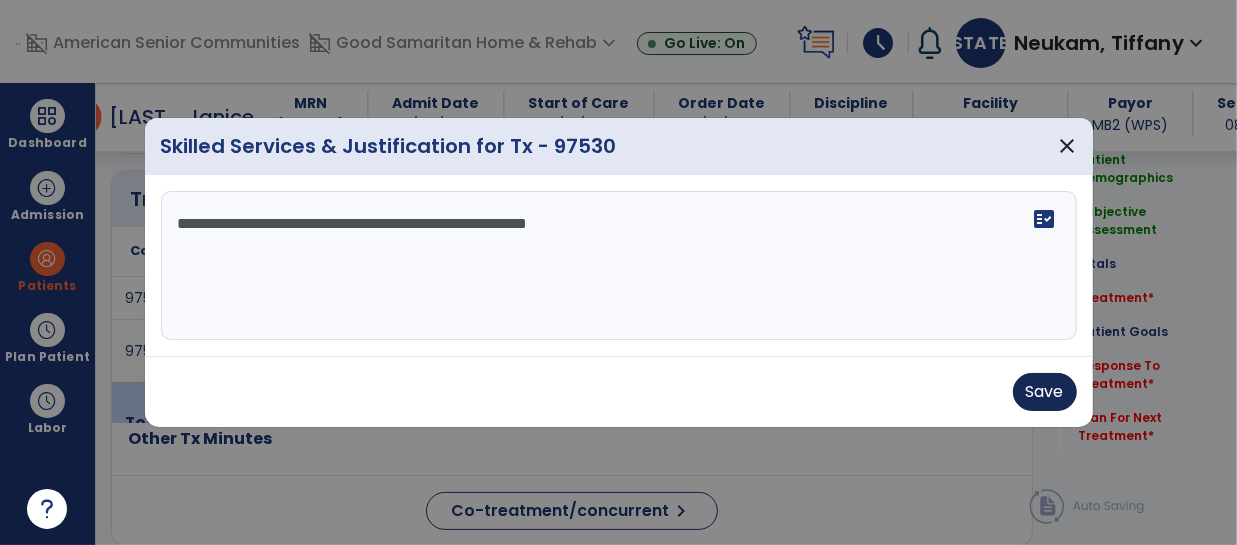 click on "Save" at bounding box center [1045, 392] 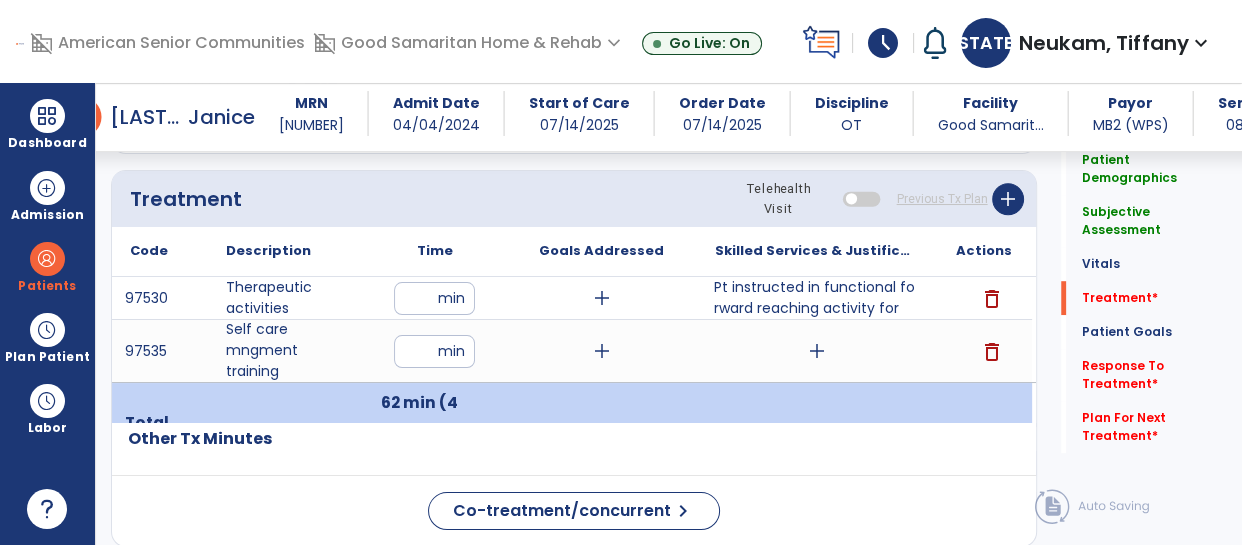 click on "add" at bounding box center [817, 351] 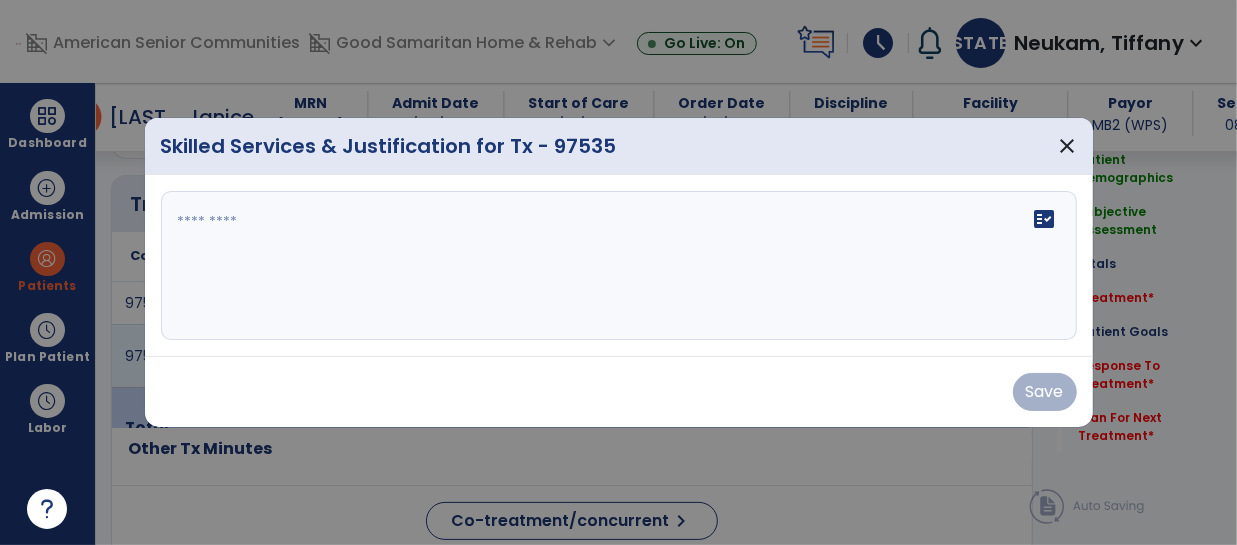 scroll, scrollTop: 1199, scrollLeft: 0, axis: vertical 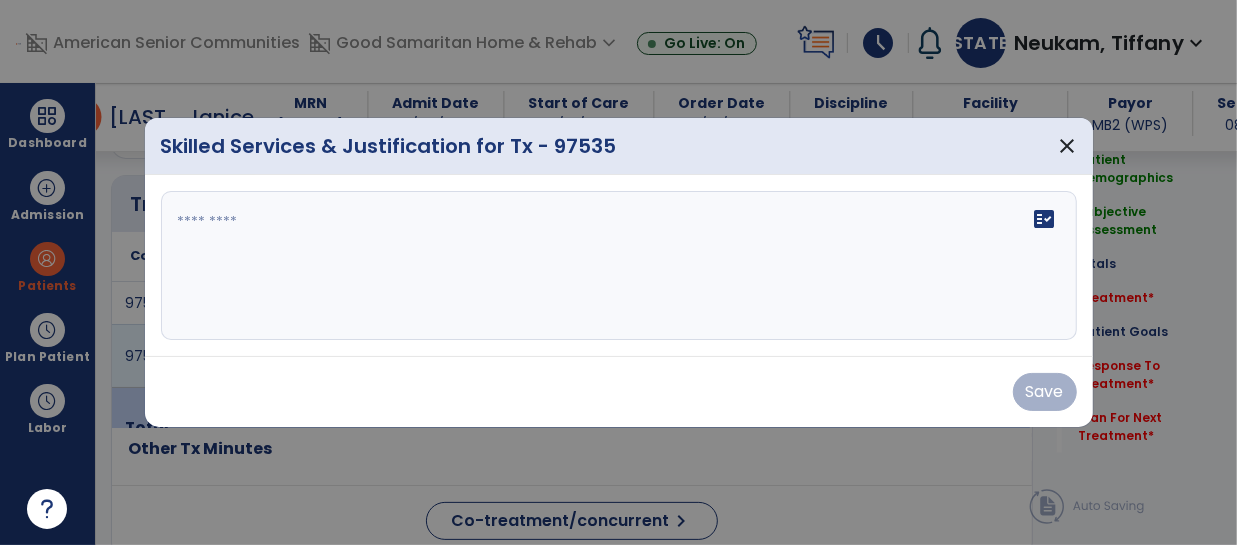 click on "fact_check" at bounding box center (619, 266) 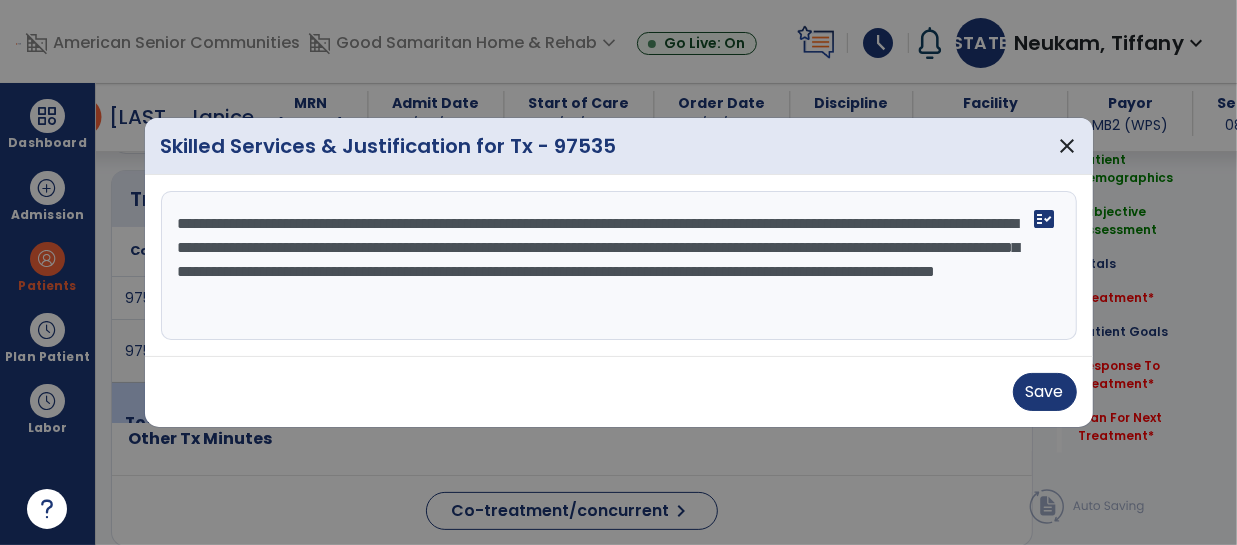 click on "**********" at bounding box center [619, 266] 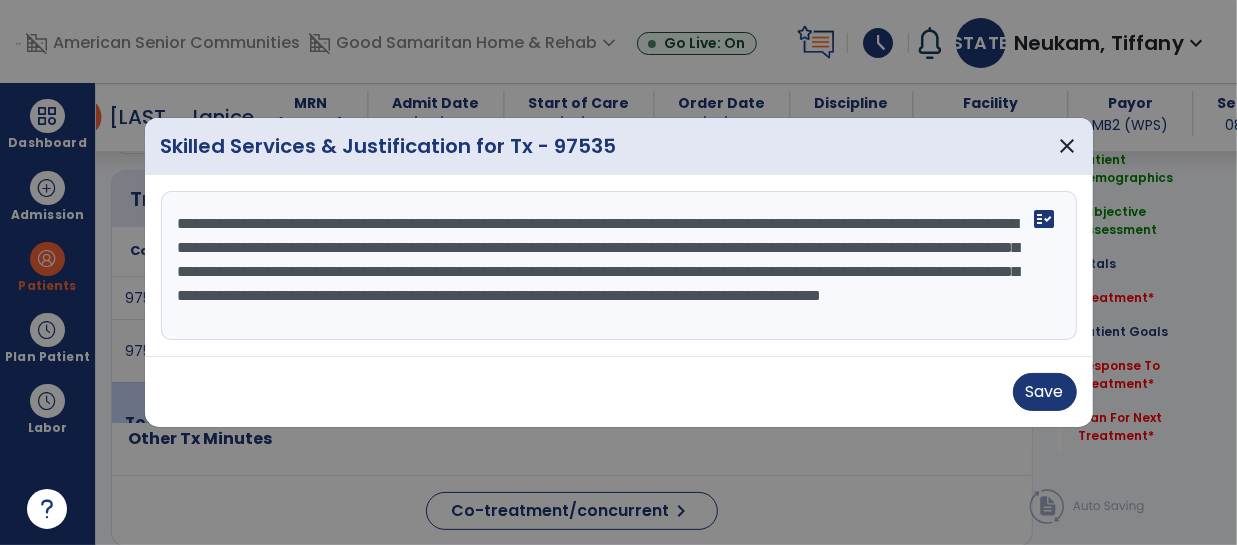 scroll, scrollTop: 15, scrollLeft: 0, axis: vertical 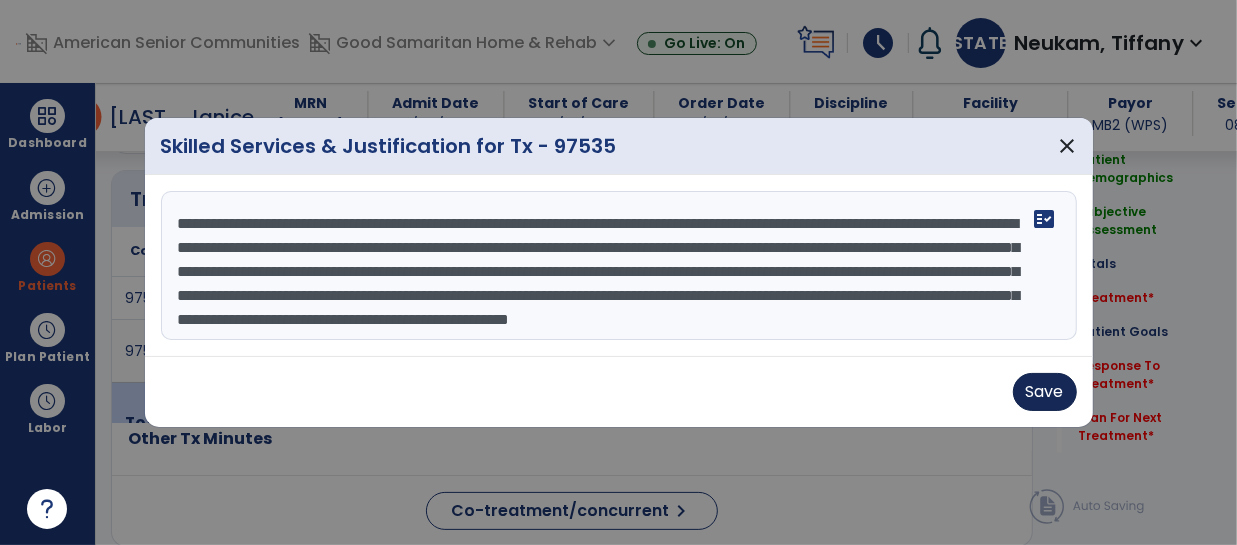 type on "**********" 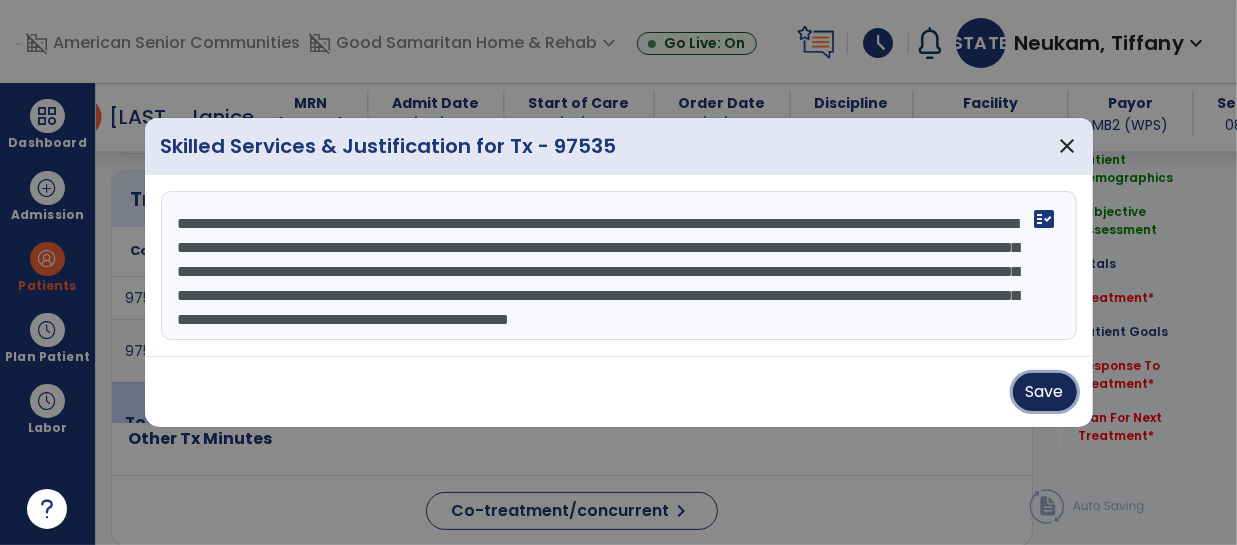 click on "Save" at bounding box center (1045, 392) 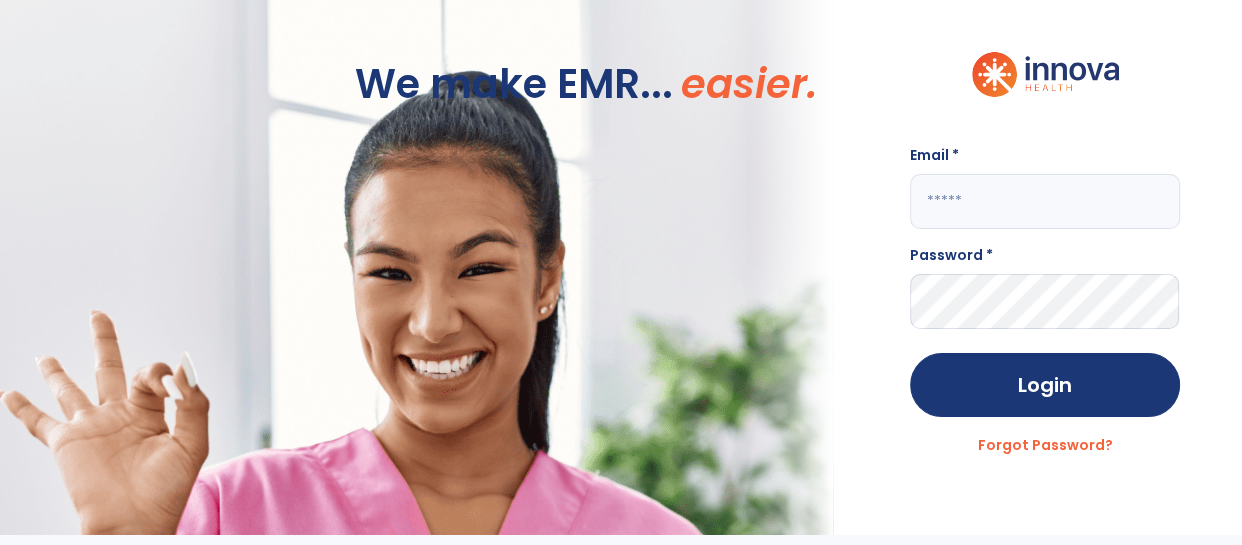 scroll, scrollTop: 0, scrollLeft: 0, axis: both 